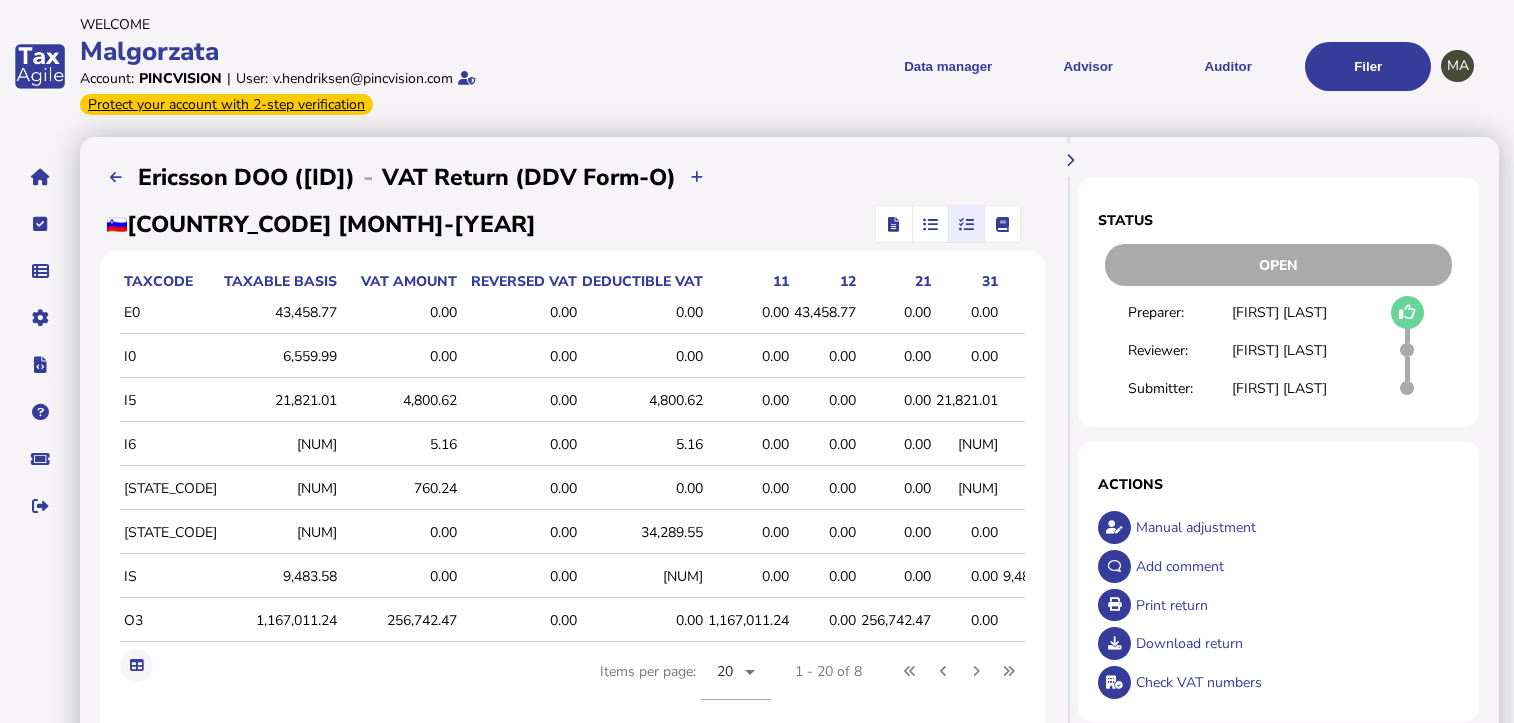 scroll, scrollTop: 0, scrollLeft: 0, axis: both 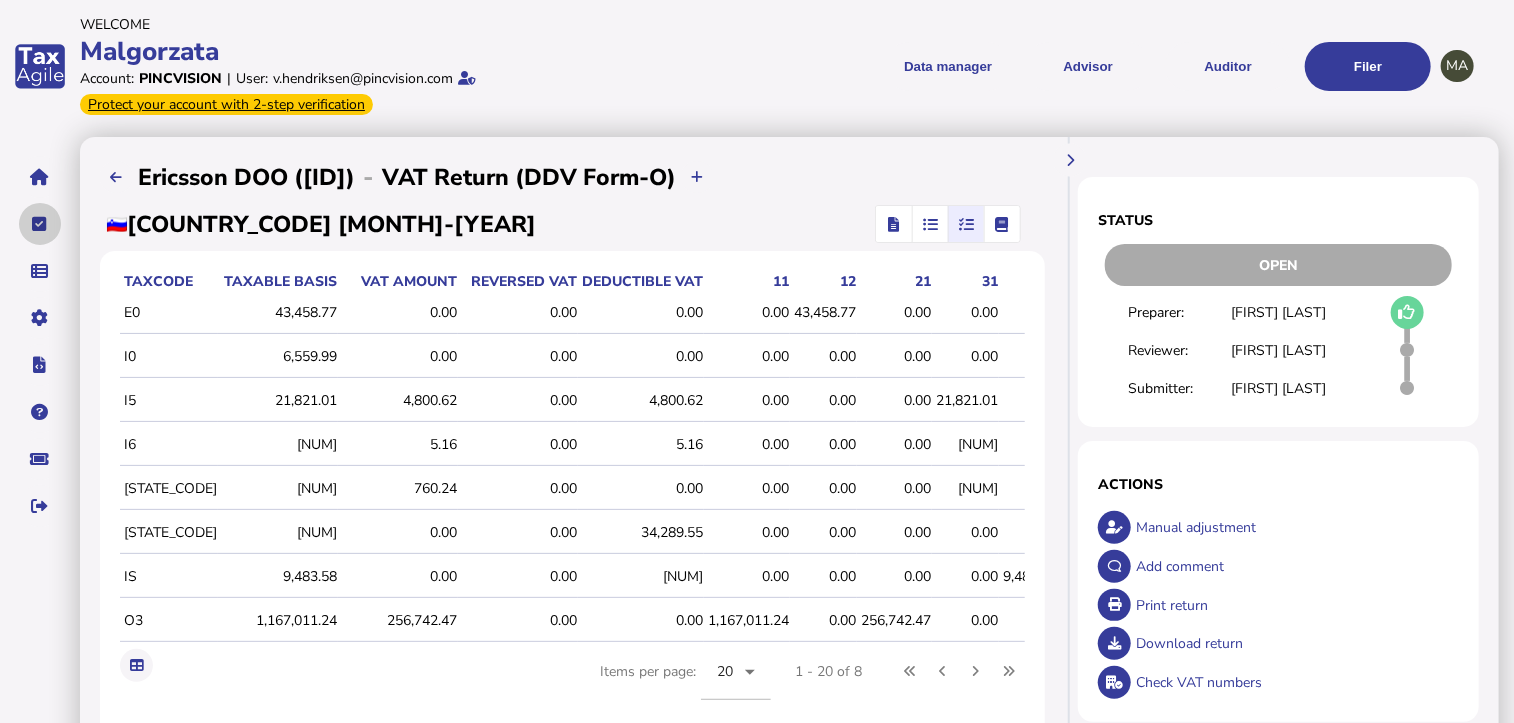 click at bounding box center [40, 224] 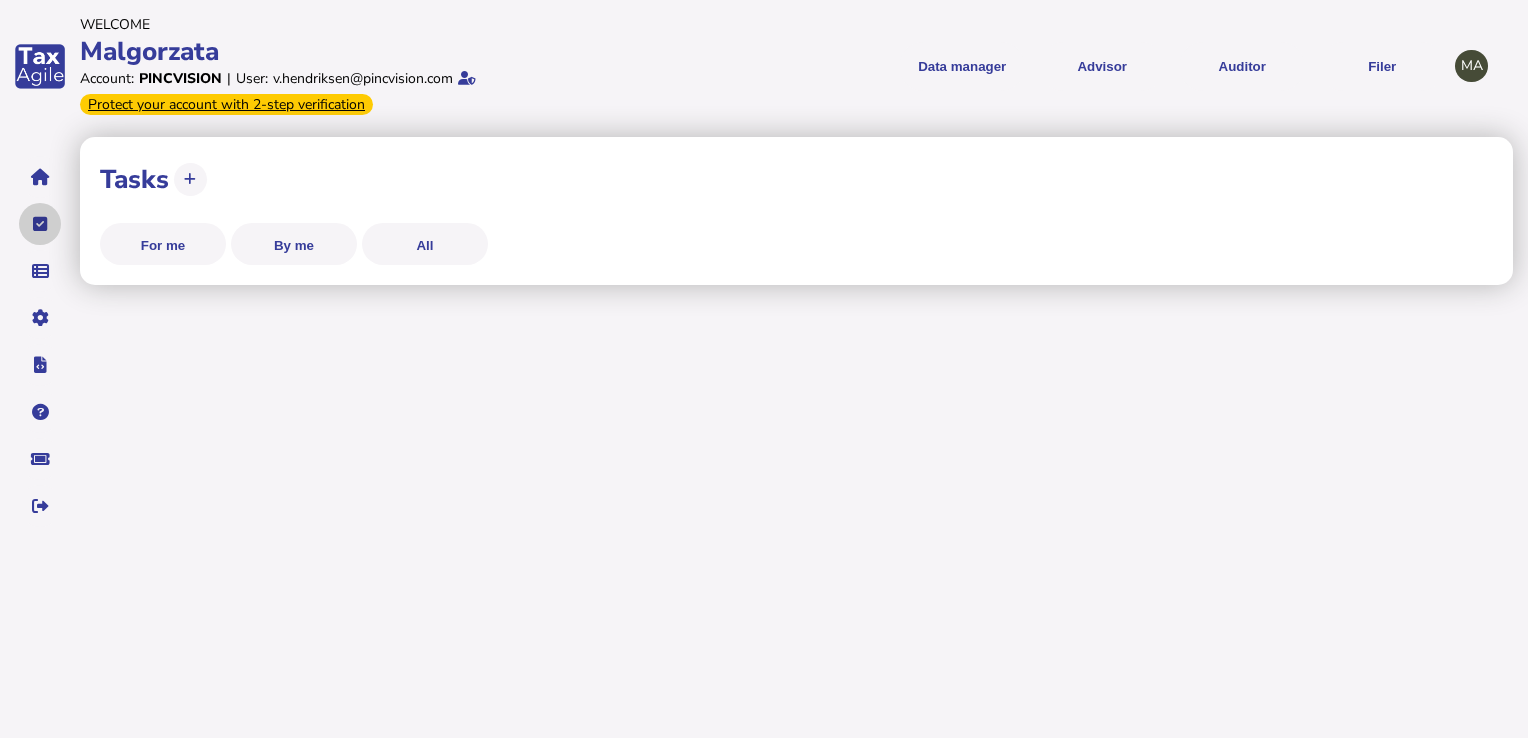 select on "**********" 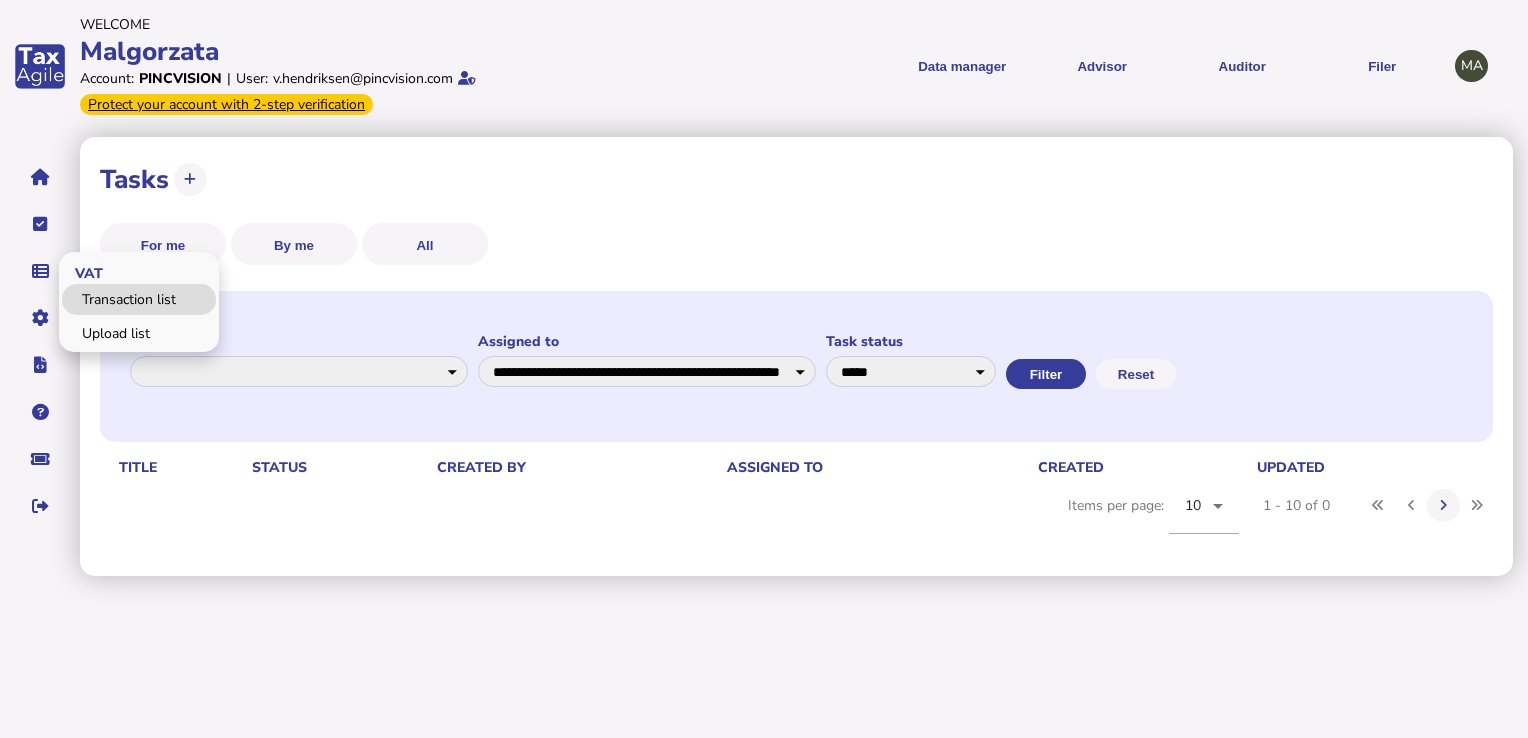 click on "Transaction list" at bounding box center [139, 299] 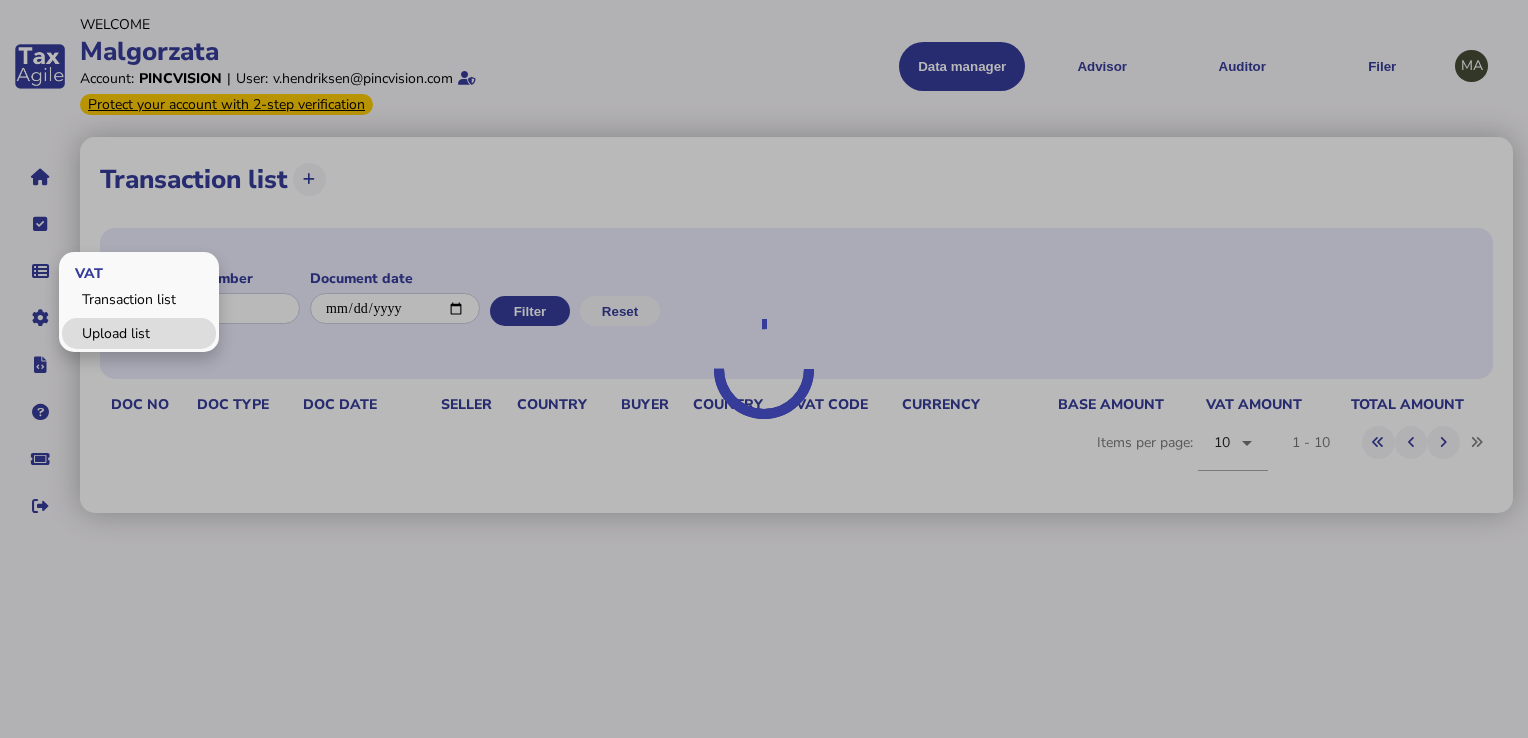 click on "Upload list" at bounding box center (139, 333) 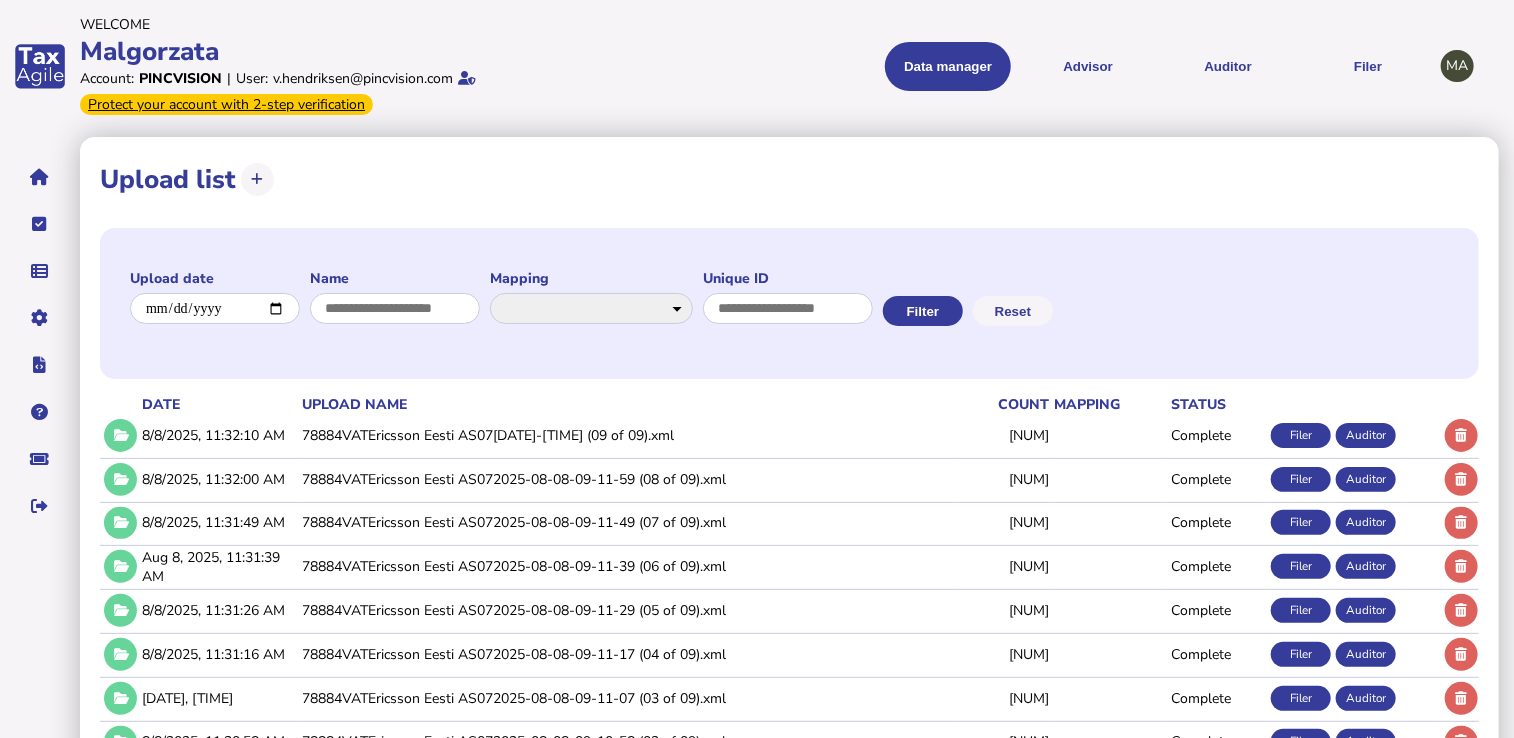 click on "78884VATEricsson Eesti AS07[DATE]-[TIME] (09 of 09).xml" 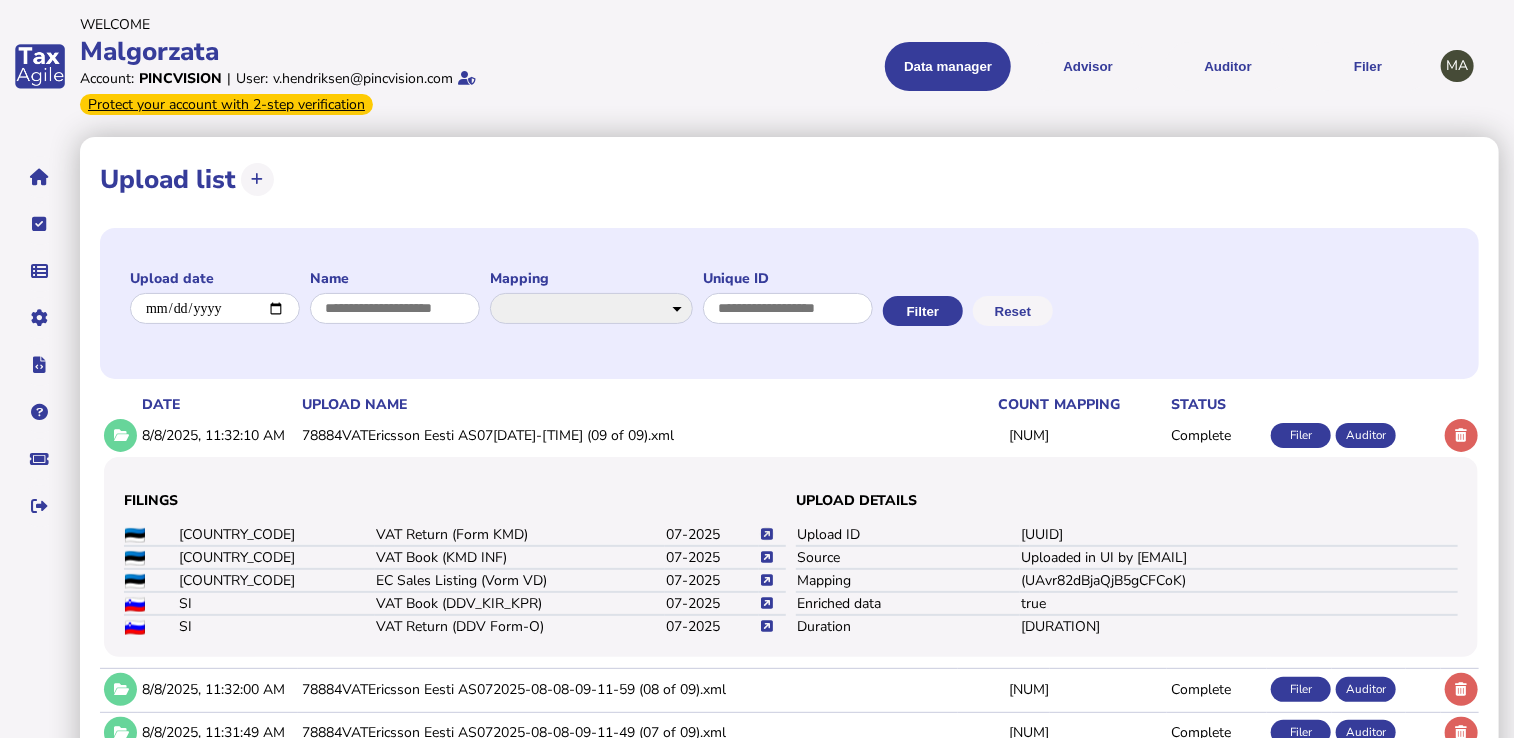 click 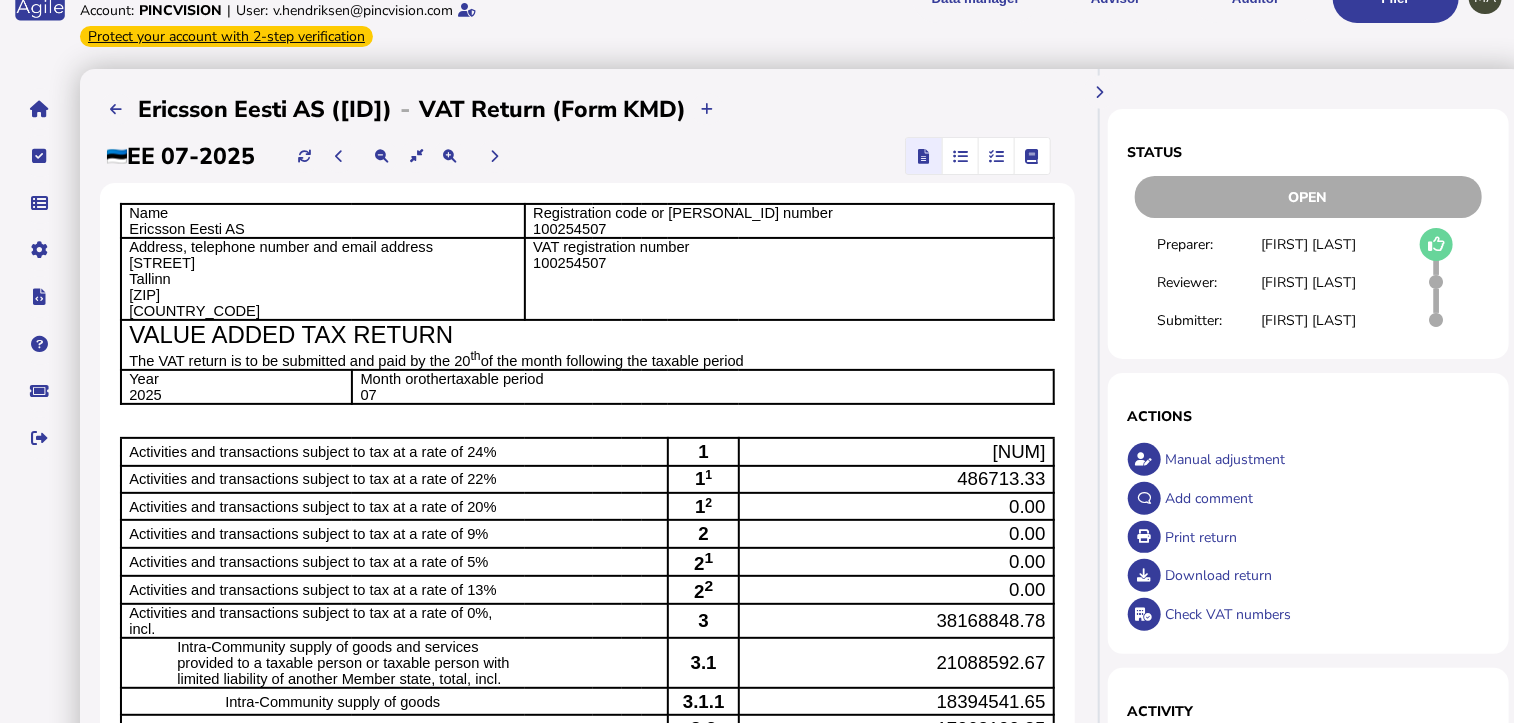scroll, scrollTop: 0, scrollLeft: 0, axis: both 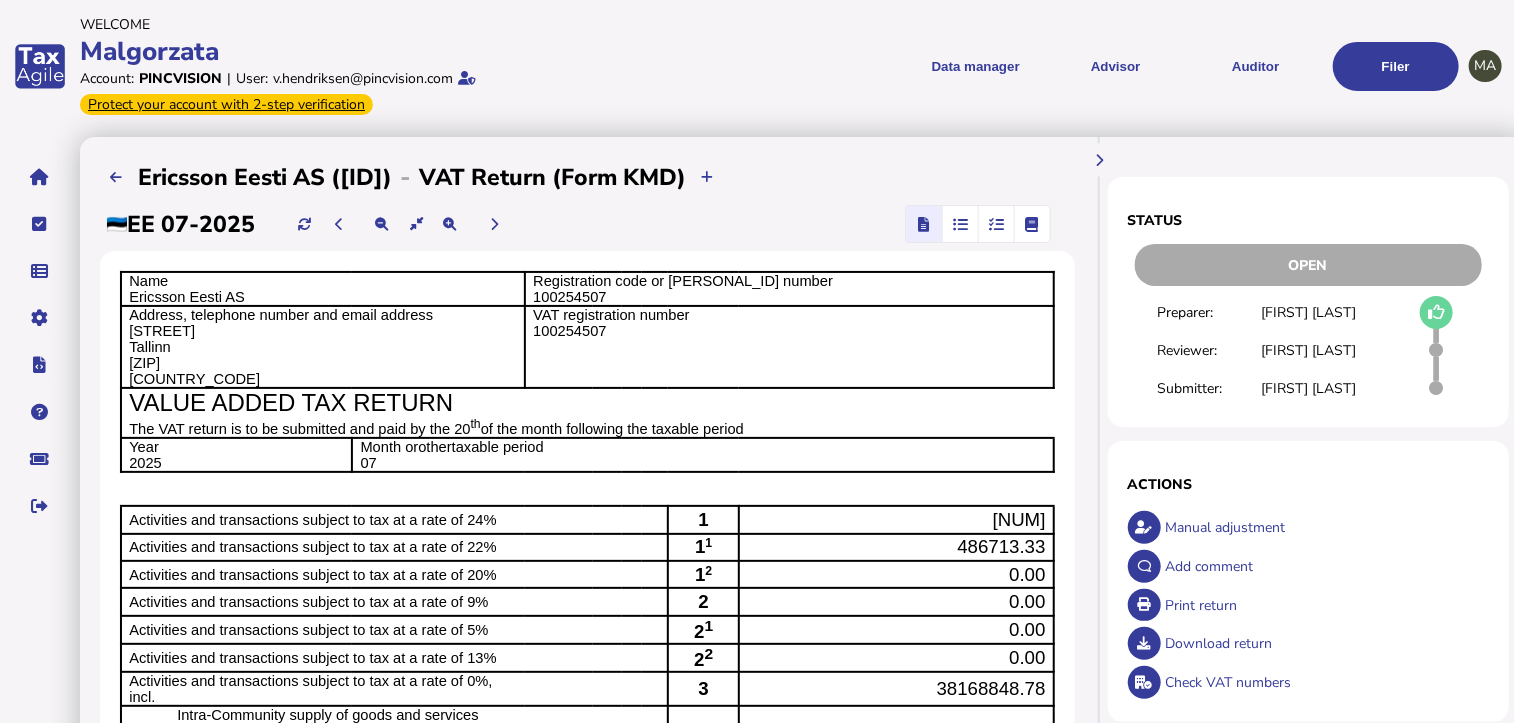 click at bounding box center (960, 224) 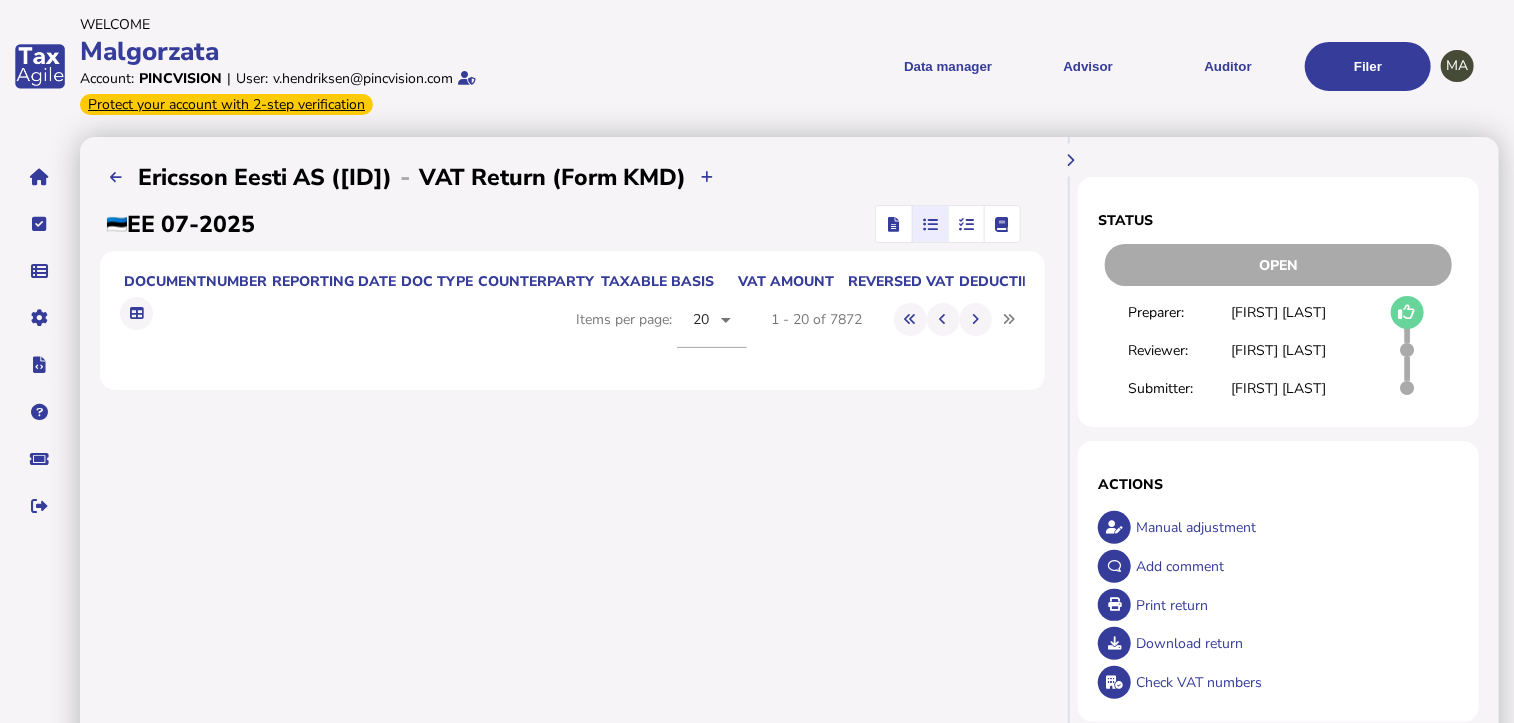 click at bounding box center [966, 224] 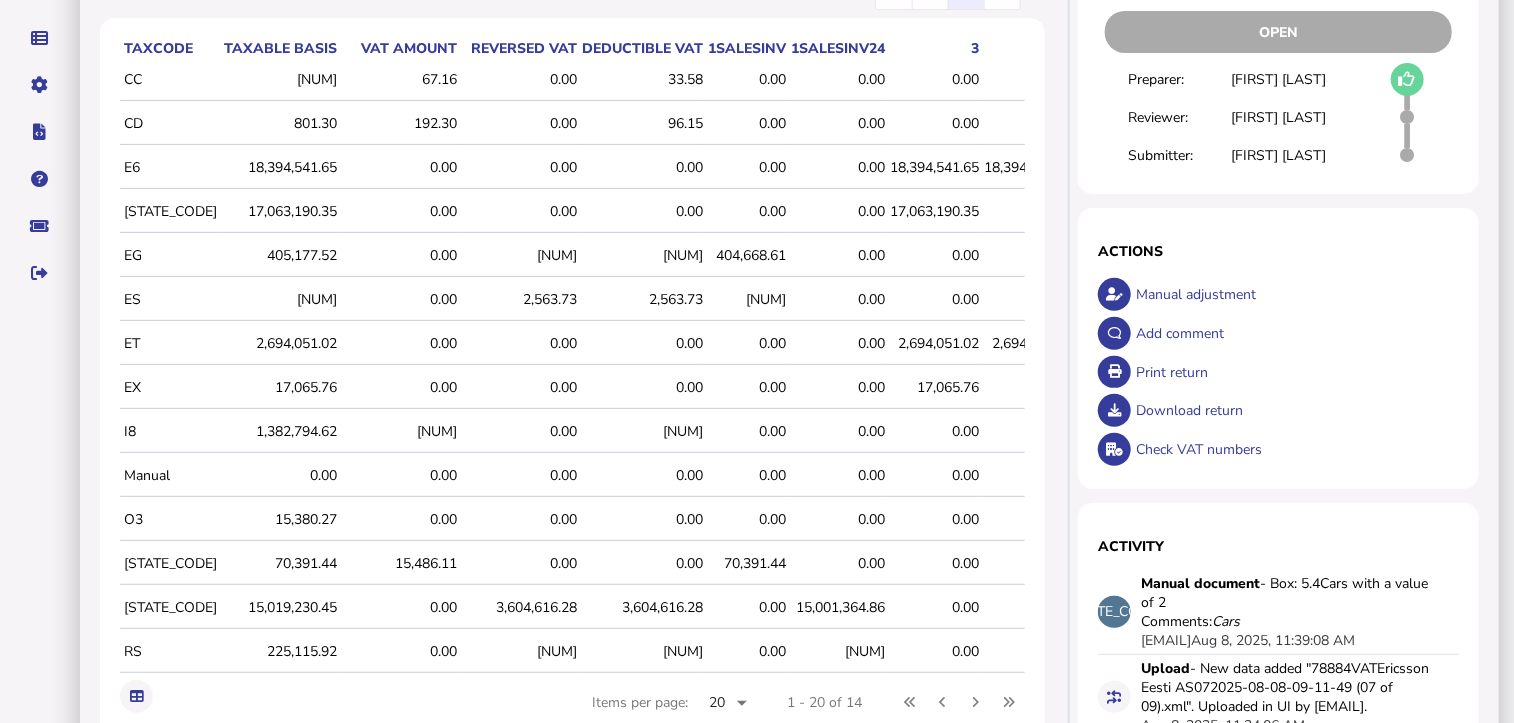 scroll, scrollTop: 200, scrollLeft: 0, axis: vertical 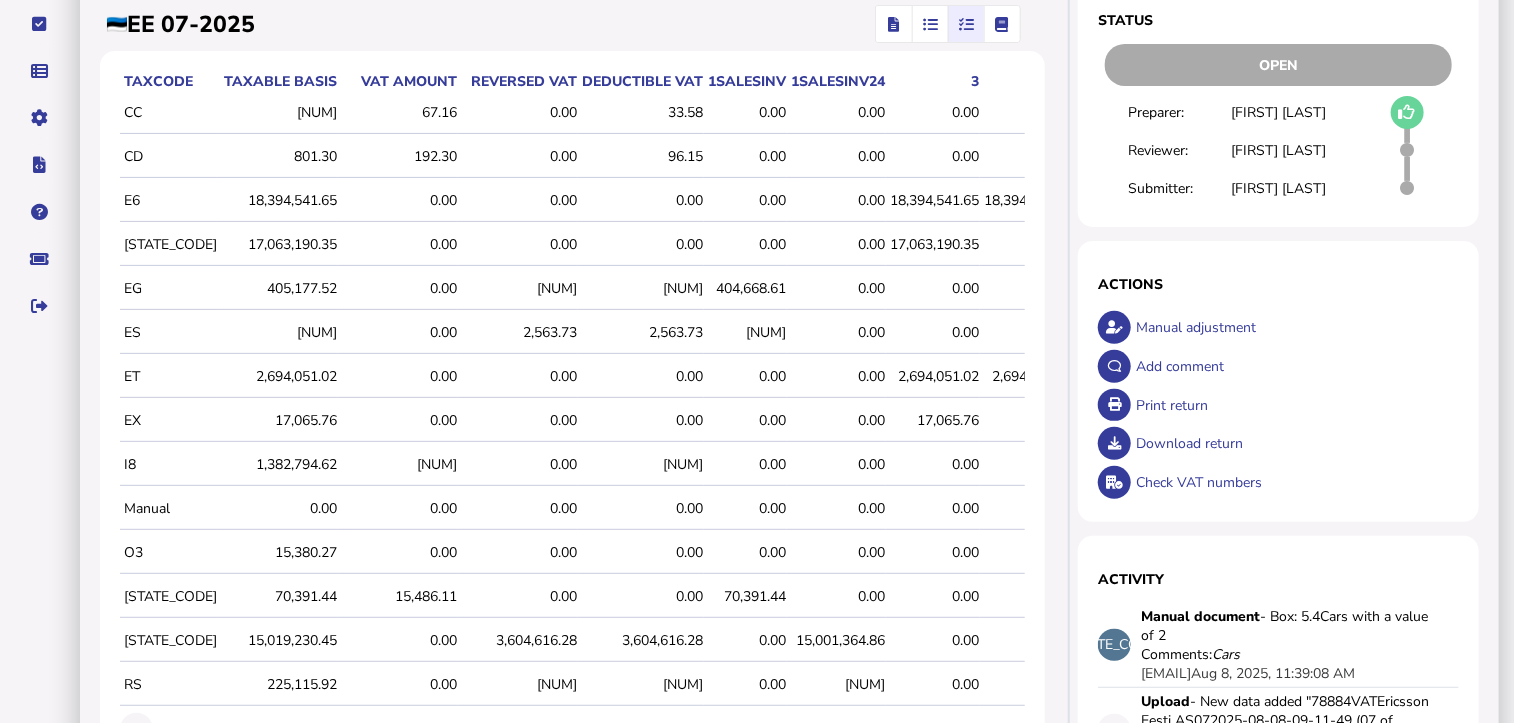 type 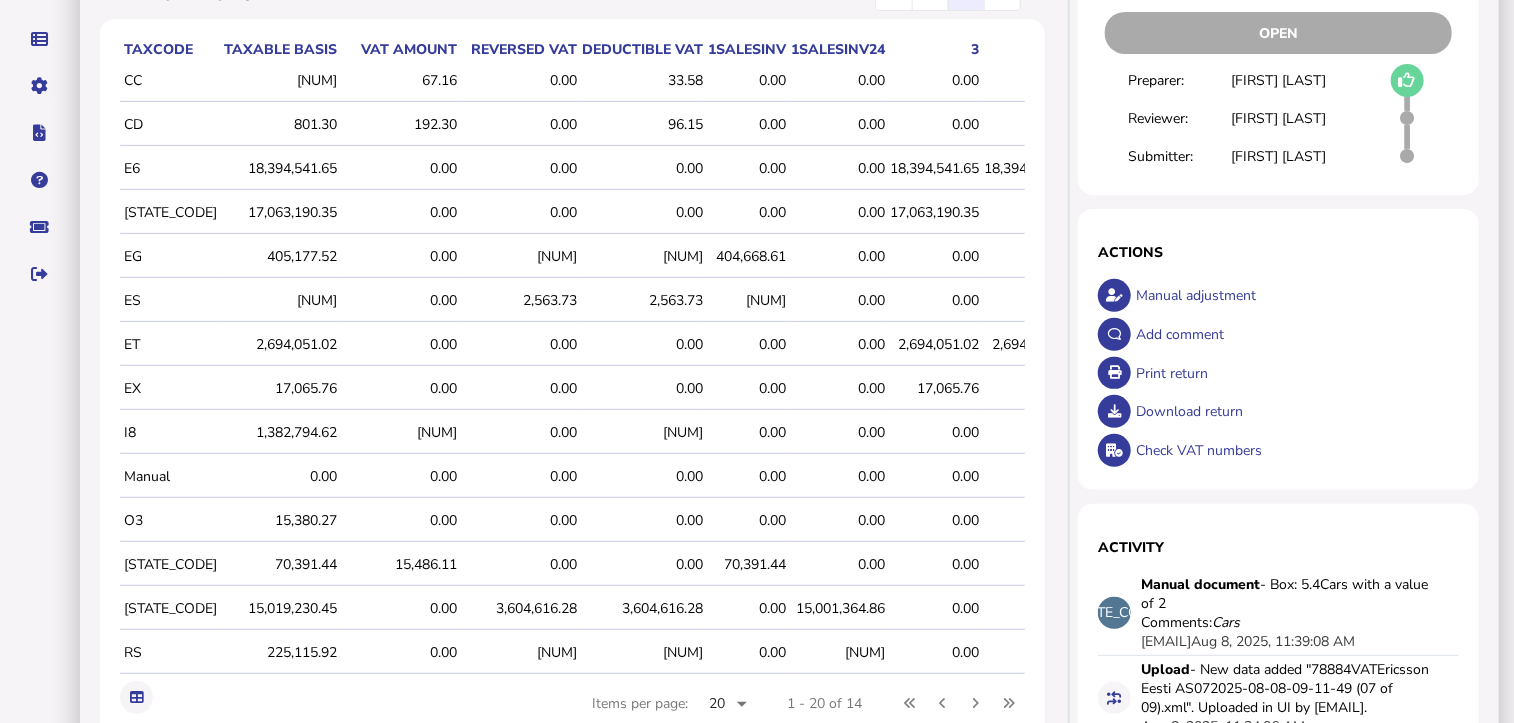 scroll, scrollTop: 200, scrollLeft: 0, axis: vertical 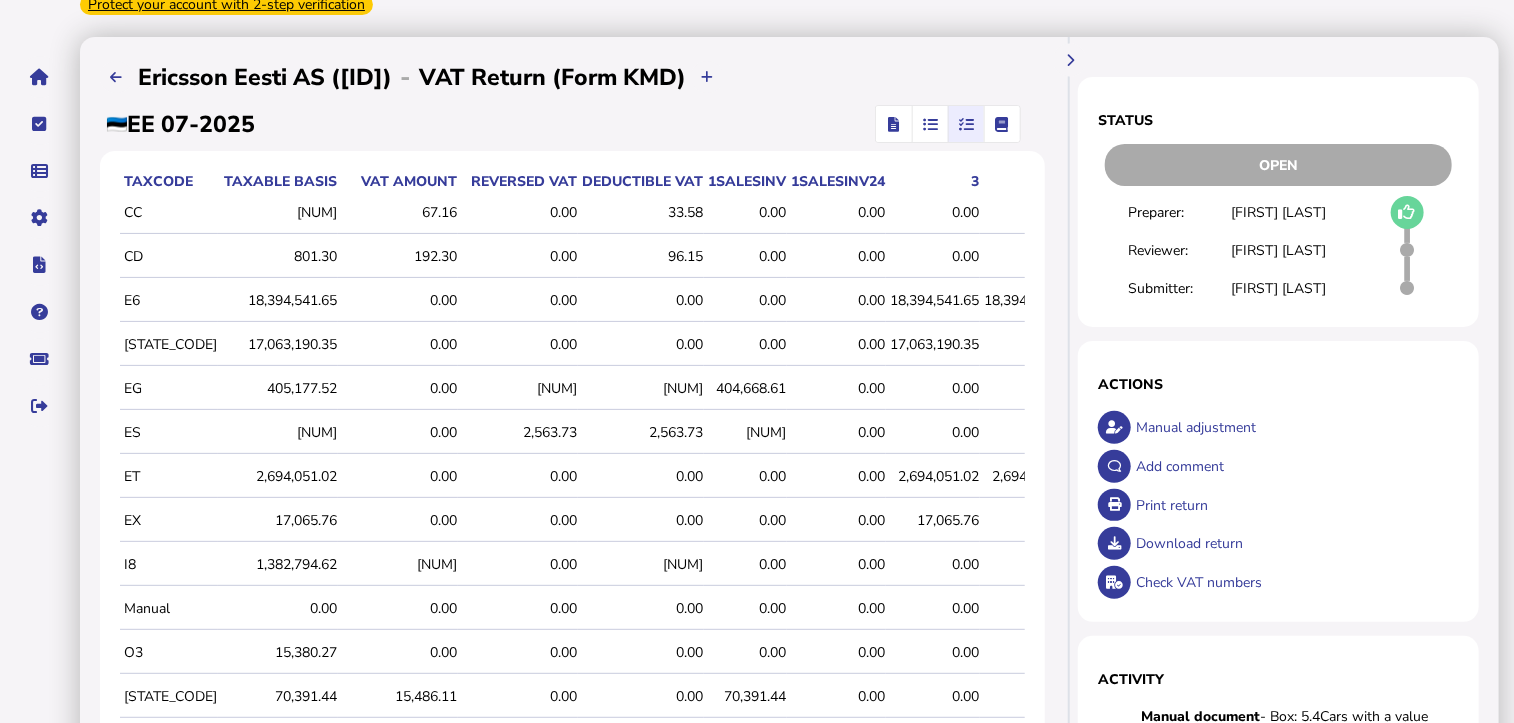 click at bounding box center [894, 124] 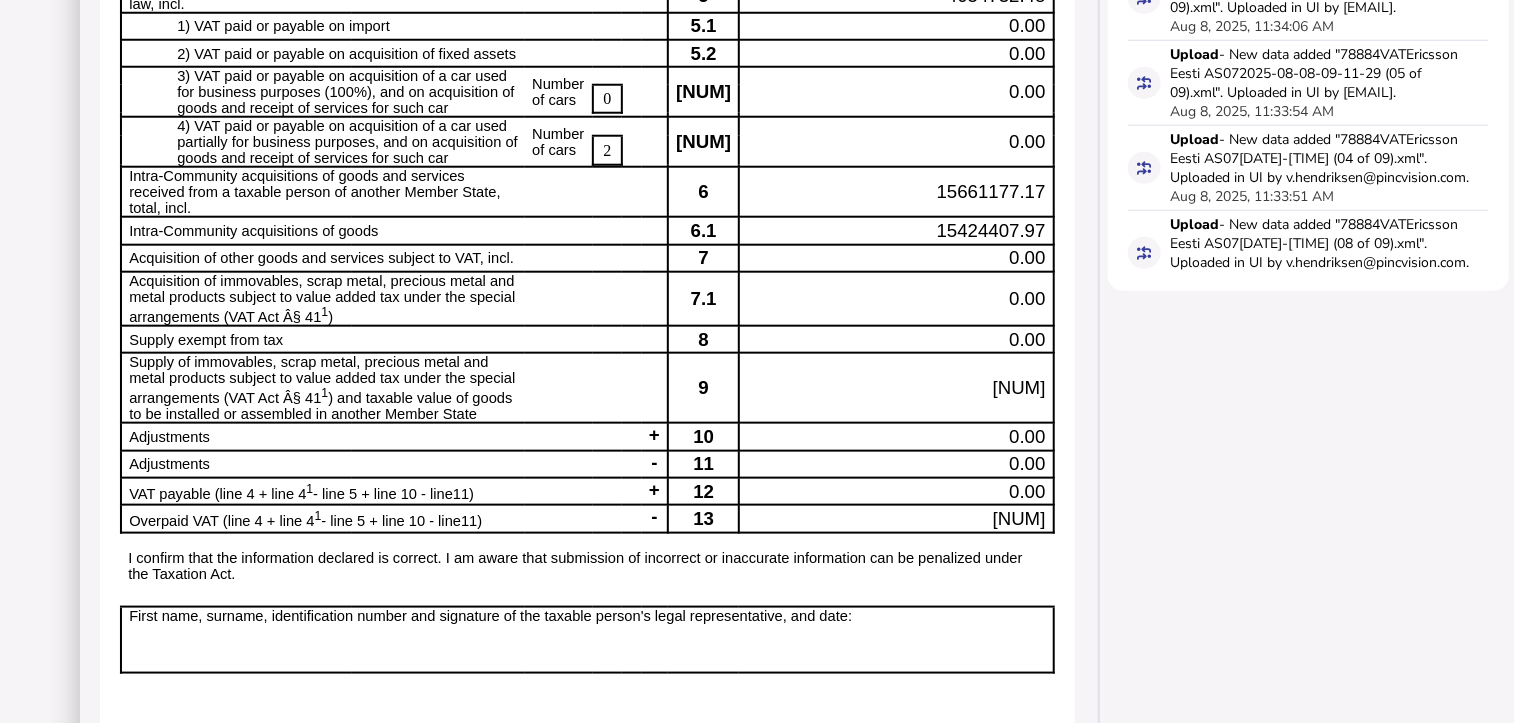 scroll, scrollTop: 1035, scrollLeft: 0, axis: vertical 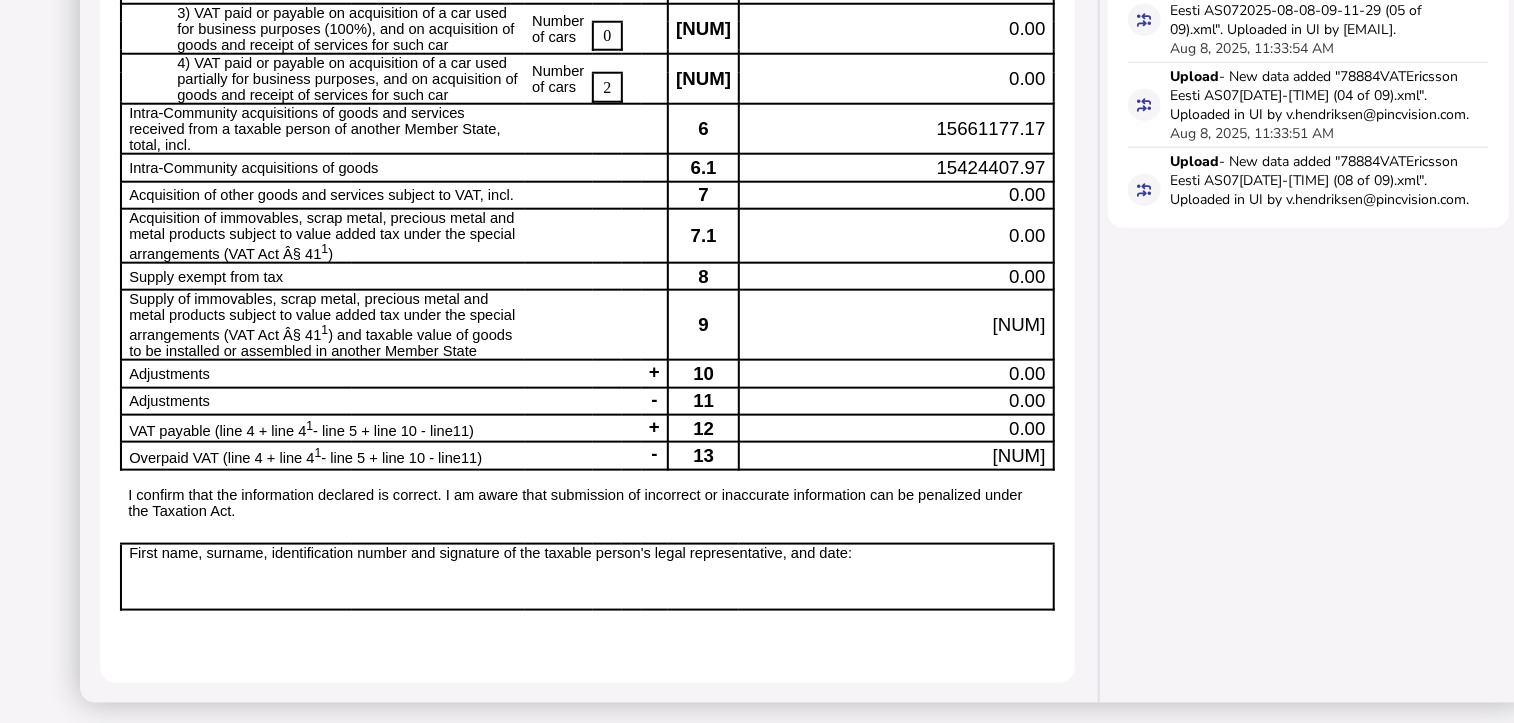 click on "[NUM]" at bounding box center (896, 325) 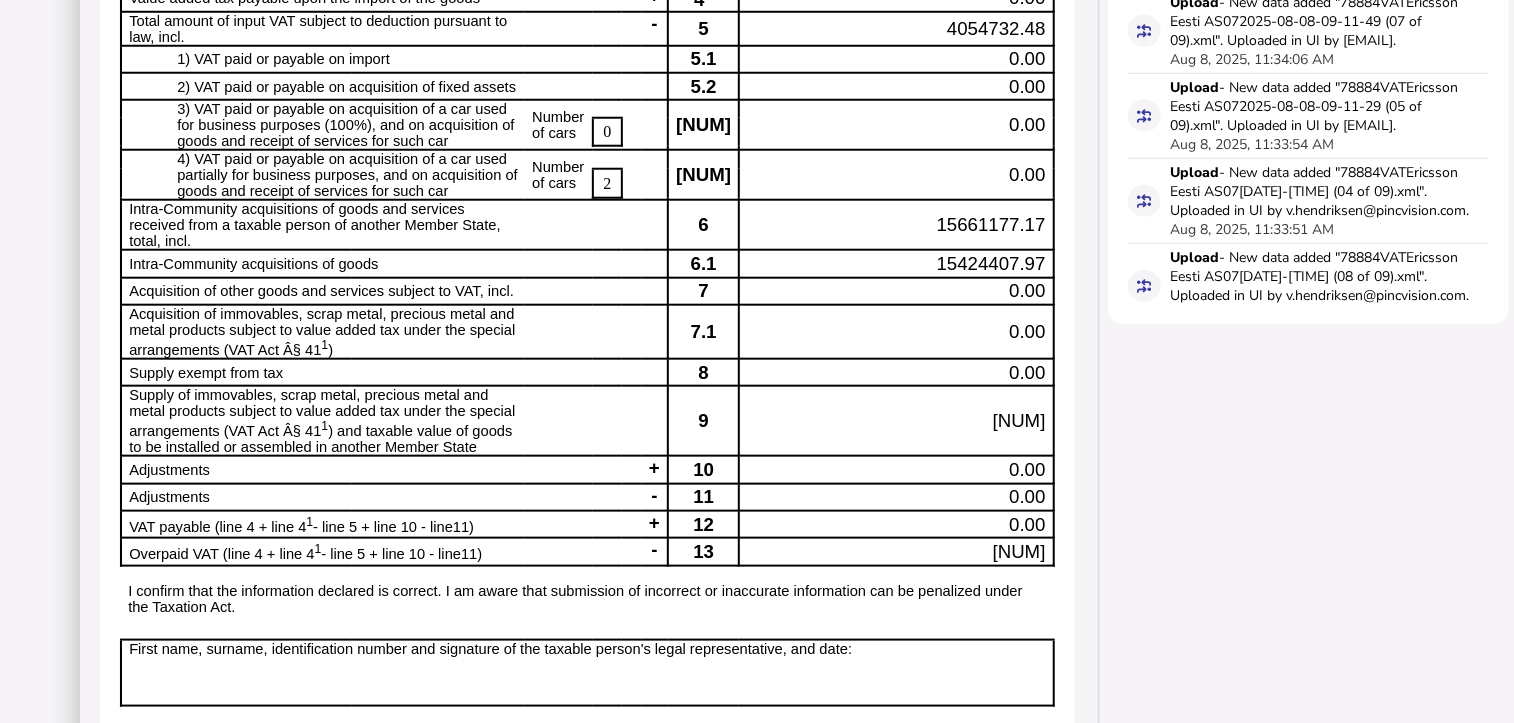 scroll, scrollTop: 735, scrollLeft: 0, axis: vertical 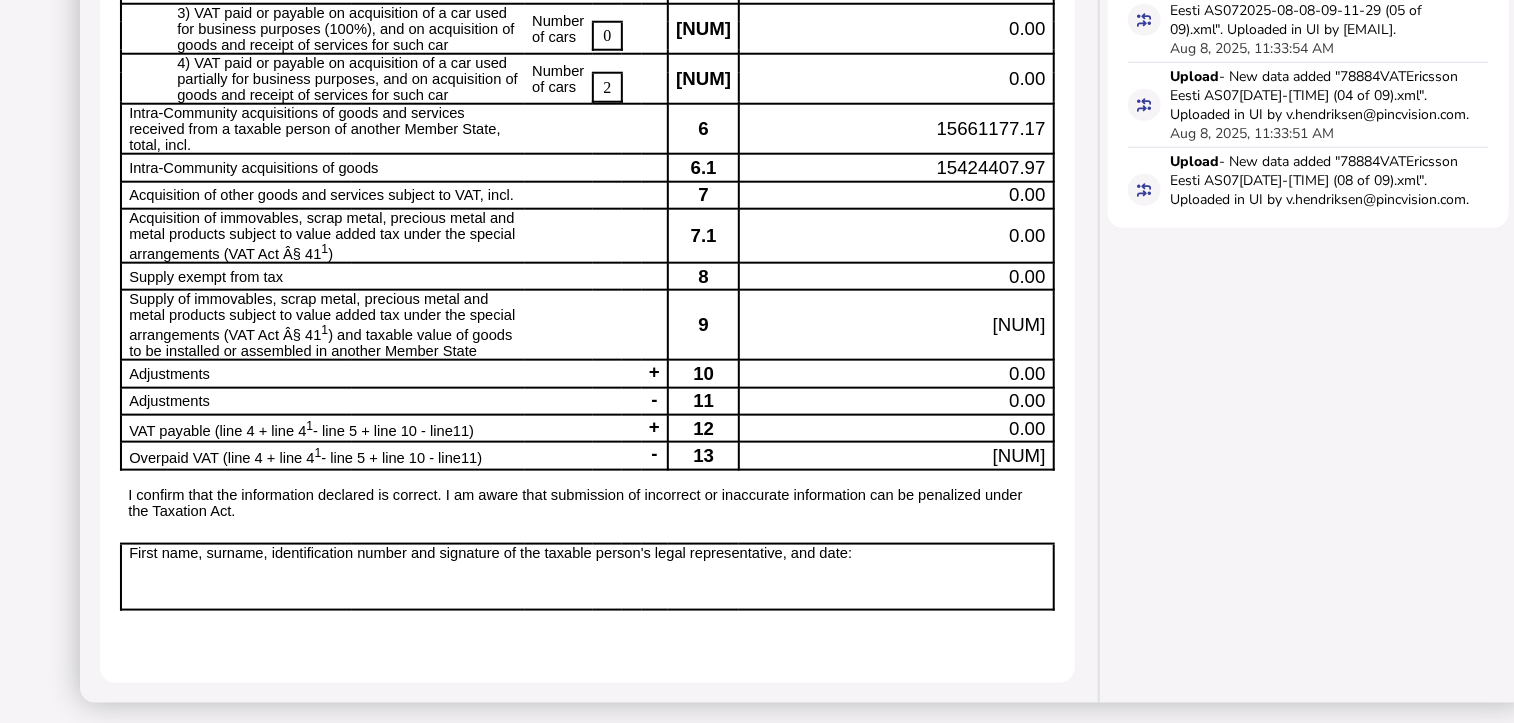 drag, startPoint x: 955, startPoint y: 447, endPoint x: 1056, endPoint y: 454, distance: 101.24229 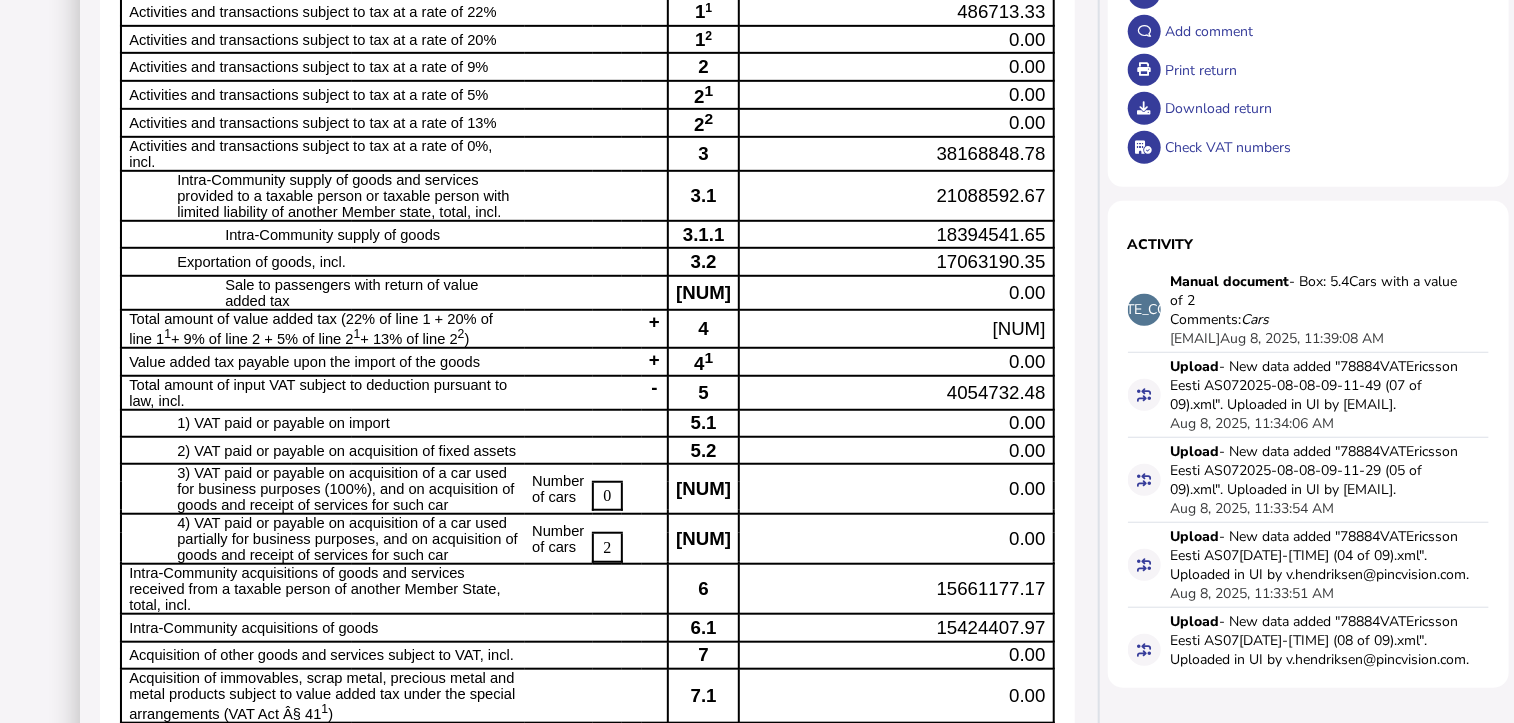 scroll, scrollTop: 335, scrollLeft: 0, axis: vertical 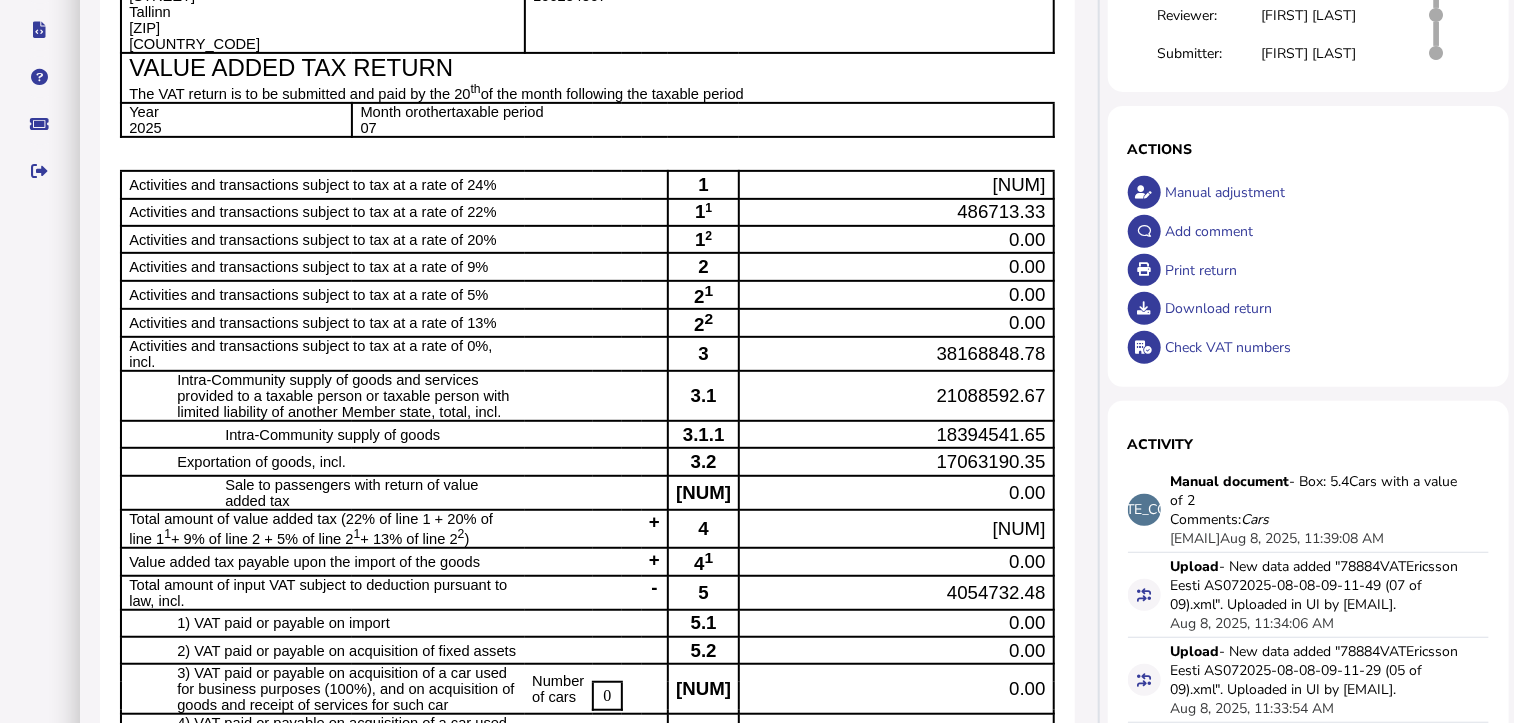 click on "4054732.48" at bounding box center [996, 592] 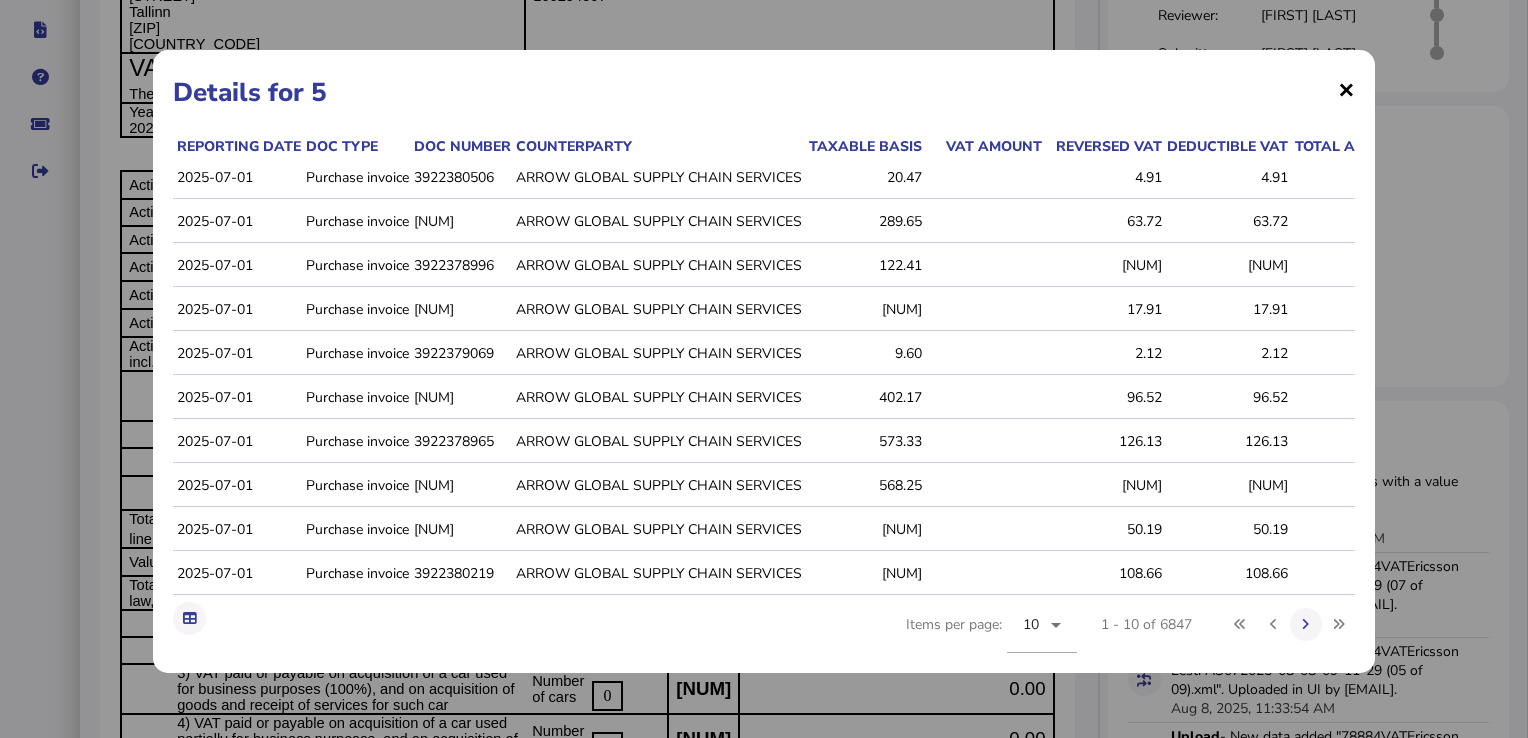 click on "×" at bounding box center (1346, 89) 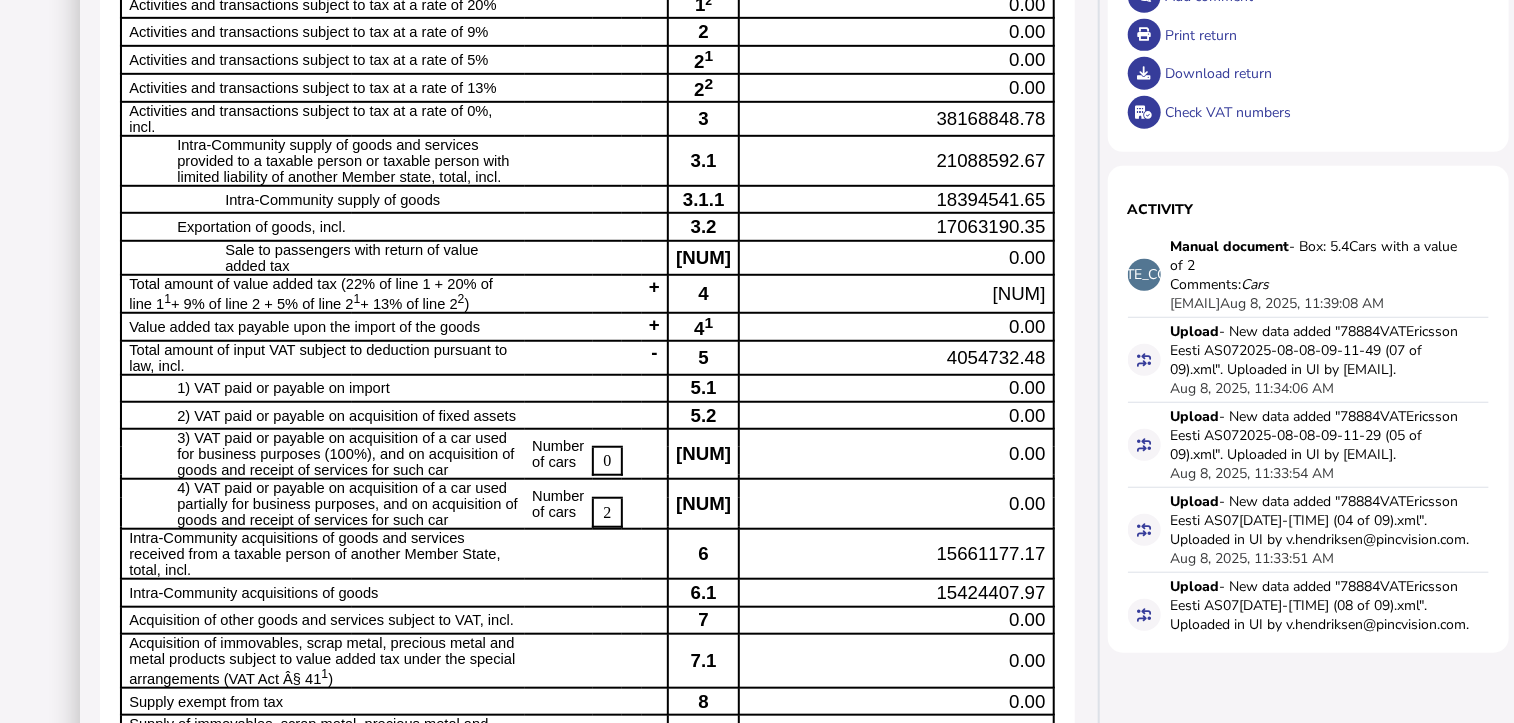 scroll, scrollTop: 535, scrollLeft: 0, axis: vertical 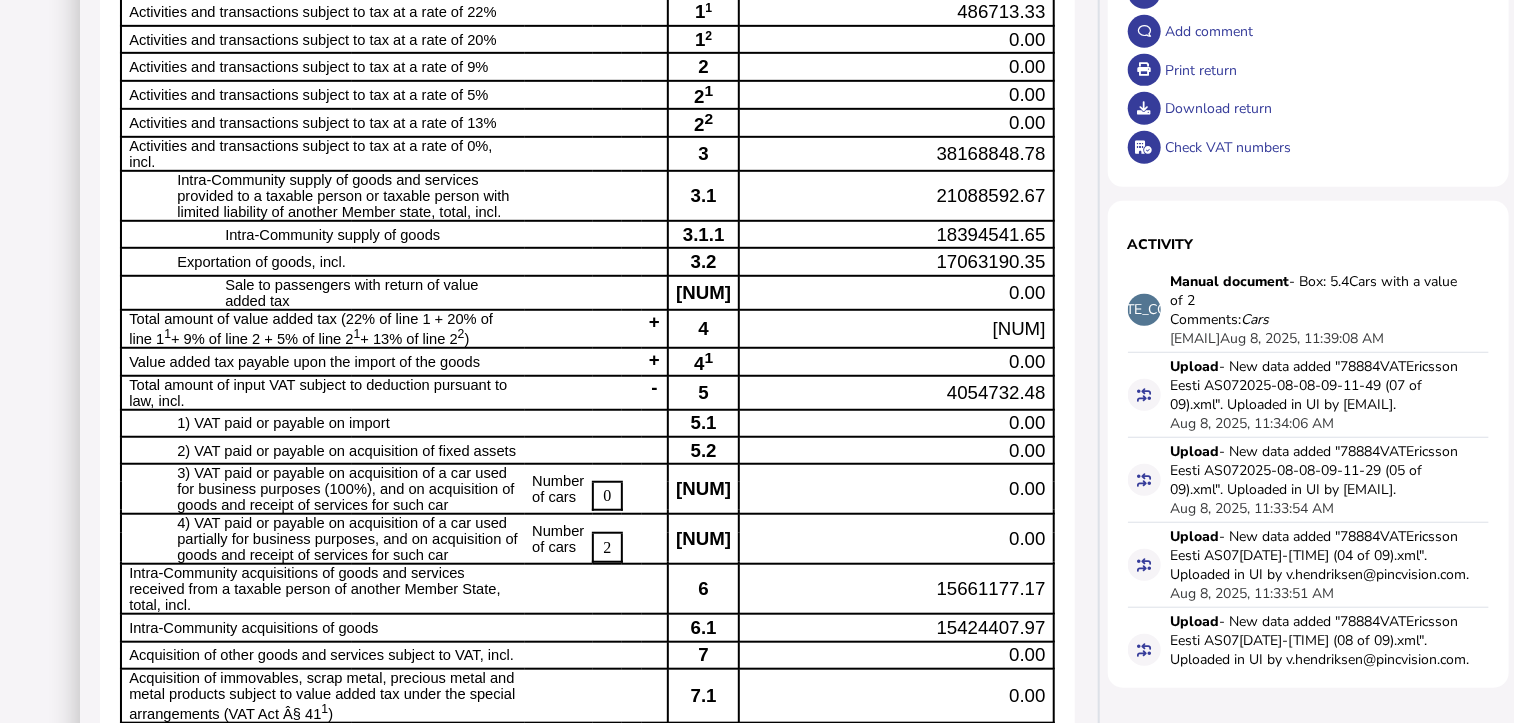 click on "4054732.48" at bounding box center [996, 392] 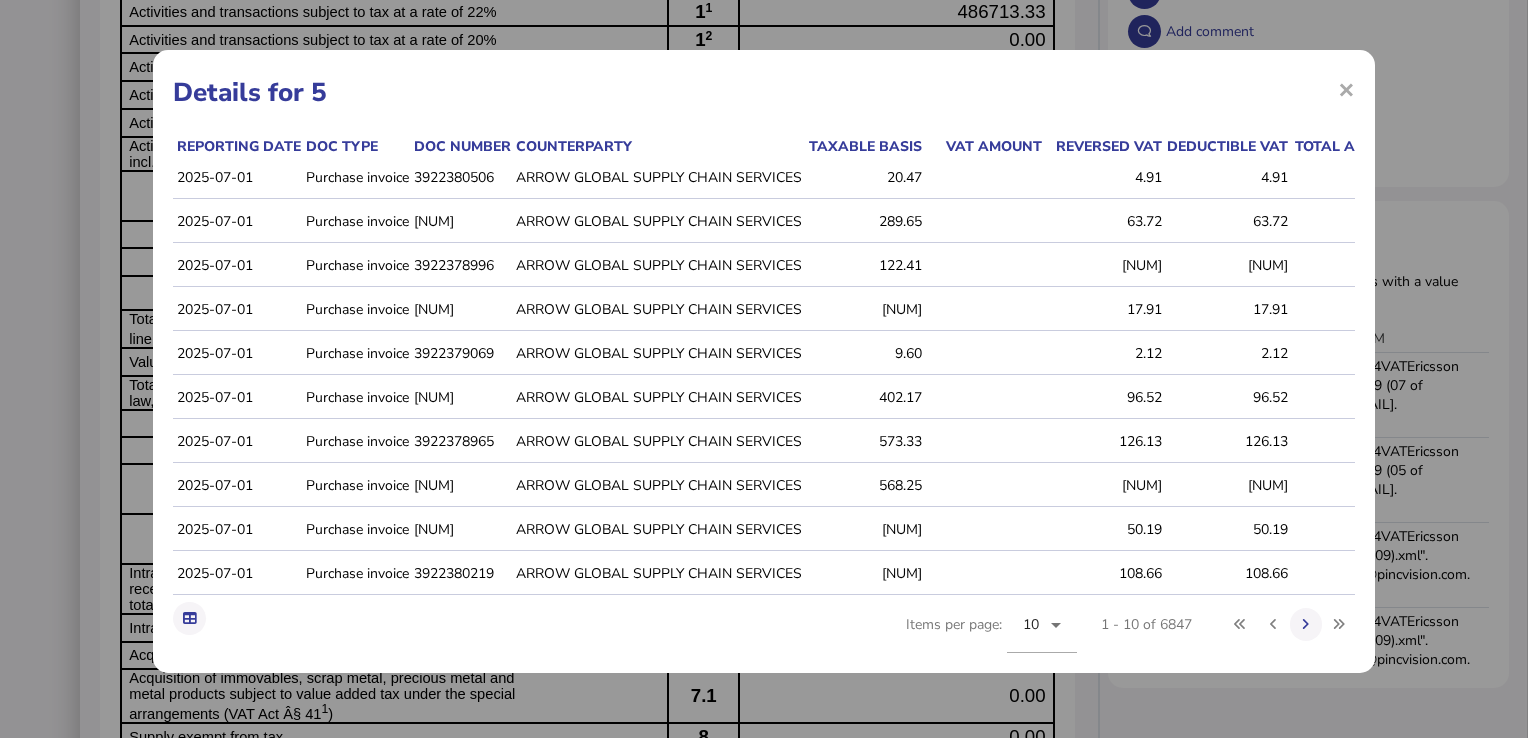 click on "Details for 5 Reporting date Doc type Doc number Counterparty Taxable basis VAT amount Reversed VAT Deductible VAT Total amount VAT code Amount in return 2025-07-01 Purchase invoice 3922380506 ARROW GLOBAL SUPPLY CHAIN SERVICES 20.47 4.91 4.91 [STATE_CODE] 4.9128 2025-07-01 Purchase invoice 3922379093 ARROW GLOBAL SUPPLY CHAIN SERVICES 289.65 63.72 63.72 [STATE_CODE] 63.7200 2025-07-01 Purchase invoice 3922378996 ARROW GLOBAL SUPPLY CHAIN SERVICES 122.41 26.93 26.93 [STATE_CODE] 26.9300 2025-07-01 Purchase invoice 3922380500 ARROW GLOBAL SUPPLY CHAIN SERVICES 74.63 17.91 17.91 [STATE_CODE] 17.9112 2025-07-01 Purchase invoice 3922379069 ARROW GLOBAL SUPPLY CHAIN SERVICES 9.60 2.12 2.12 [STATE_CODE] 2.1200 2025-07-01 Purchase invoice 3922380494 ARROW GLOBAL SUPPLY CHAIN SERVICES 402.17 96.52 96.52 [STATE_CODE] 96.5208 2025-07-01 Purchase invoice 3922378965 ARROW GLOBAL SUPPLY CHAIN SERVICES 573.33 126.13 126.13 [STATE_CODE] 126.1300 2025-07-01 Purchase invoice 3922378972 ARROW GLOBAL SUPPLY CHAIN SERVICES 568.25 125.02 125.02 [STATE_CODE] 125.0200 2025-07-01 Purchase invoice 3922379067" at bounding box center (764, 361) 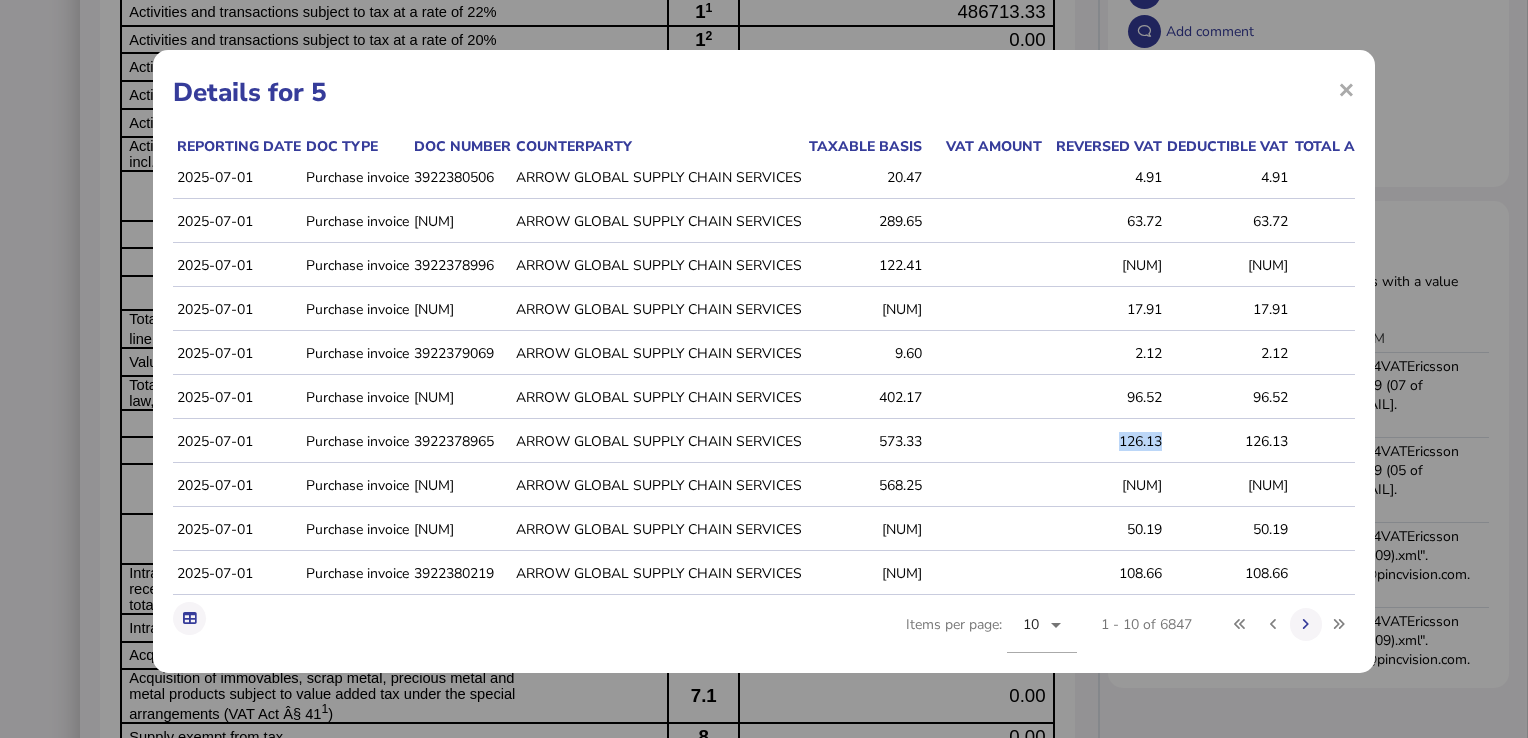 click on "2025-07-01 Purchase invoice 3922380506 ARROW GLOBAL SUPPLY CHAIN SERVICES 20.47 4.91 4.91 RG 4.9128 2025-07-01 Purchase invoice 3922379093 ARROW GLOBAL SUPPLY CHAIN SERVICES 289.65 63.72 63.72 EG 63.7200 2025-07-01 Purchase invoice 3922378996 ARROW GLOBAL SUPPLY CHAIN SERVICES 122.41 26.93 26.93 EG 26.9300 2025-07-01 Purchase invoice 3922380500 ARROW GLOBAL SUPPLY CHAIN SERVICES 74.63 17.91 17.91 RG 17.9112 2025-07-01 Purchase invoice 3922379069 ARROW GLOBAL SUPPLY CHAIN SERVICES 9.60 2.12 2.12 EG 2.1200 2025-07-01 Purchase invoice 3922380494 ARROW GLOBAL SUPPLY CHAIN SERVICES 402.17 96.52 96.52 RG 96.5208 2025-07-01 Purchase invoice 3922378965 ARROW GLOBAL SUPPLY CHAIN SERVICES 573.33 126.13 126.13 EG 126.1300 2025-07-01 Purchase invoice 3922378972 ARROW GLOBAL SUPPLY CHAIN SERVICES 568.25 125.02 125.02 EG 125.0200 2025-07-01 Purchase invoice 3922379067 ARROW GLOBAL SUPPLY CHAIN SERVICES 228.11 50.19 50.19 EG 50.1900 2025-07-01 Purchase invoice 3922380219 ARROW GLOBAL SUPPLY CHAIN SERVICES 493.90 108.66 EG" at bounding box center (971, 377) 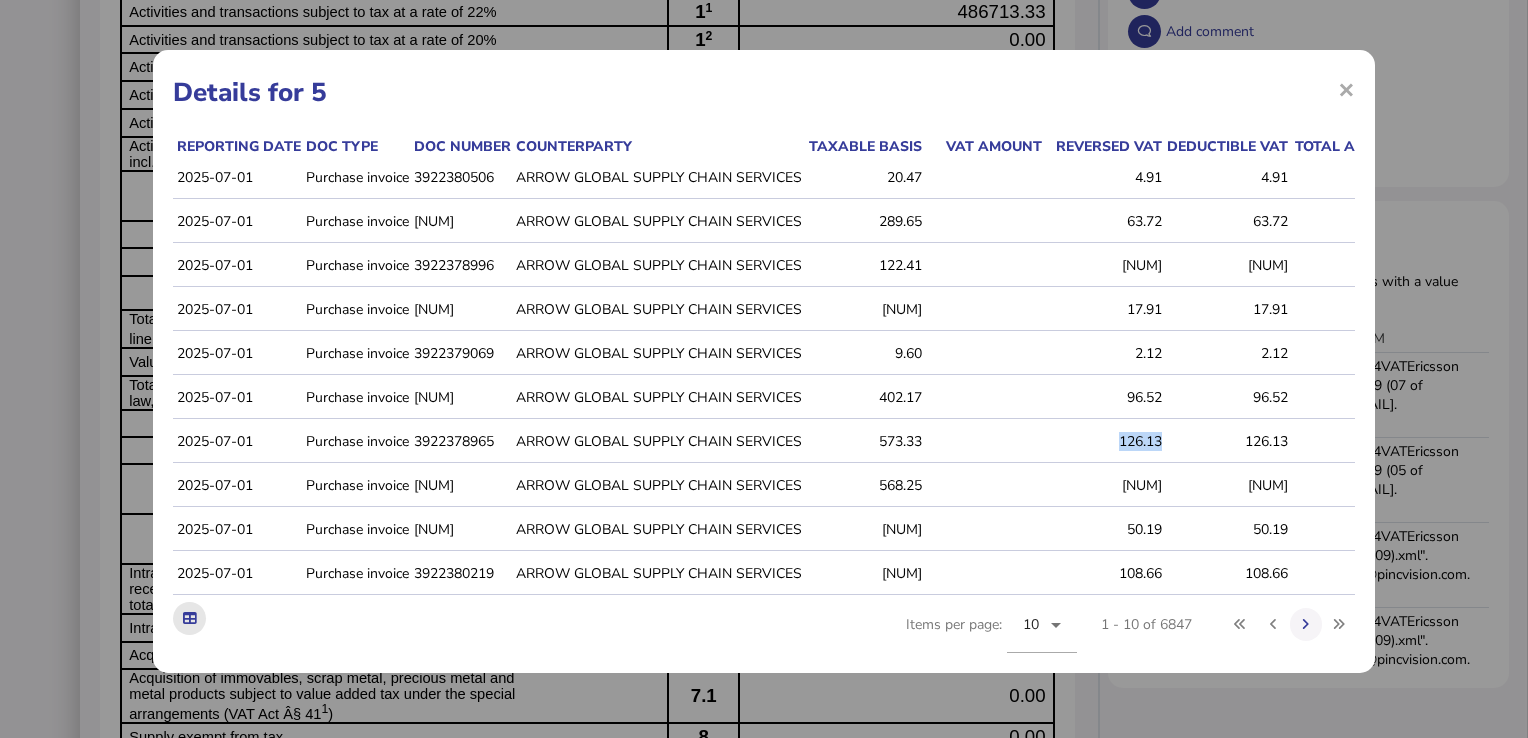 click at bounding box center (189, 618) 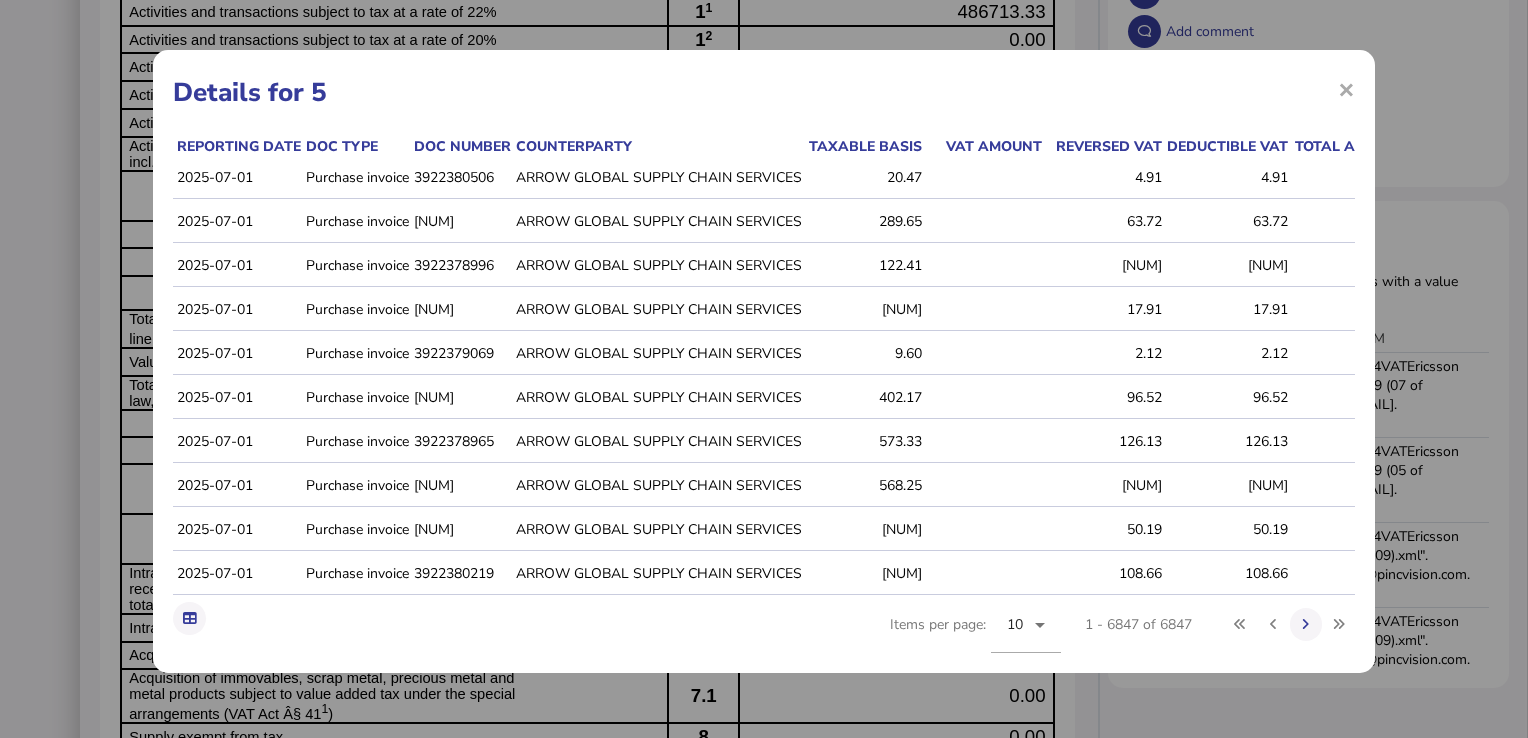 drag, startPoint x: 882, startPoint y: 75, endPoint x: 936, endPoint y: 75, distance: 54 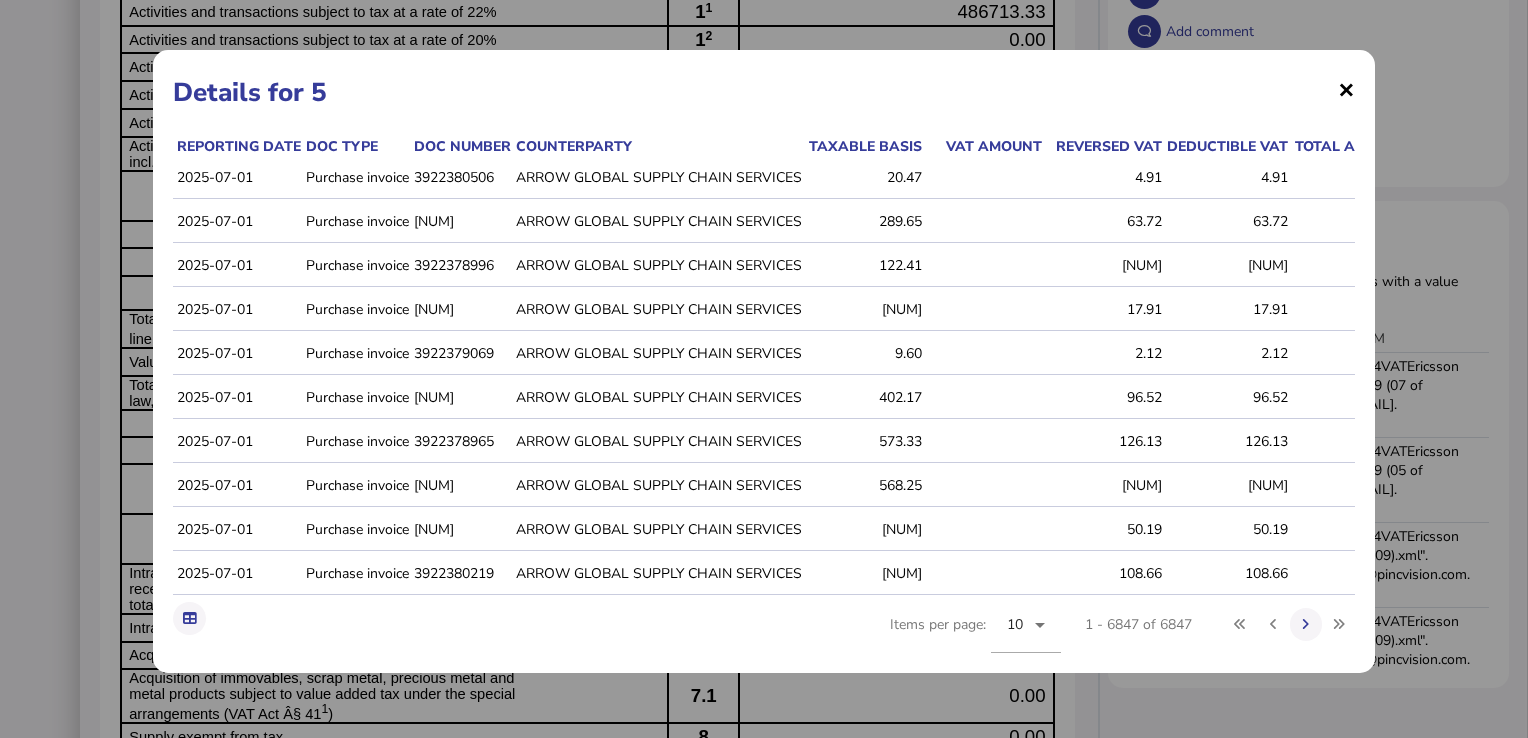 click on "×" at bounding box center (1346, 89) 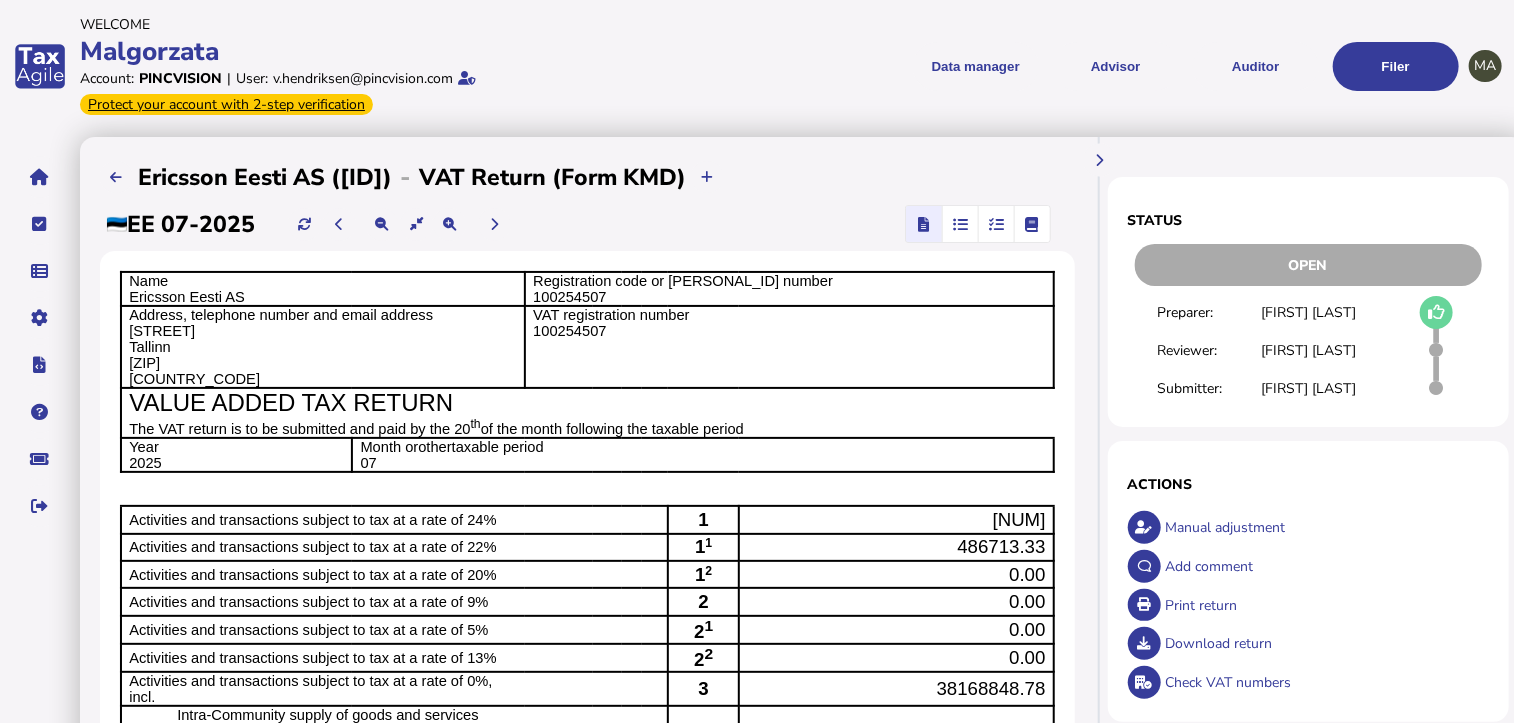 scroll, scrollTop: 100, scrollLeft: 0, axis: vertical 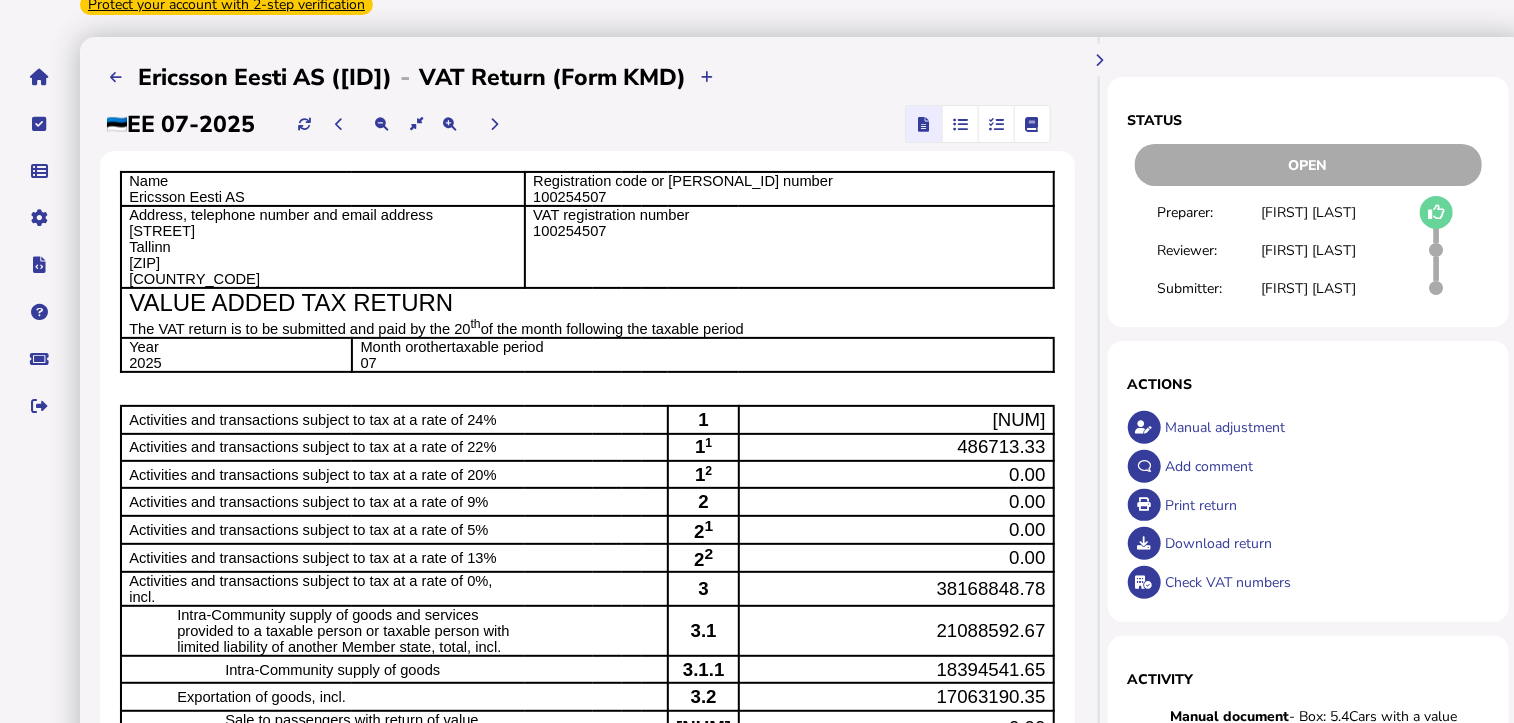 click at bounding box center [996, 124] 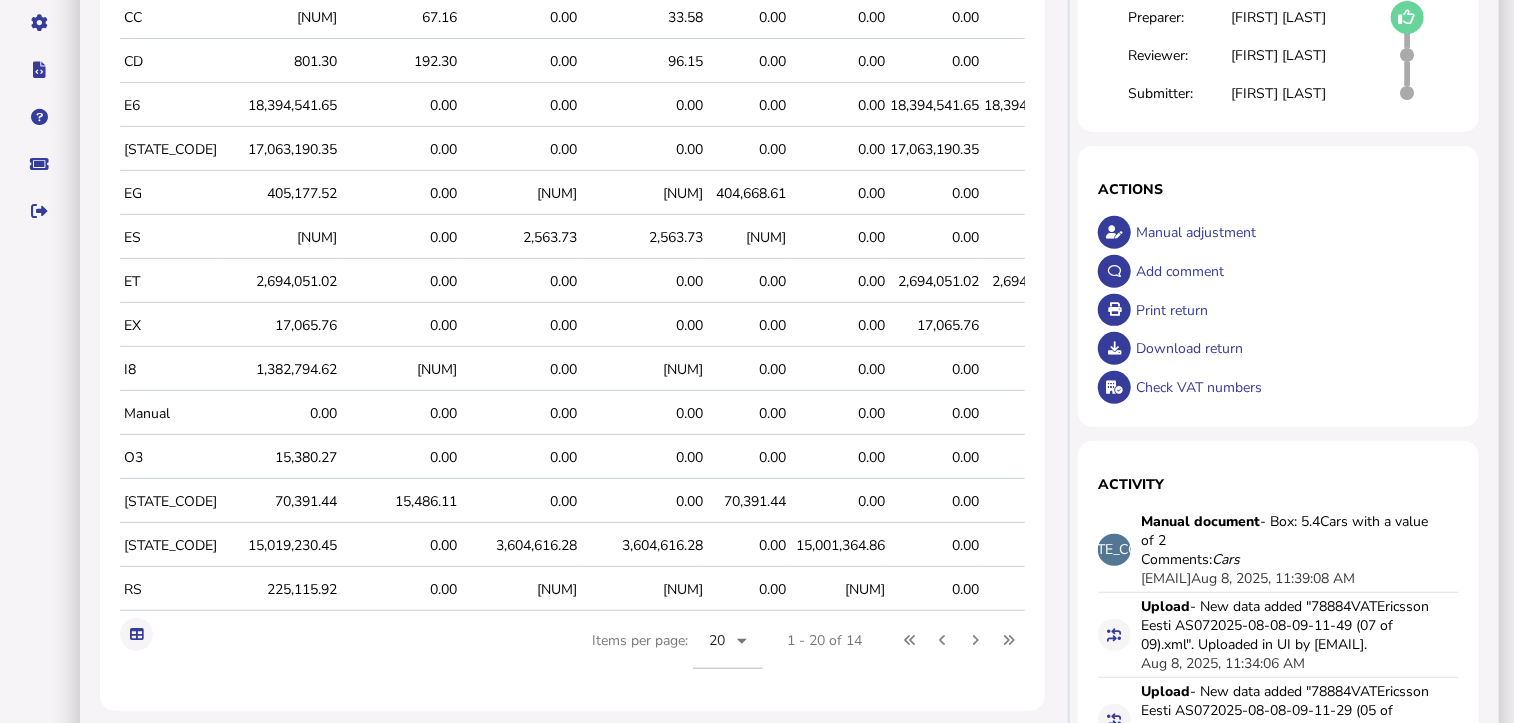 scroll, scrollTop: 300, scrollLeft: 0, axis: vertical 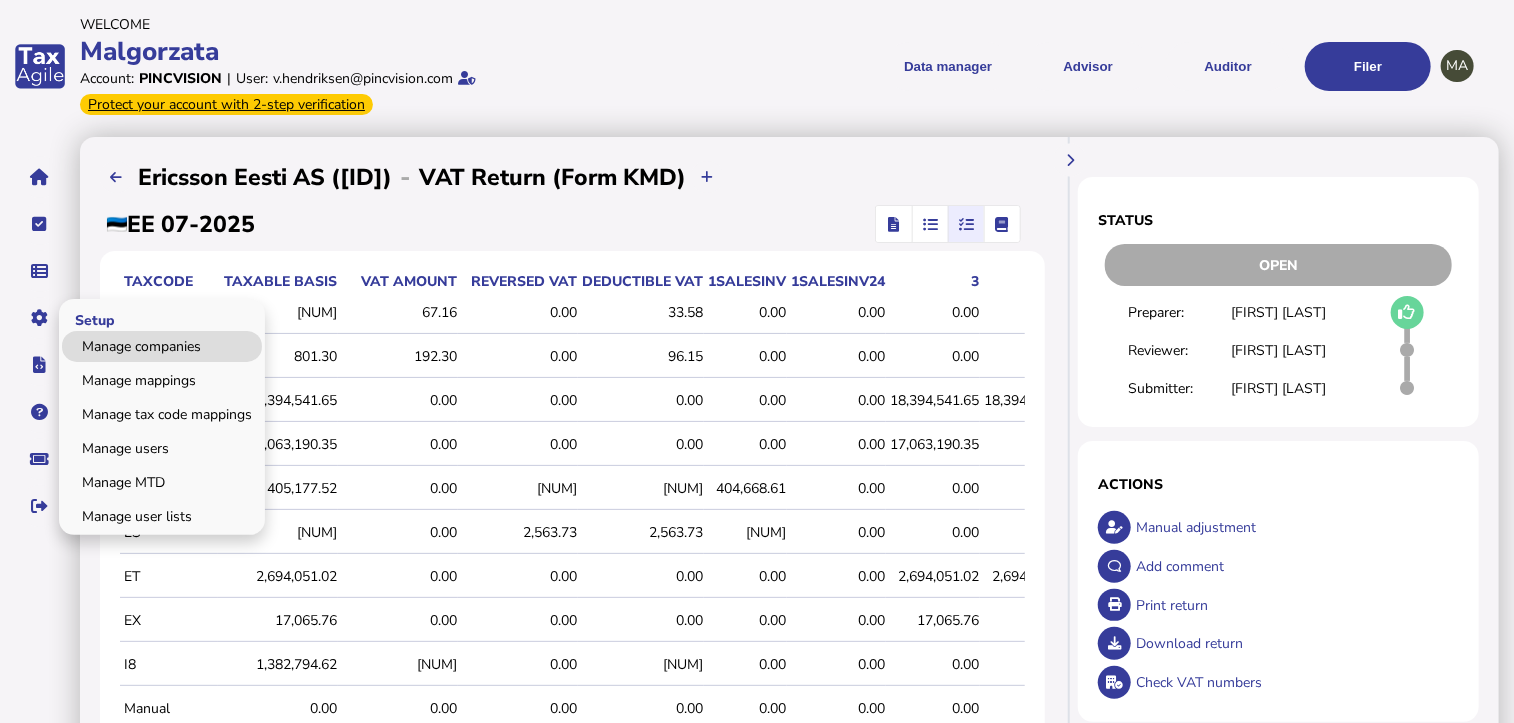 click on "Manage companies" at bounding box center [162, 346] 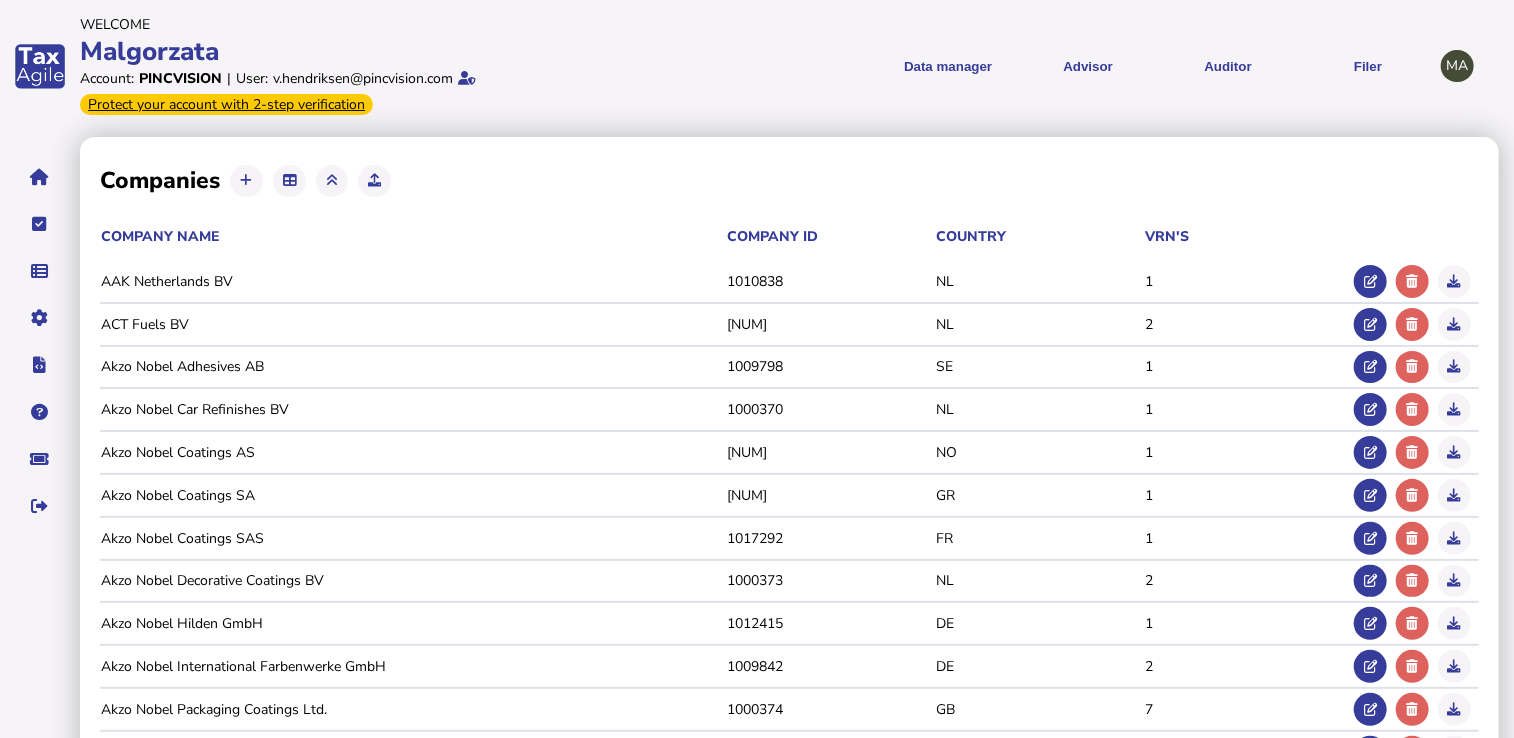 click on "Companies   Company Name   Company ID   Country   VRN's  AAK Netherlands BV [ID] NL 1 ACT Fuels BV [ID] NL 2 Akzo Nobel Adhesives AB [ID] SE 1 Akzo Nobel Car Refinishes BV [ID] NL 1 Akzo Nobel Coatings AS [ID] NO 1 Akzo Nobel Coatings SA [ID] GR 1 Akzo Nobel Coatings SAS [ID] FR 1 Akzo Nobel Decorative Coatings BV [ID] NL 2 Akzo Nobel Hilden GmbH [ID] DE 1 Akzo Nobel International Farbenwerke GmbH [ID] DE 2 Akzo Nobel Packaging Coatings Ltd. [ID] GB 7 Alphagraph GmbH [ID] DE 1 Amazon EU SARL [ID] NL 1 Amazon Online Netherlands BV [ID] NL 1 Amazon.com Services LLC [ID] US 1 Anholmen Fastighets AB [ID] SE 1 ARVIN EUROPEAN HOLDINGS (UK) LTD [ID] FR 1 Carbosulf Chemische Werke GmbH [ID] DE 2 De Voogt BV [ID] NL 1 Diurnal Europe B.V. [ID] NL 4 Diurnal Limited [ID] GB 3 Dolby Europe Ltd. [ID] GB 1 Dolby France SAS [ID] FR 1 Dolby Germany GmbH [ID] DE 1 Dolby Global BV [ID] NL 10 Dolby Iberica SL [ID] ES 1 Dolby International AB - NL IE 2" 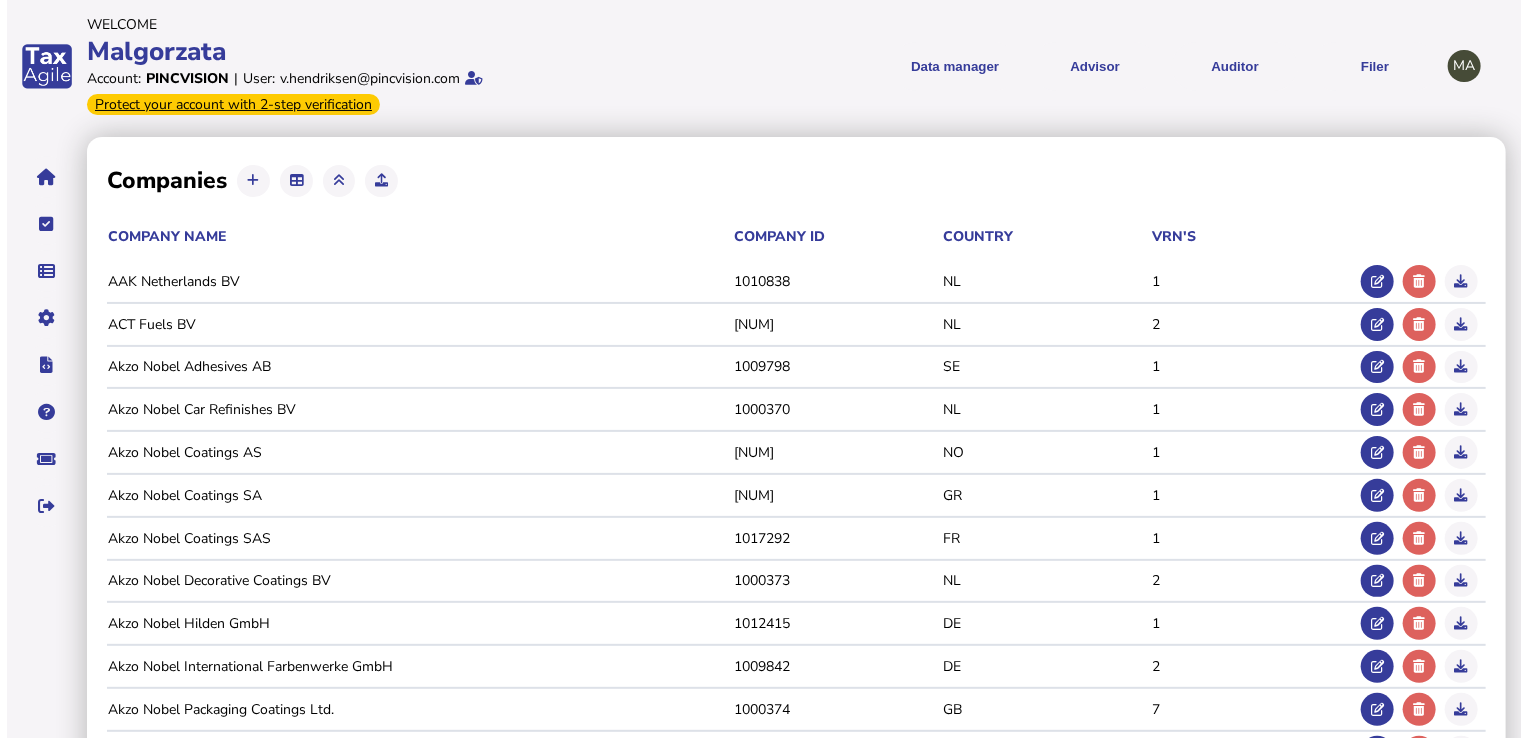 scroll, scrollTop: 1778, scrollLeft: 0, axis: vertical 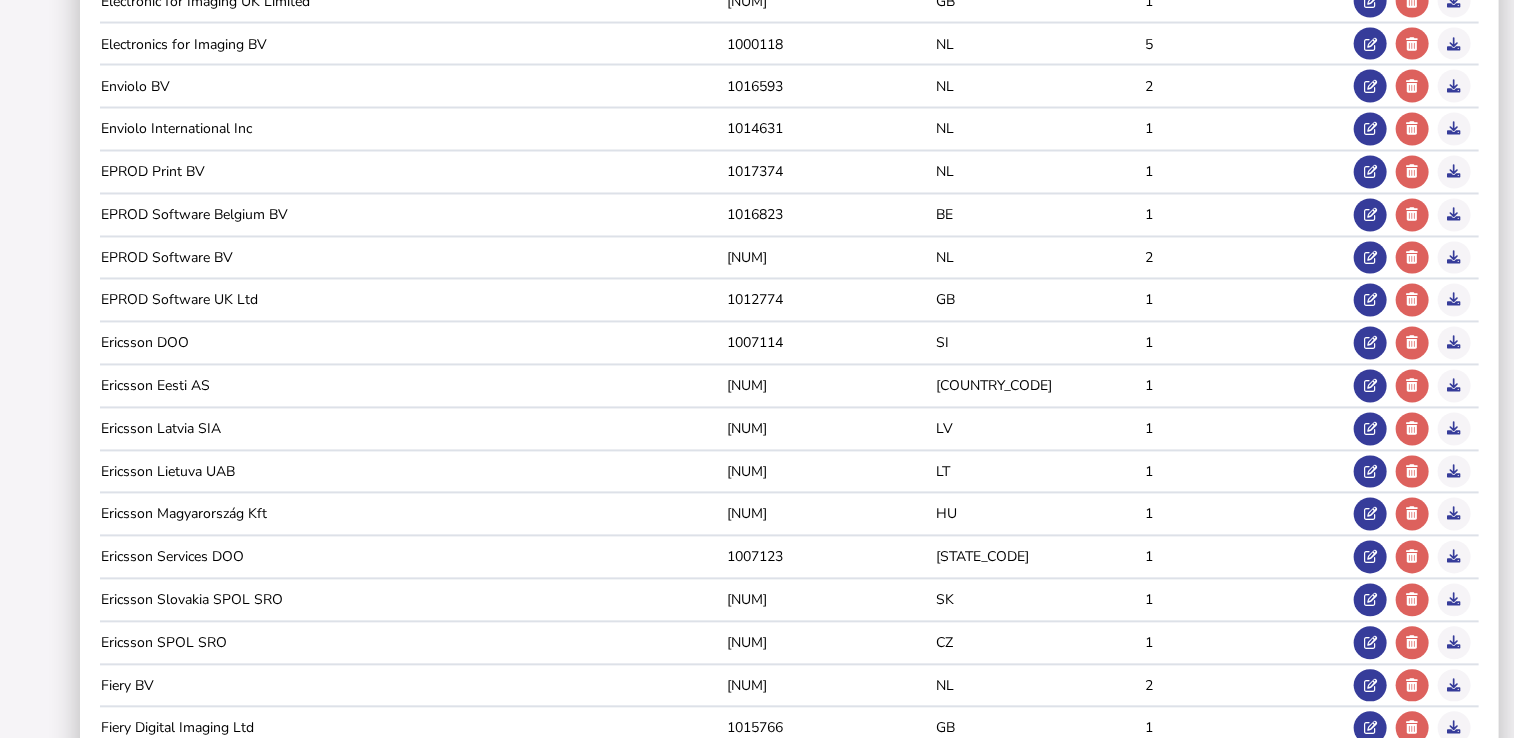 click 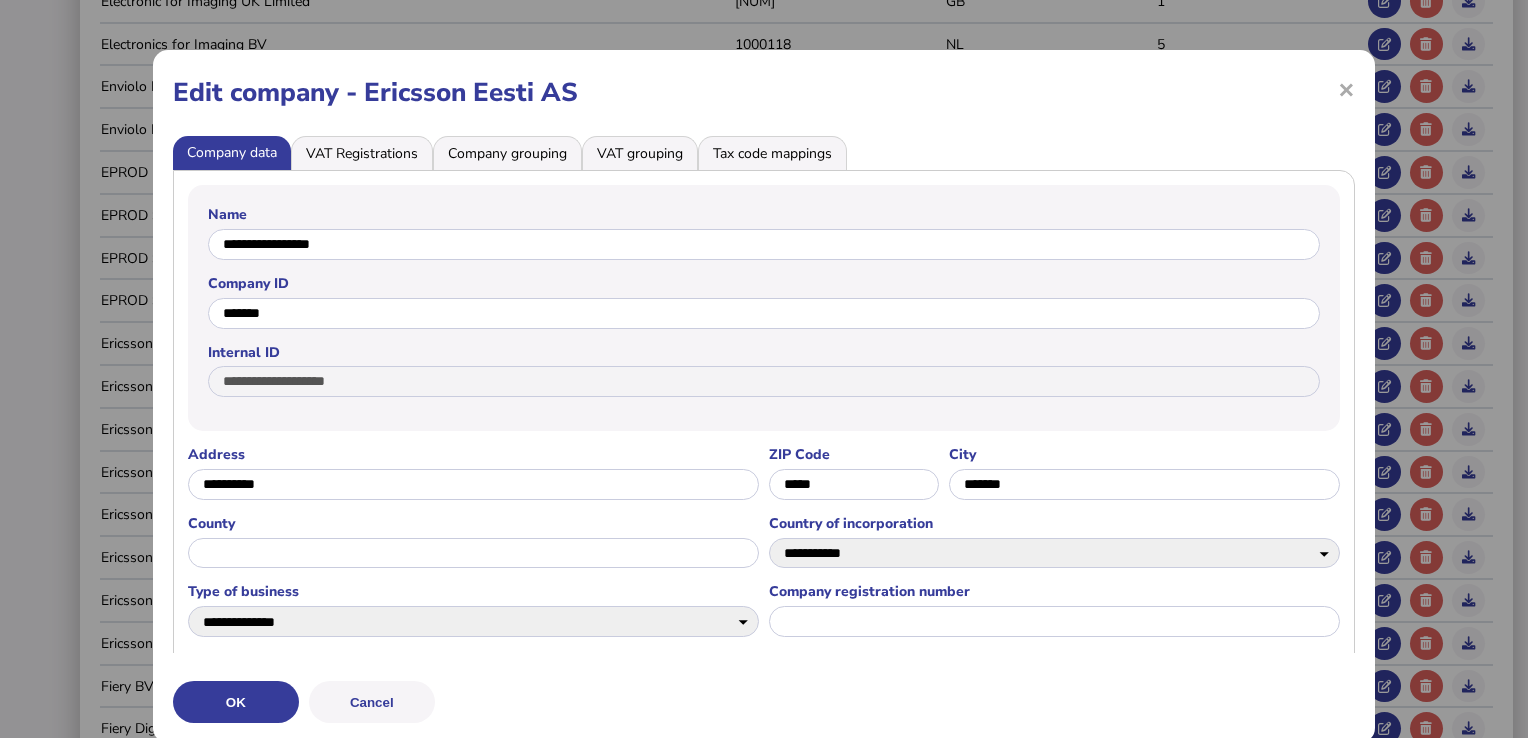 click on "VAT Registrations" at bounding box center [362, 153] 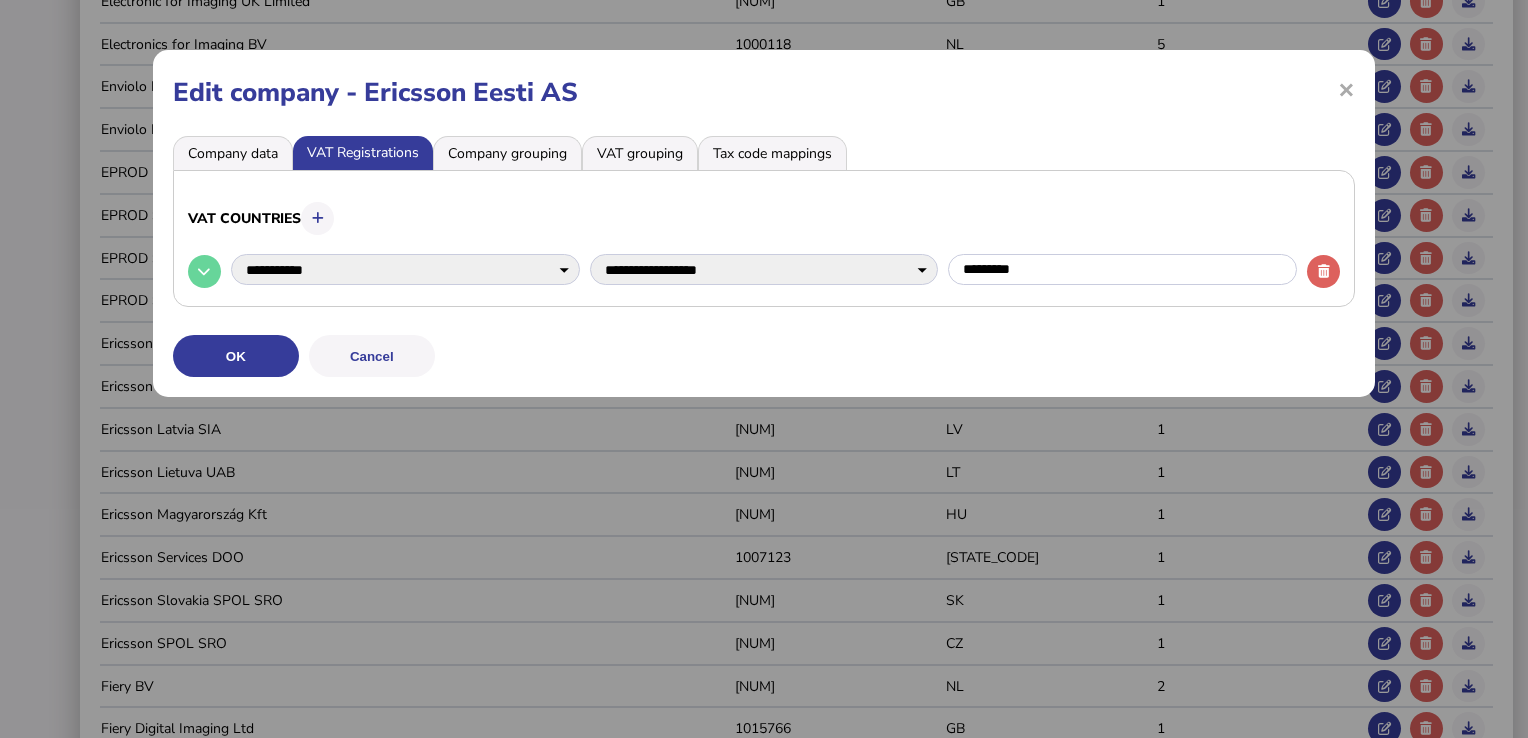 click on "Tax code mappings" at bounding box center (772, 153) 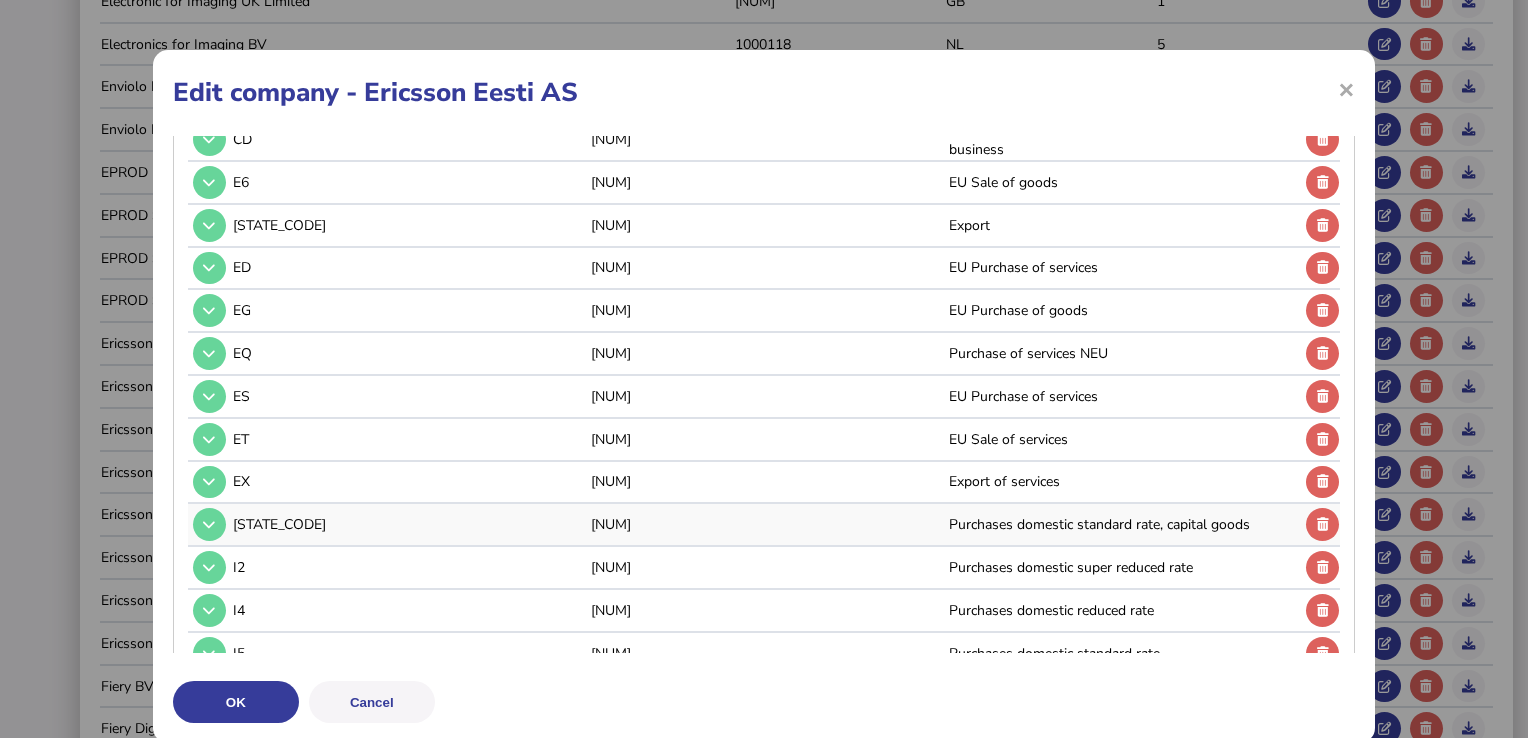 scroll, scrollTop: 500, scrollLeft: 0, axis: vertical 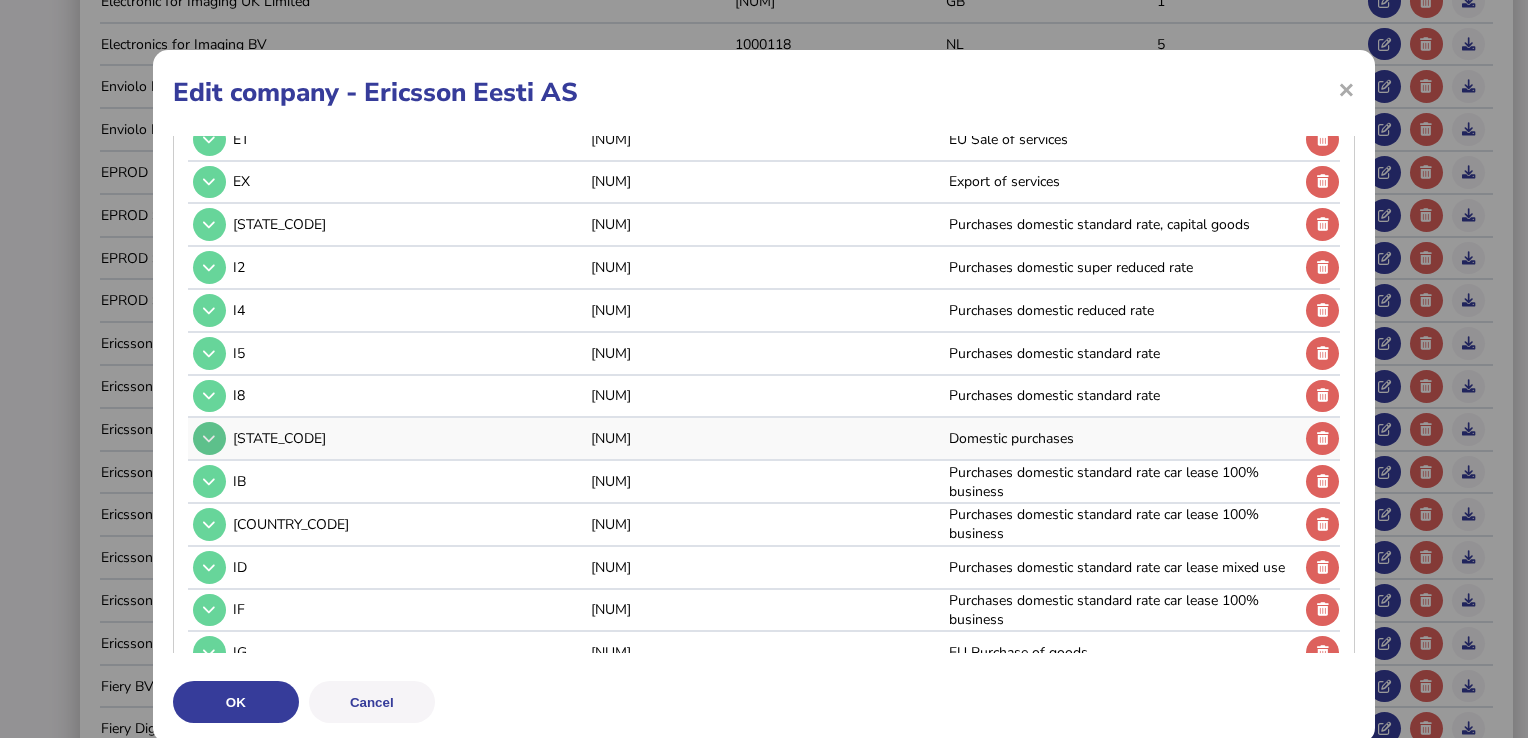 click at bounding box center (209, 438) 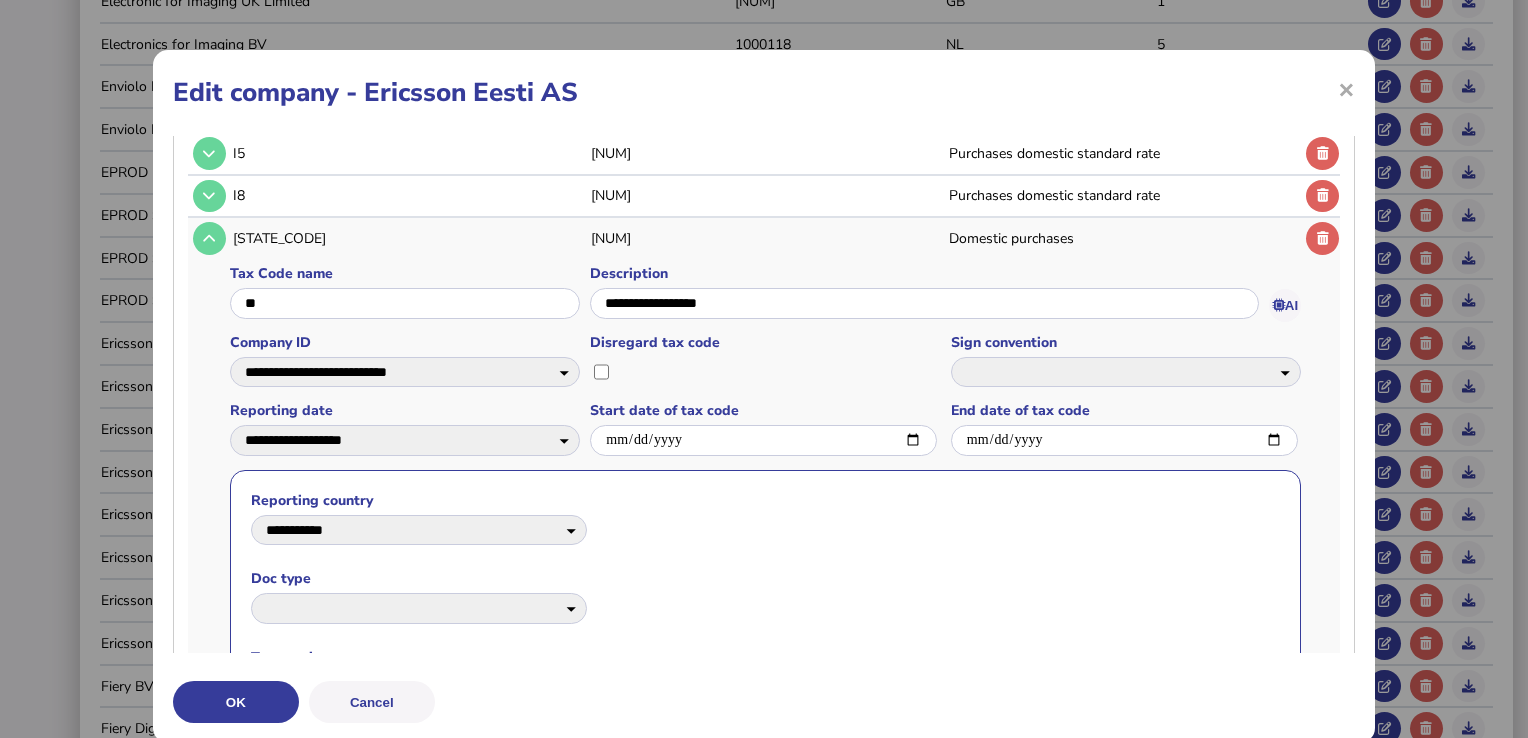 scroll, scrollTop: 700, scrollLeft: 0, axis: vertical 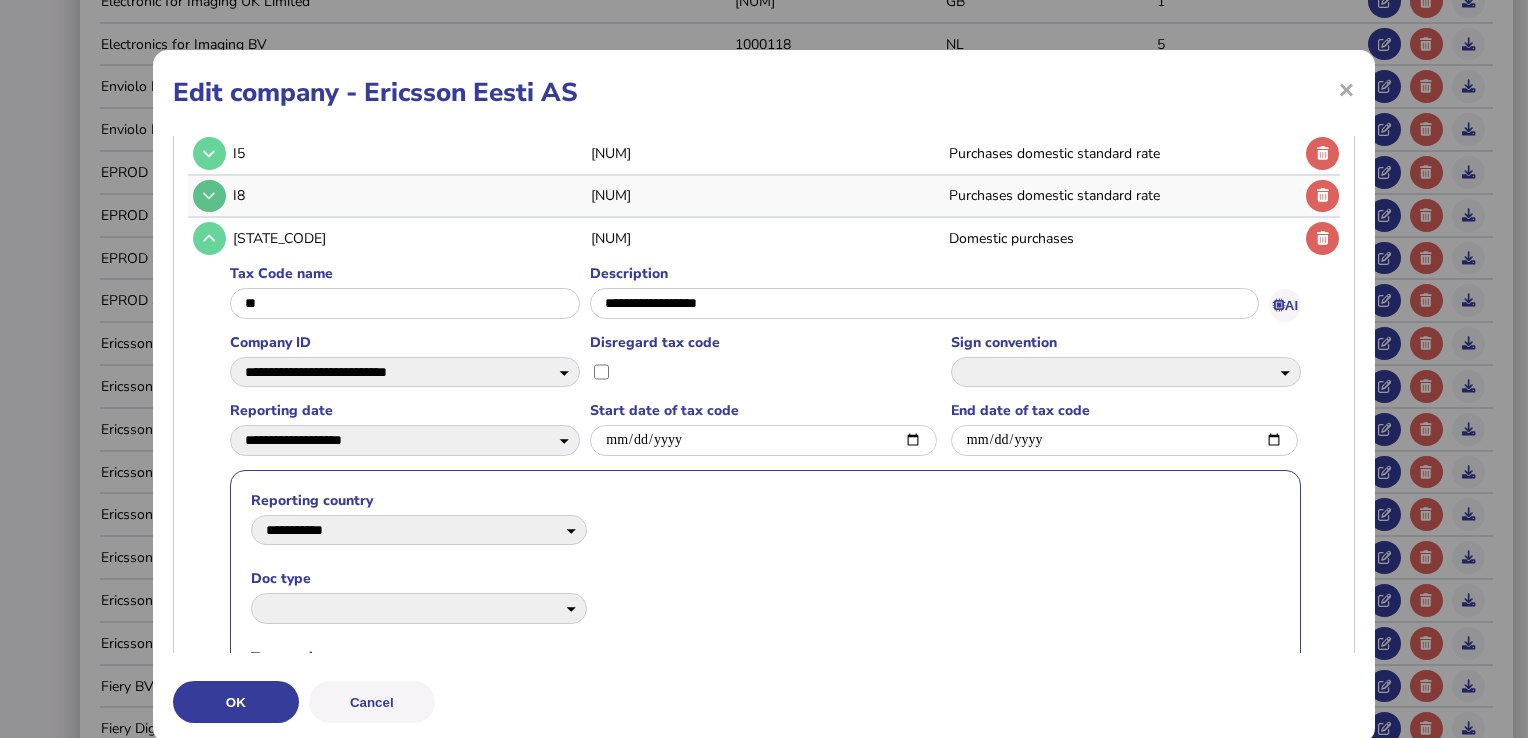 click at bounding box center (209, 195) 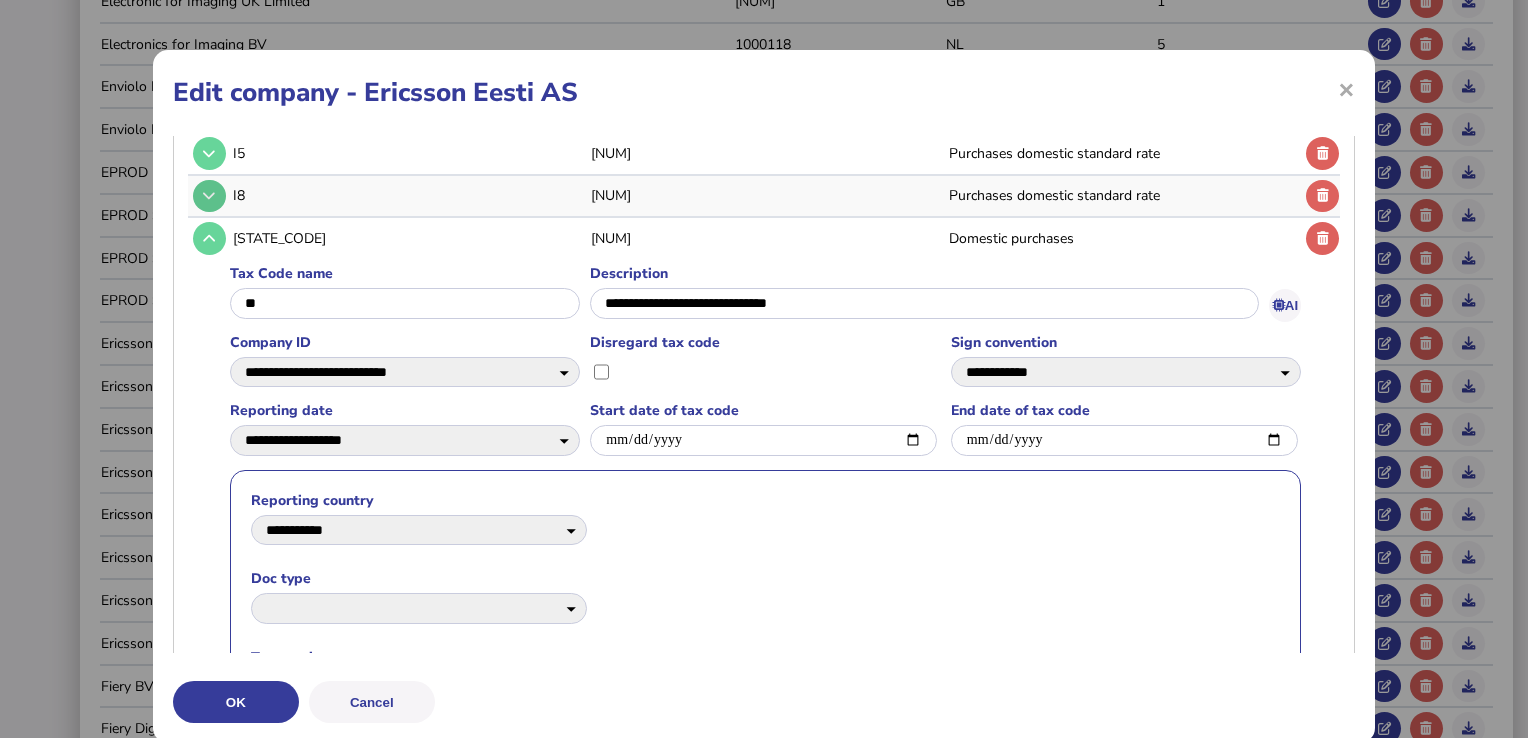select on "**********" 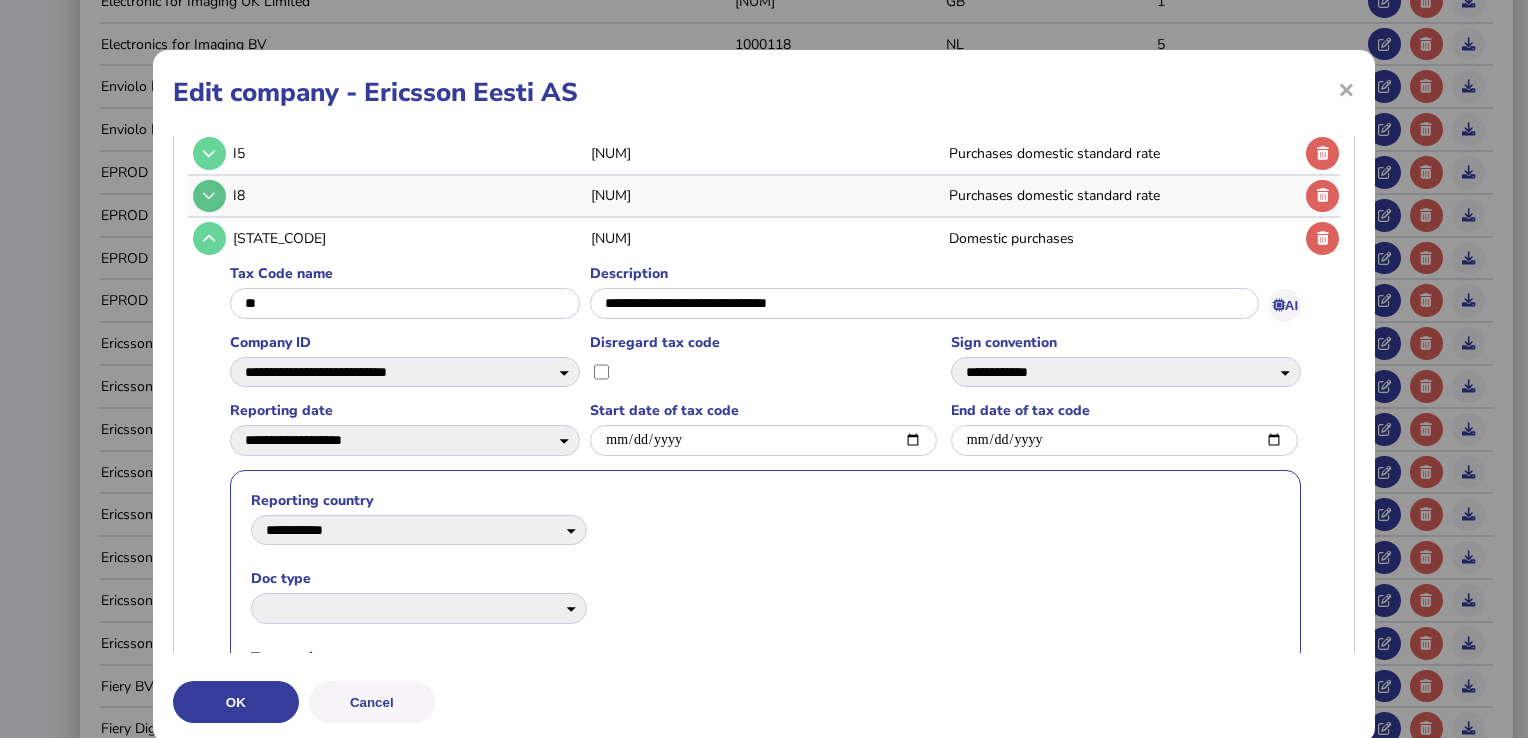 select on "*********" 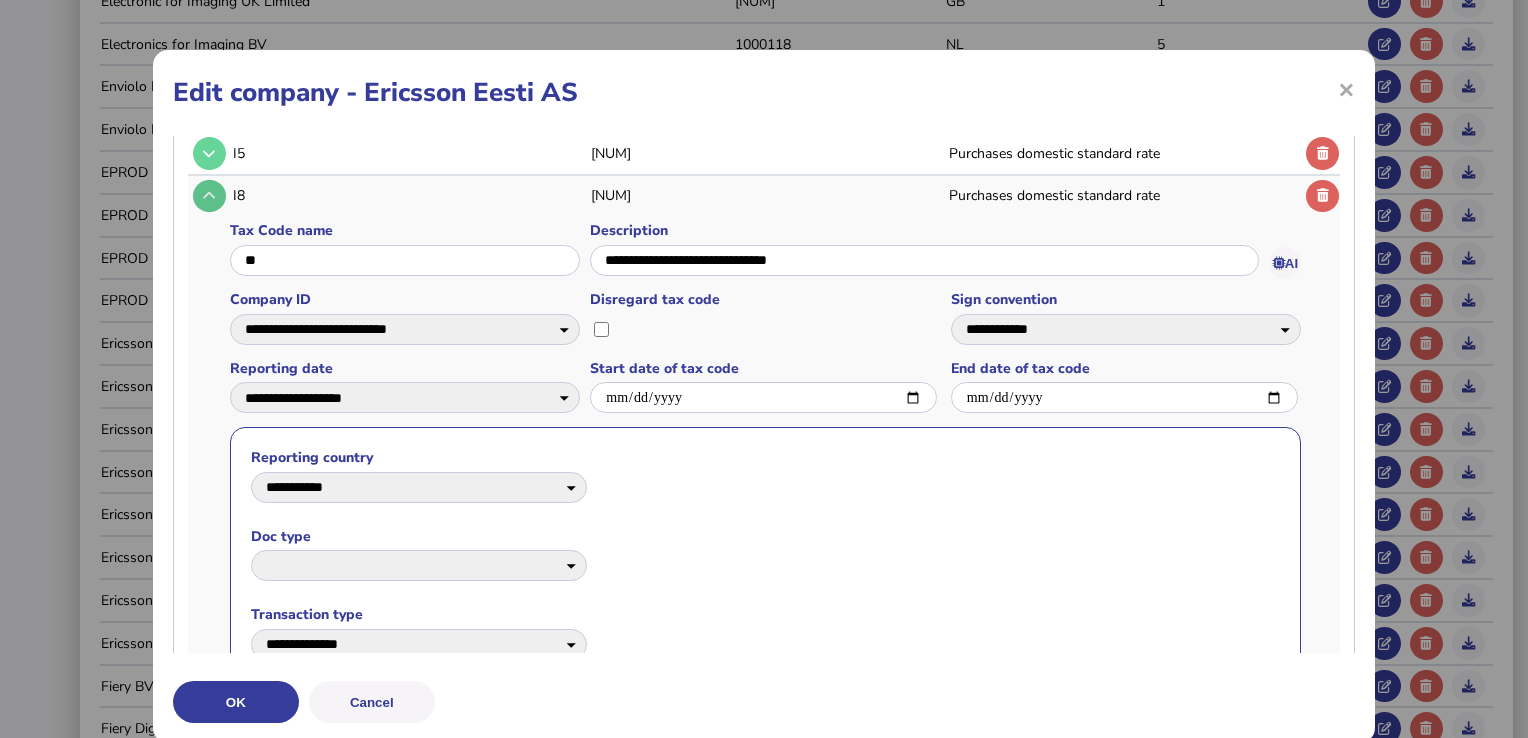 click at bounding box center [209, 196] 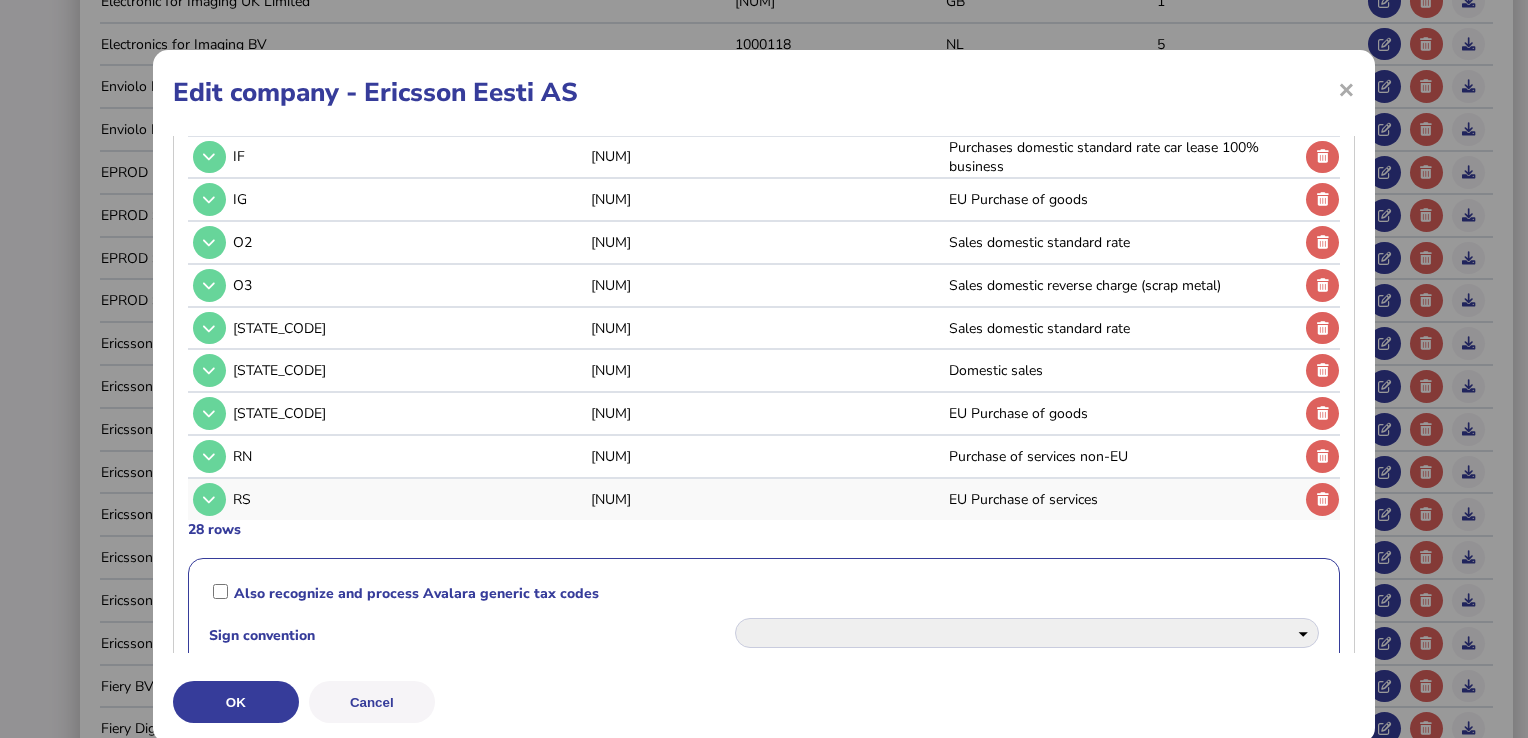 scroll, scrollTop: 1000, scrollLeft: 0, axis: vertical 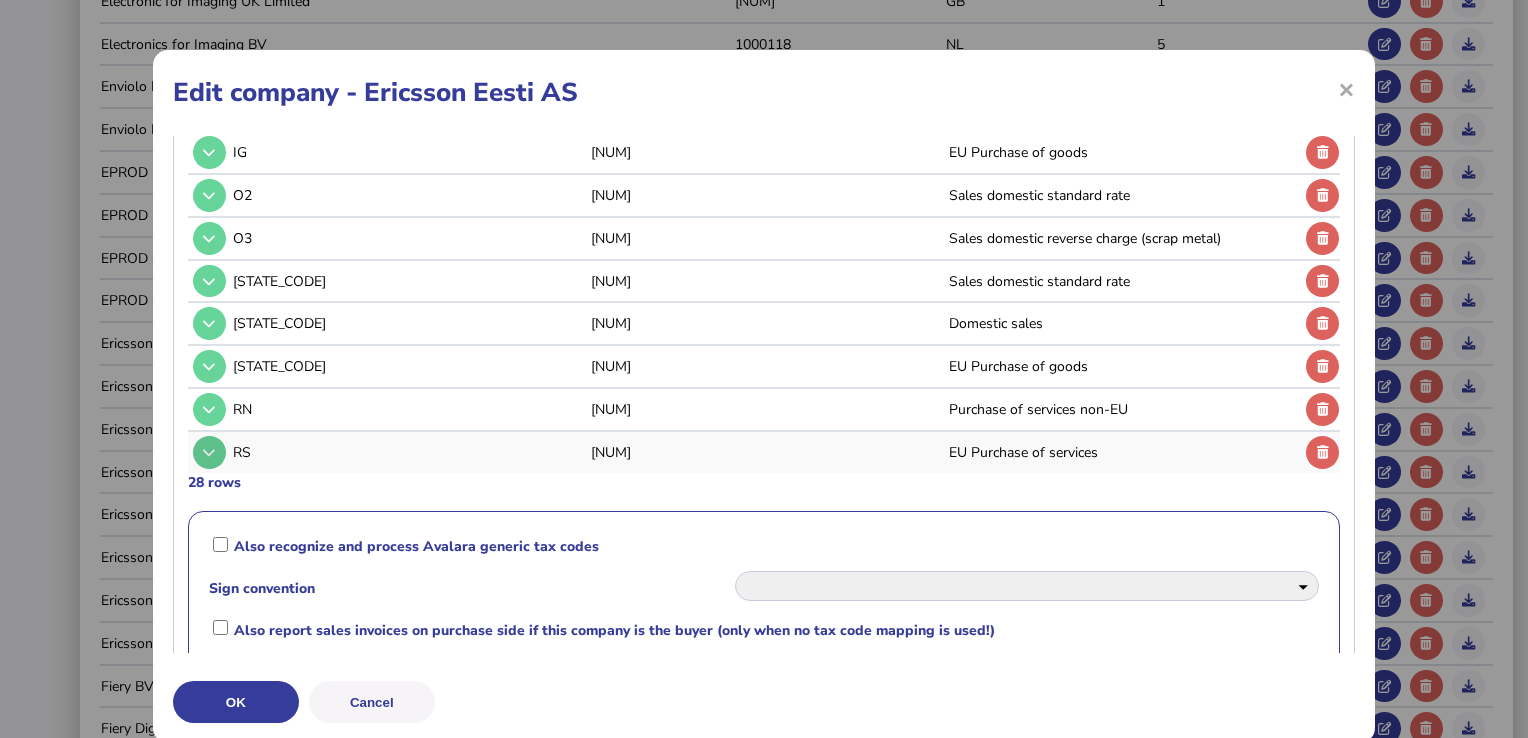 click at bounding box center [209, 452] 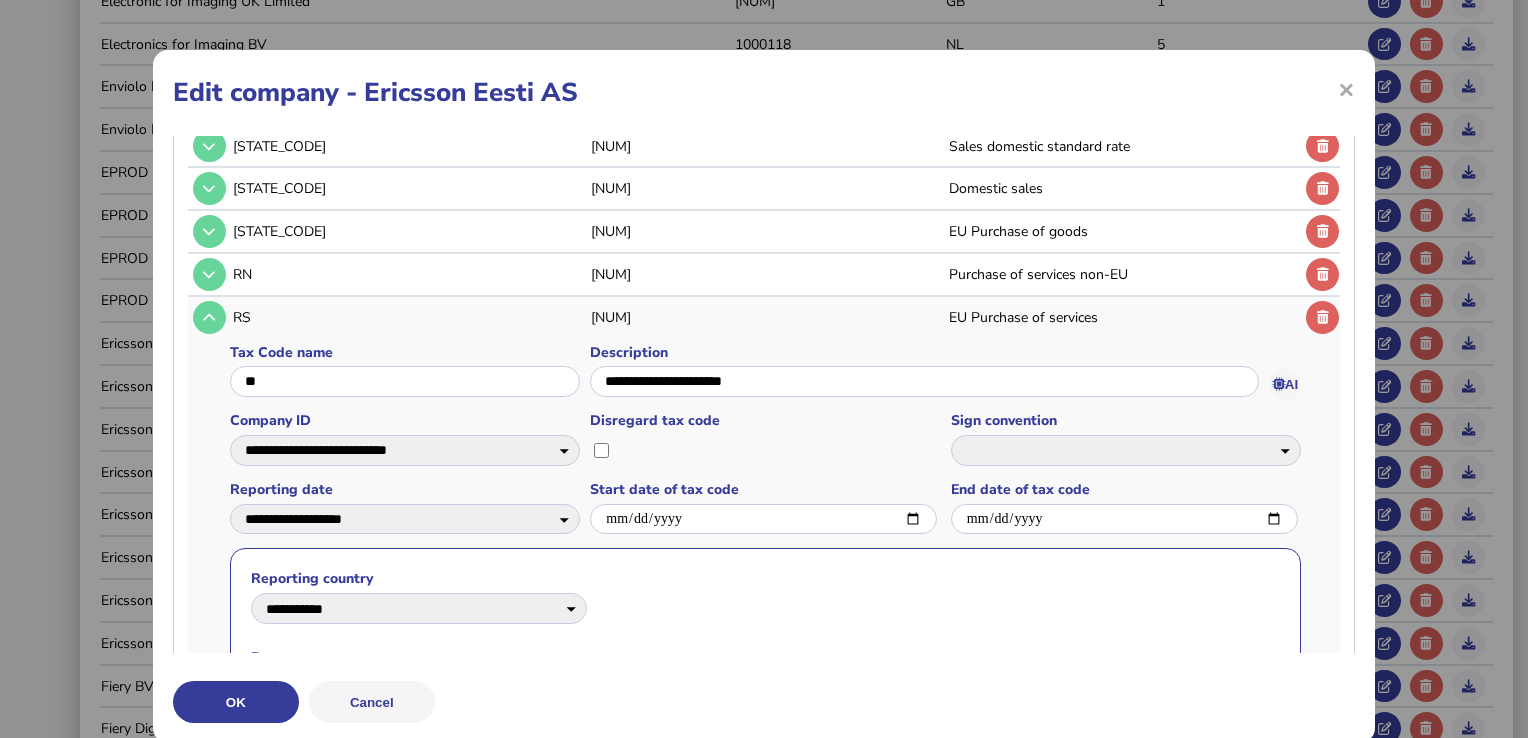 scroll, scrollTop: 1100, scrollLeft: 0, axis: vertical 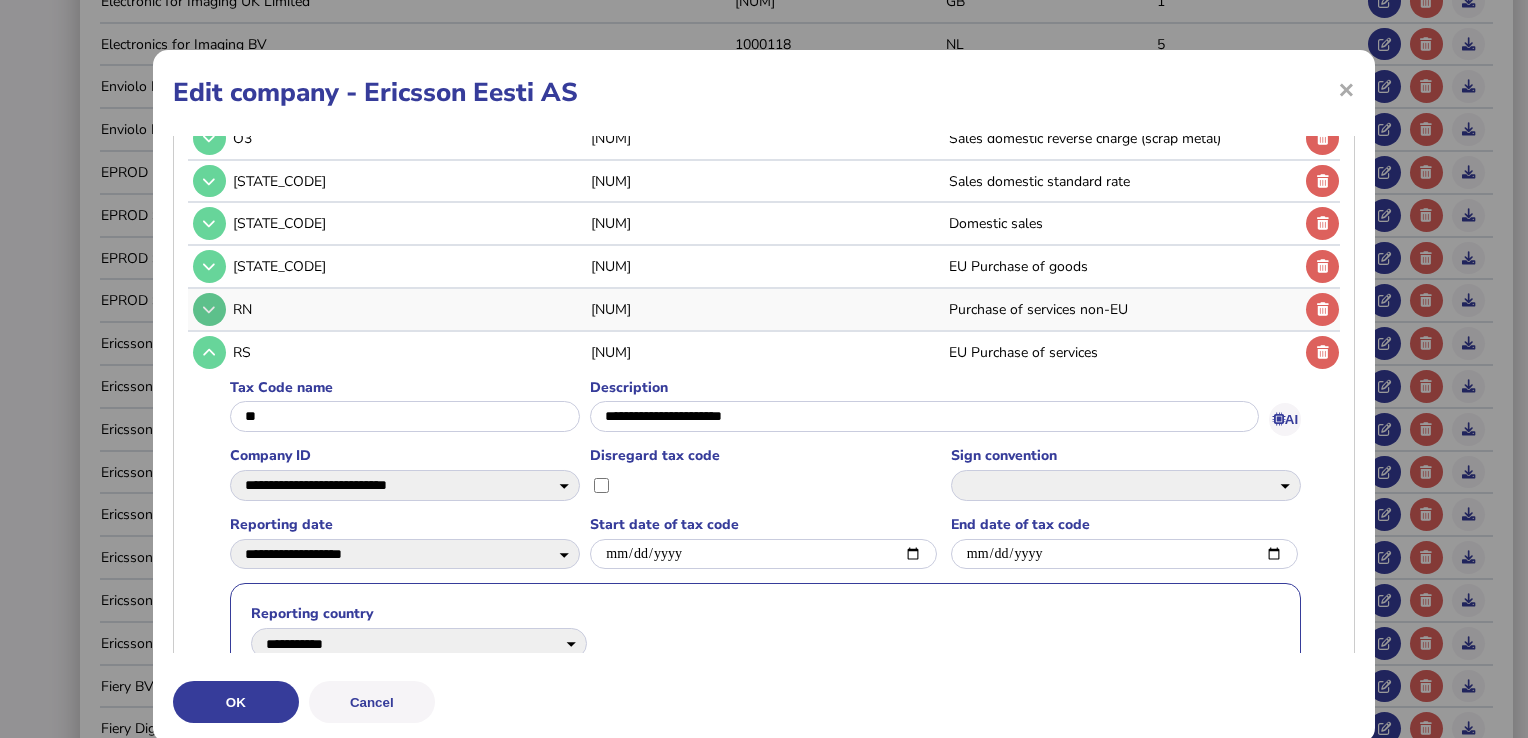 click at bounding box center (209, 309) 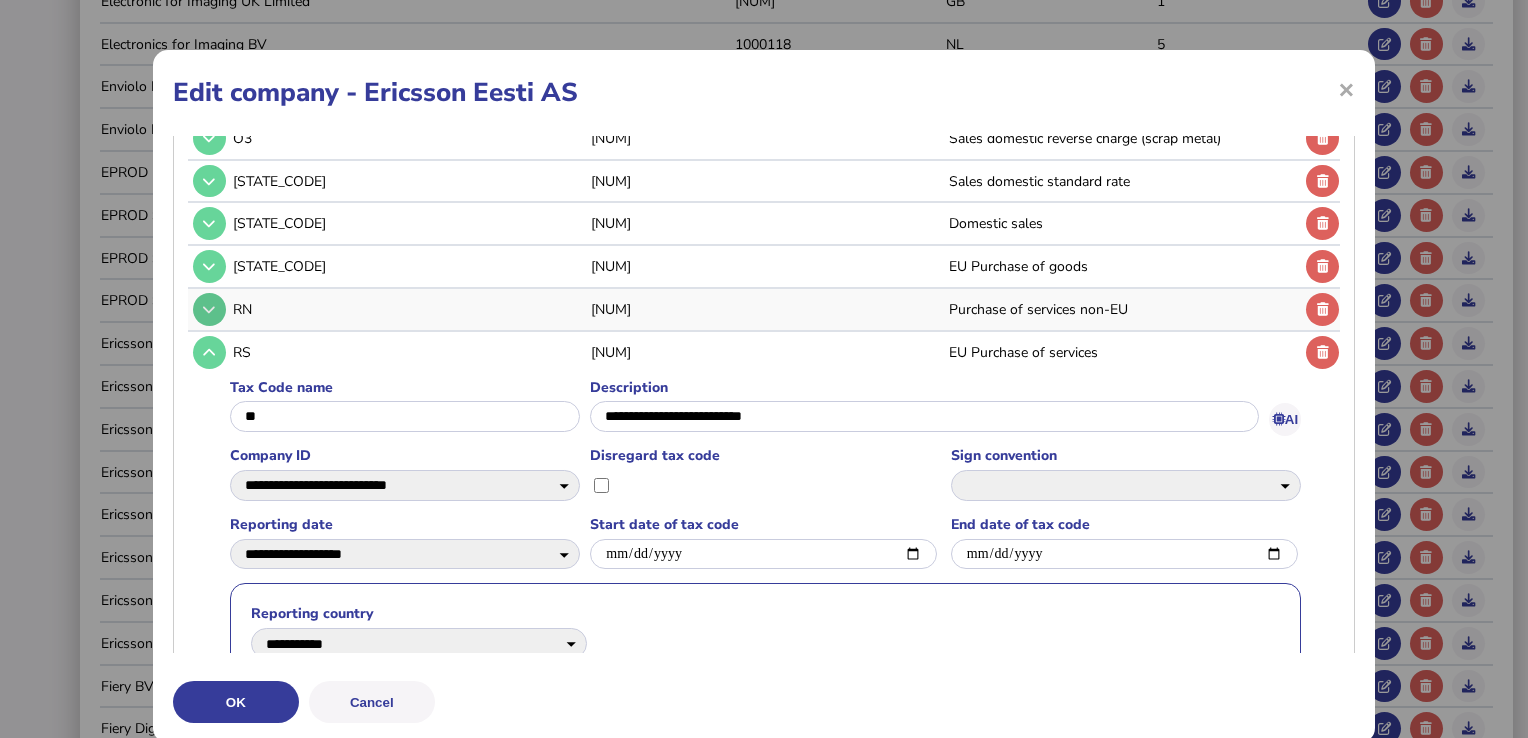 select on "**********" 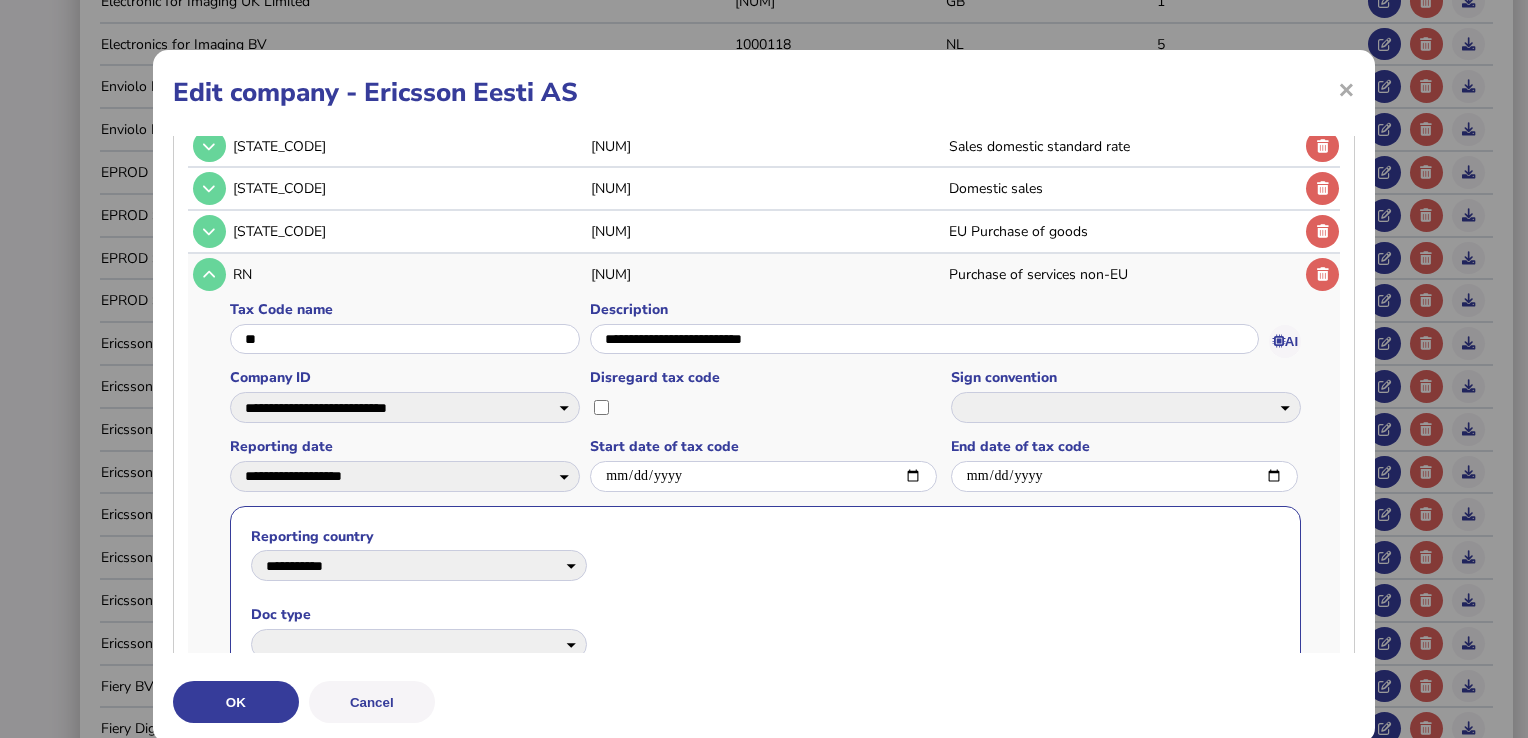 scroll, scrollTop: 1100, scrollLeft: 0, axis: vertical 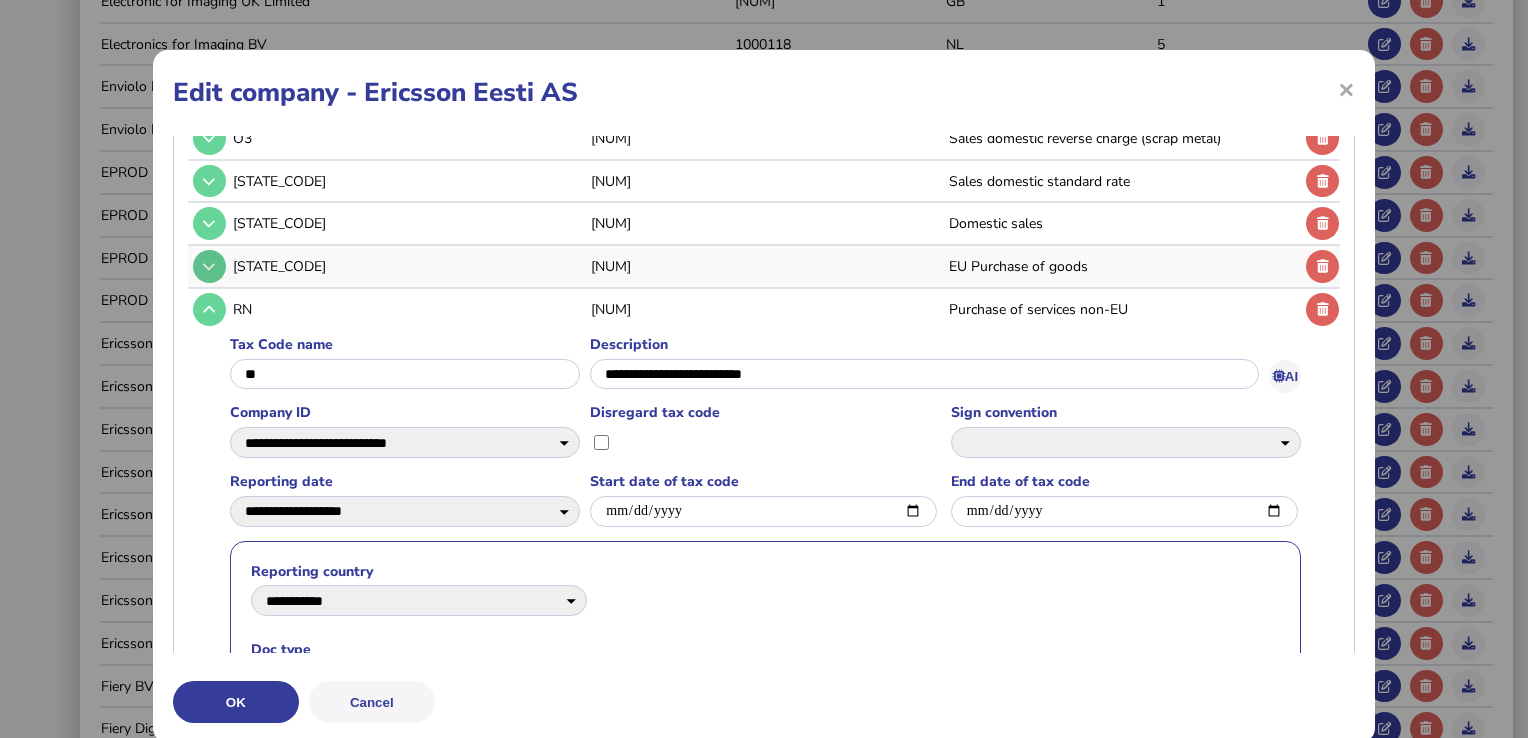 click at bounding box center [209, 266] 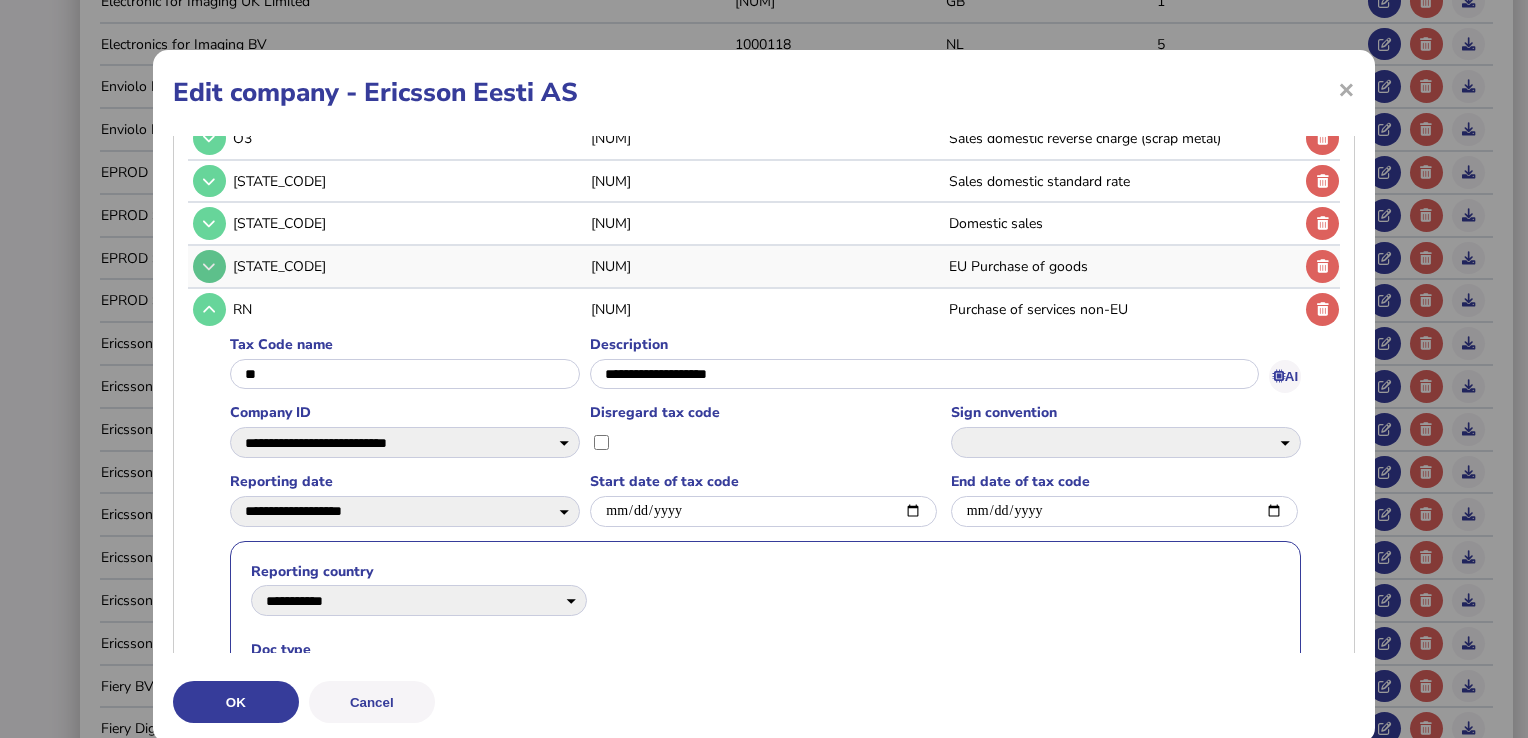 select on "**********" 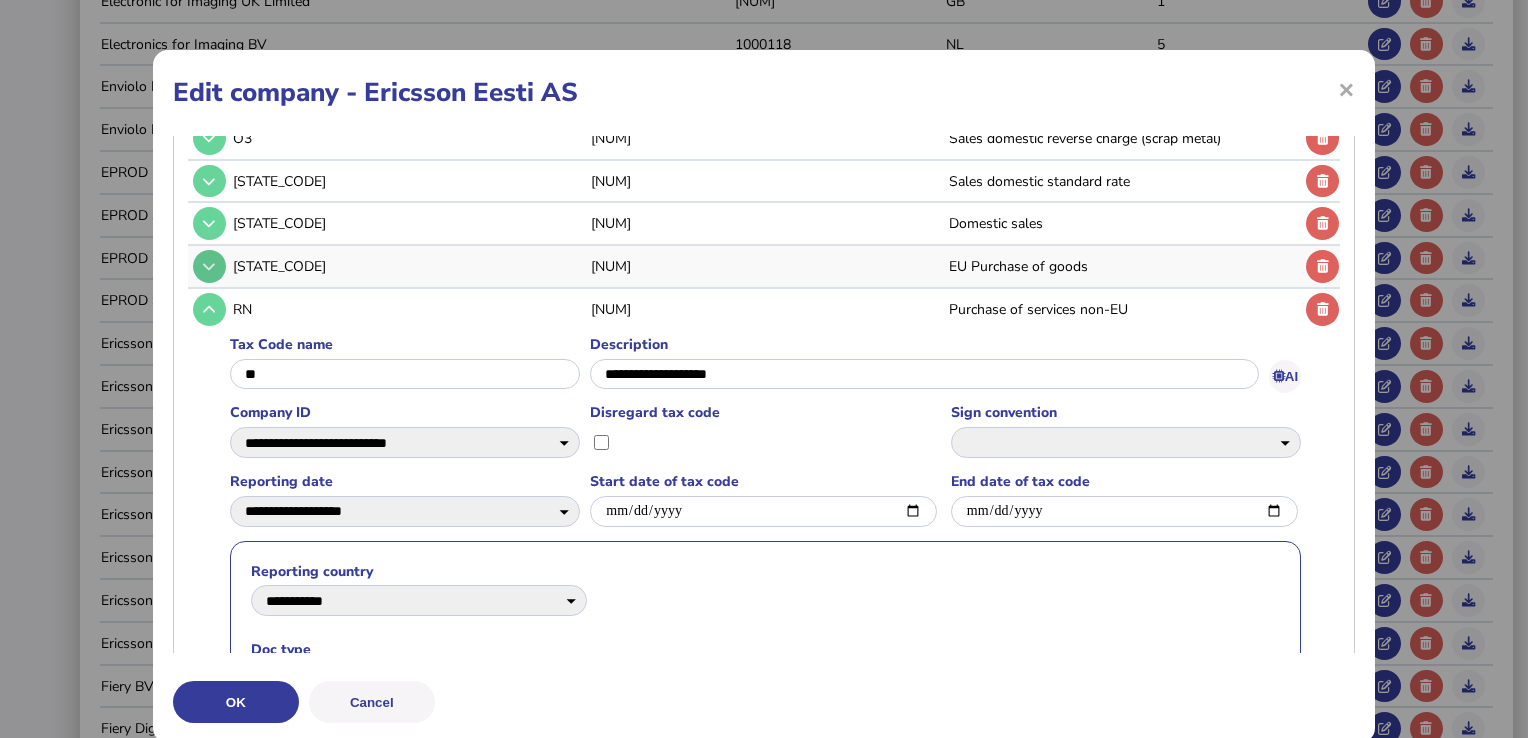 select on "**********" 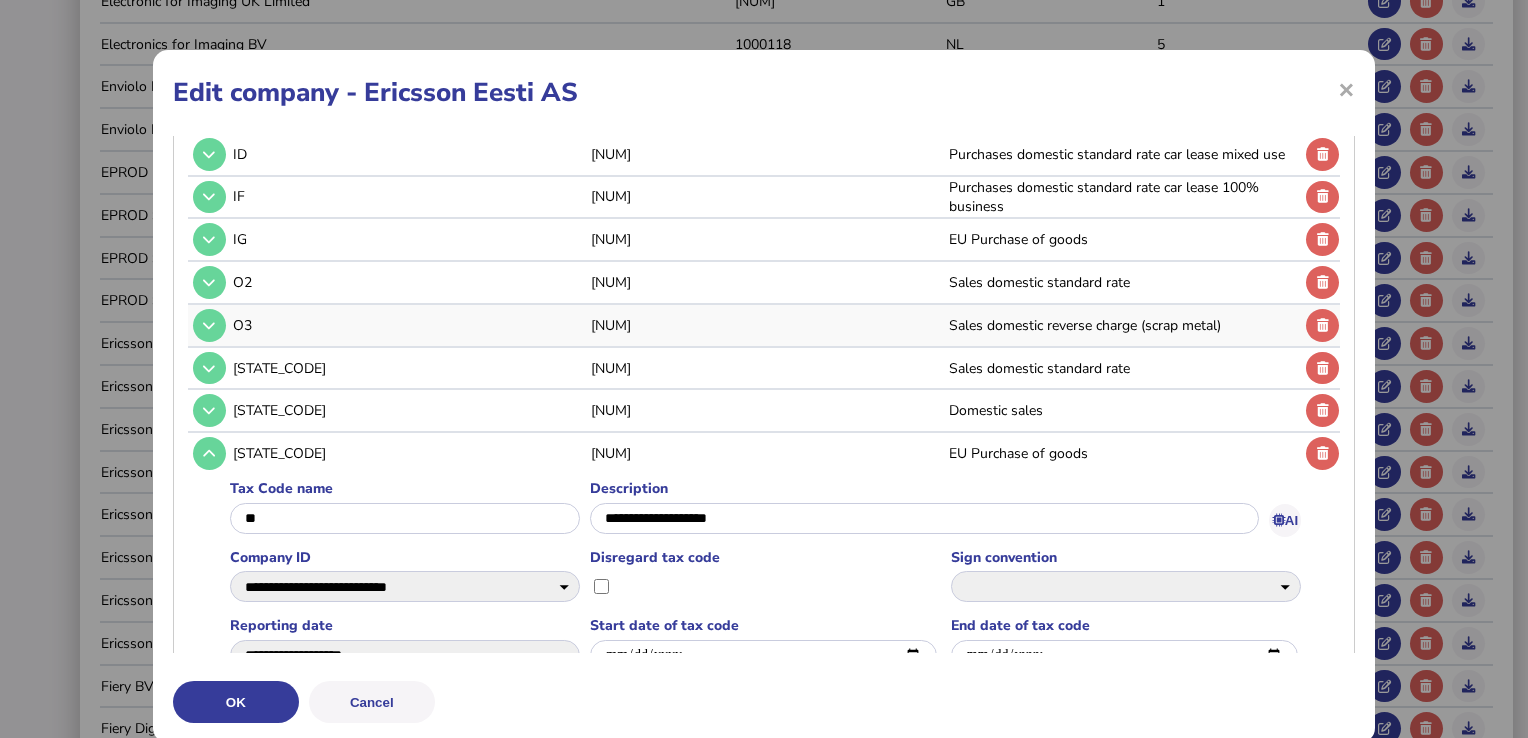 scroll, scrollTop: 900, scrollLeft: 0, axis: vertical 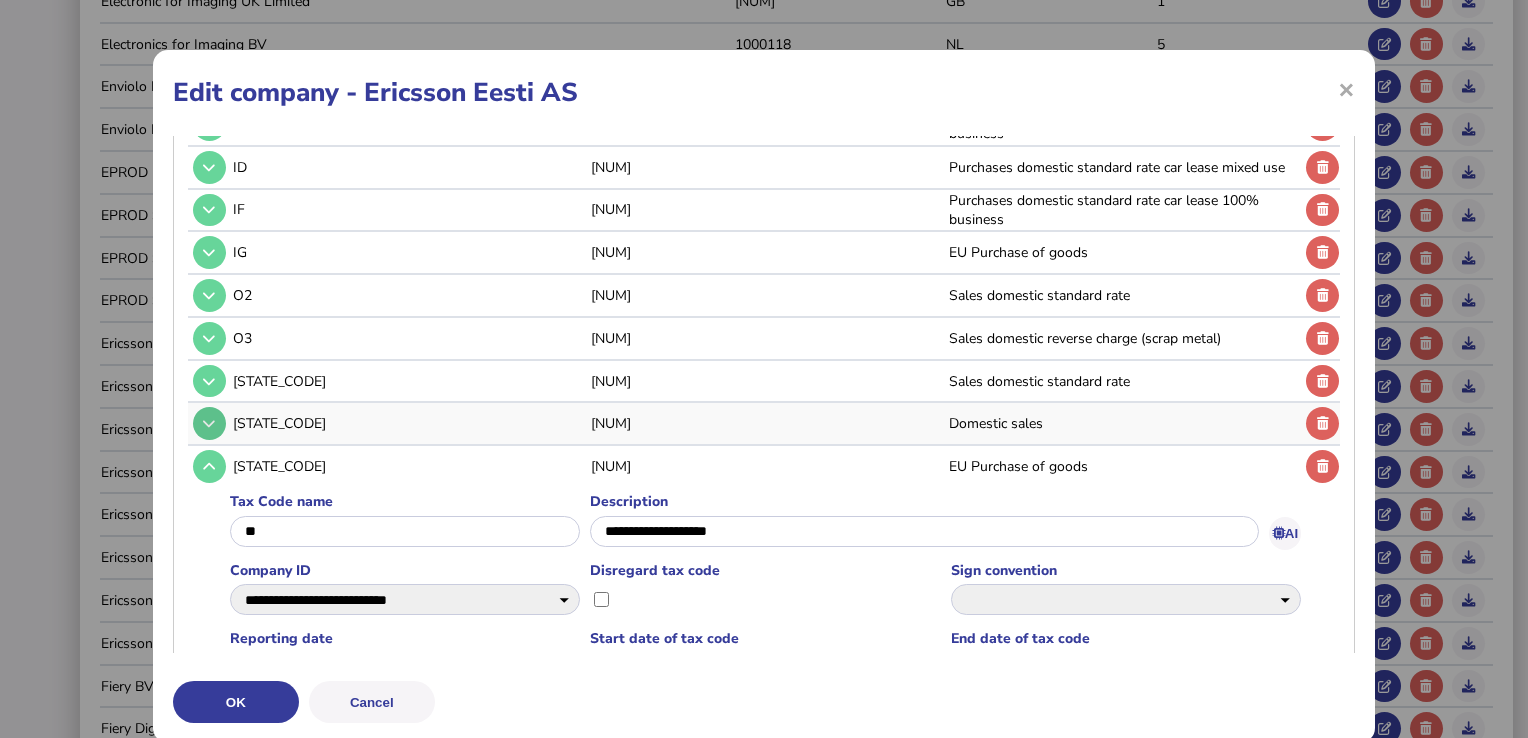click at bounding box center (209, 423) 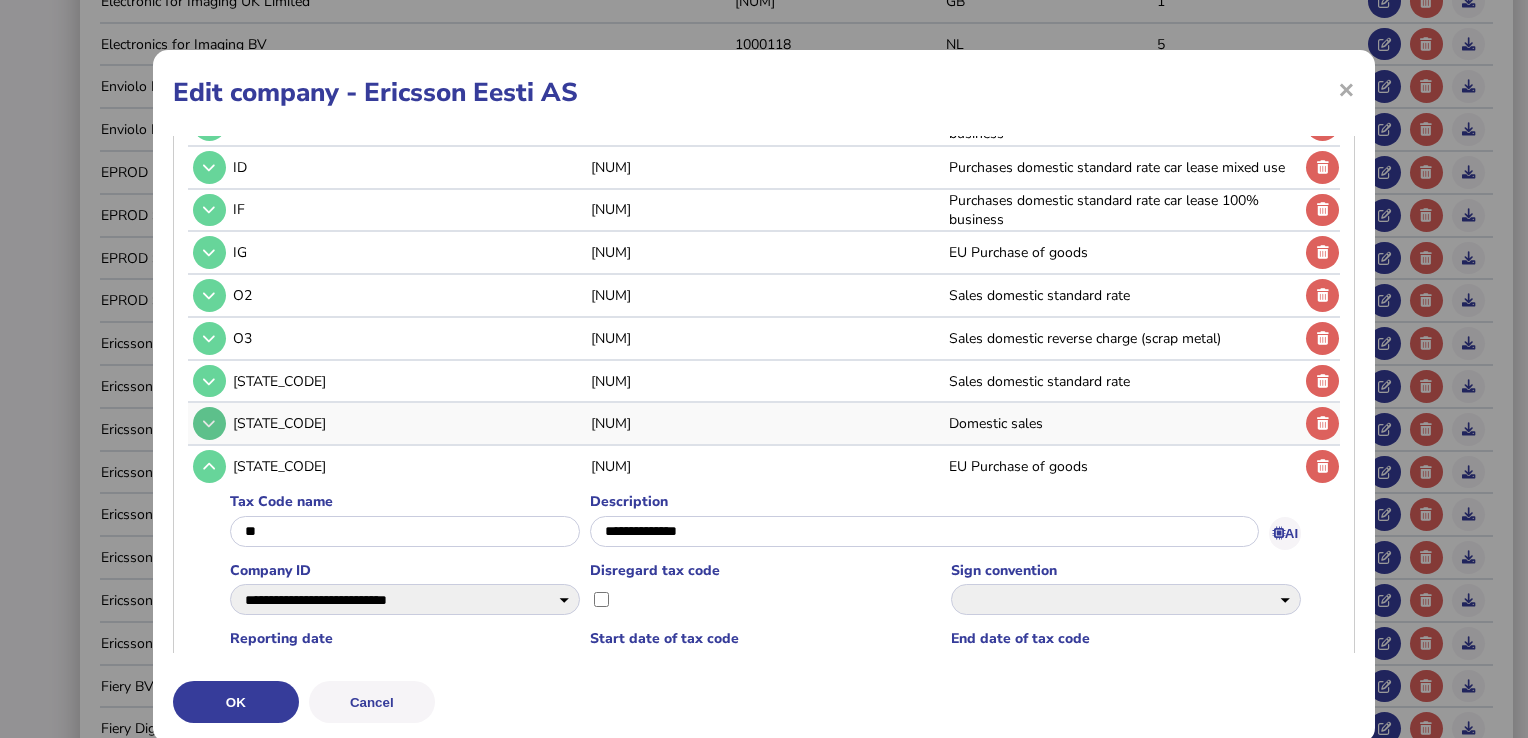 select on "**********" 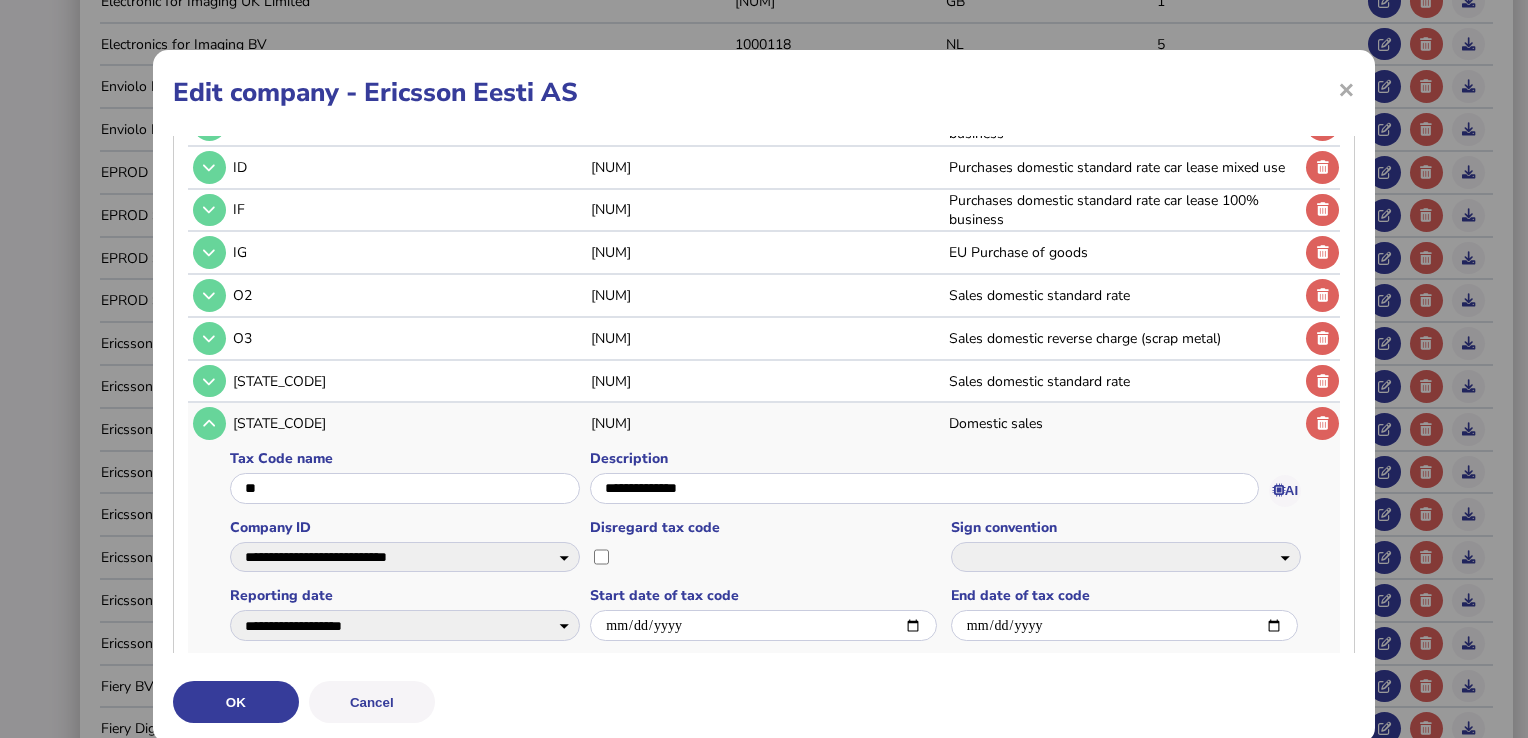 scroll, scrollTop: 1000, scrollLeft: 0, axis: vertical 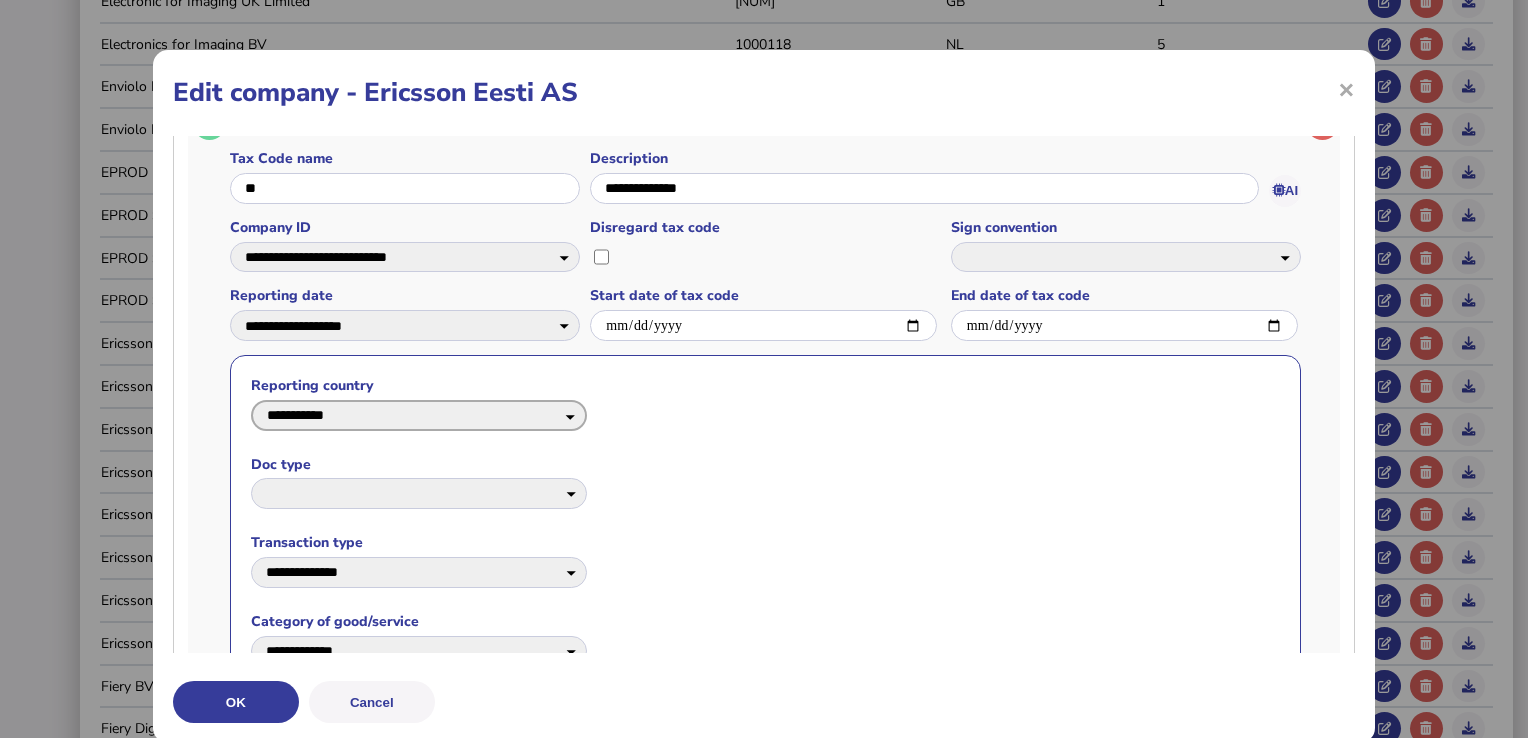 click on "**********" at bounding box center [419, 415] 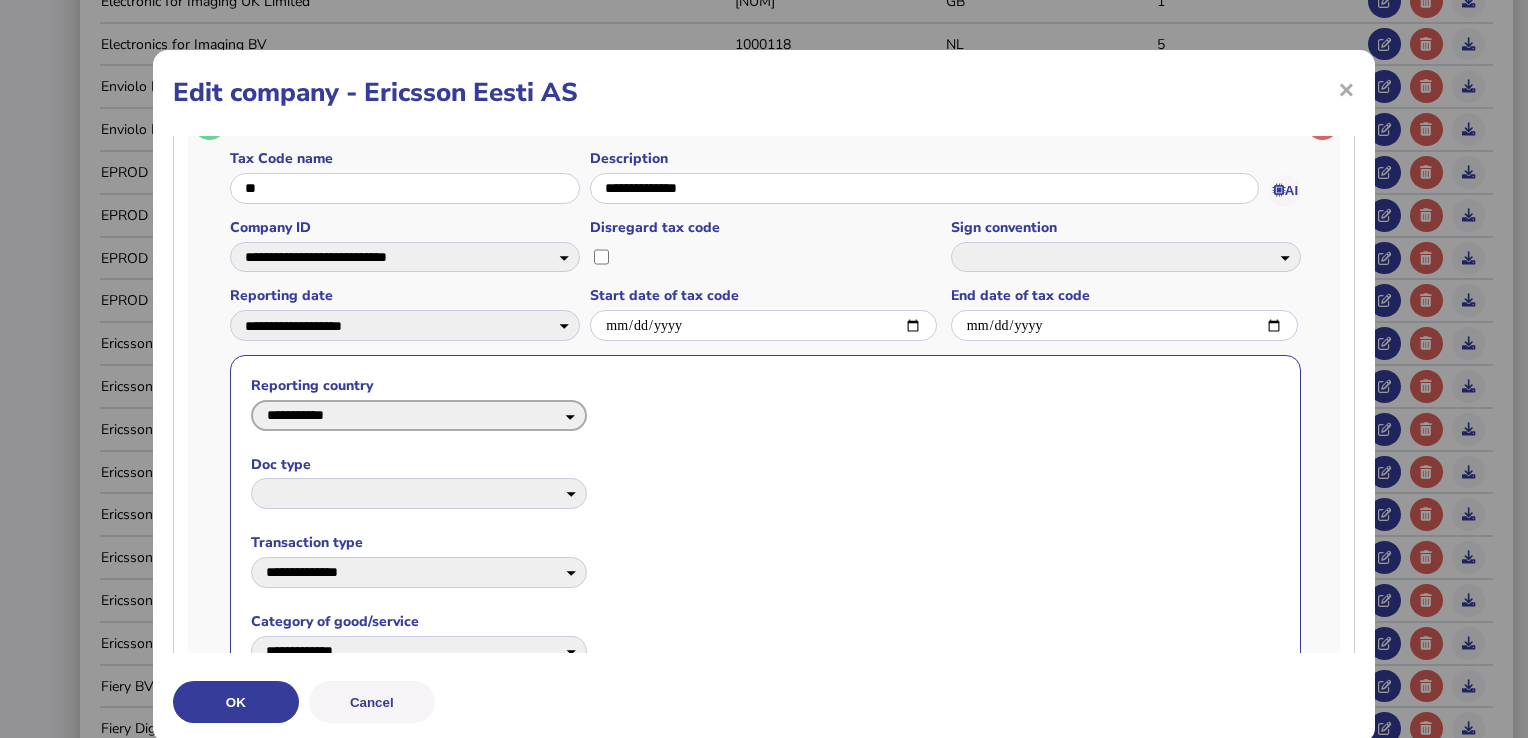 select on "**" 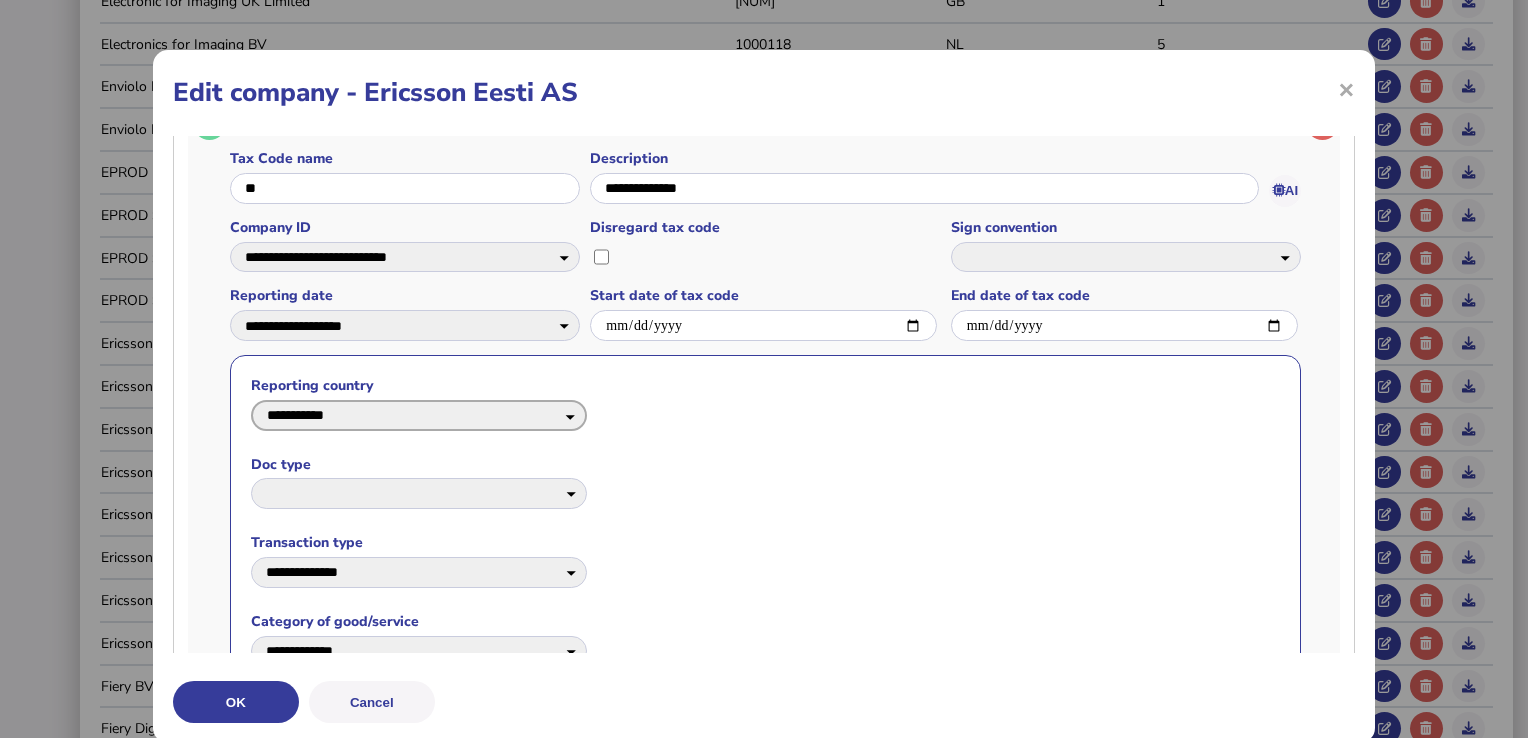 select on "*****" 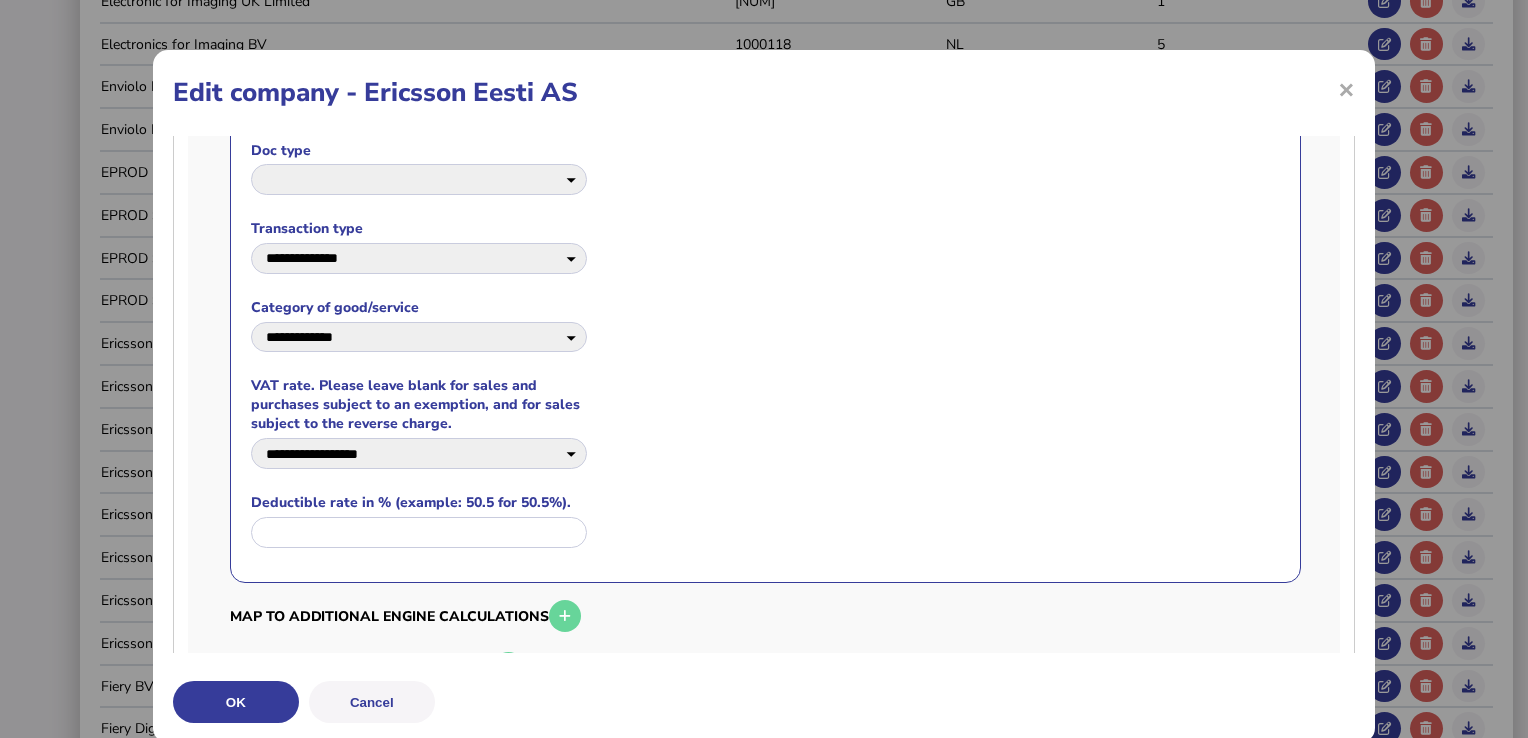 scroll, scrollTop: 1600, scrollLeft: 0, axis: vertical 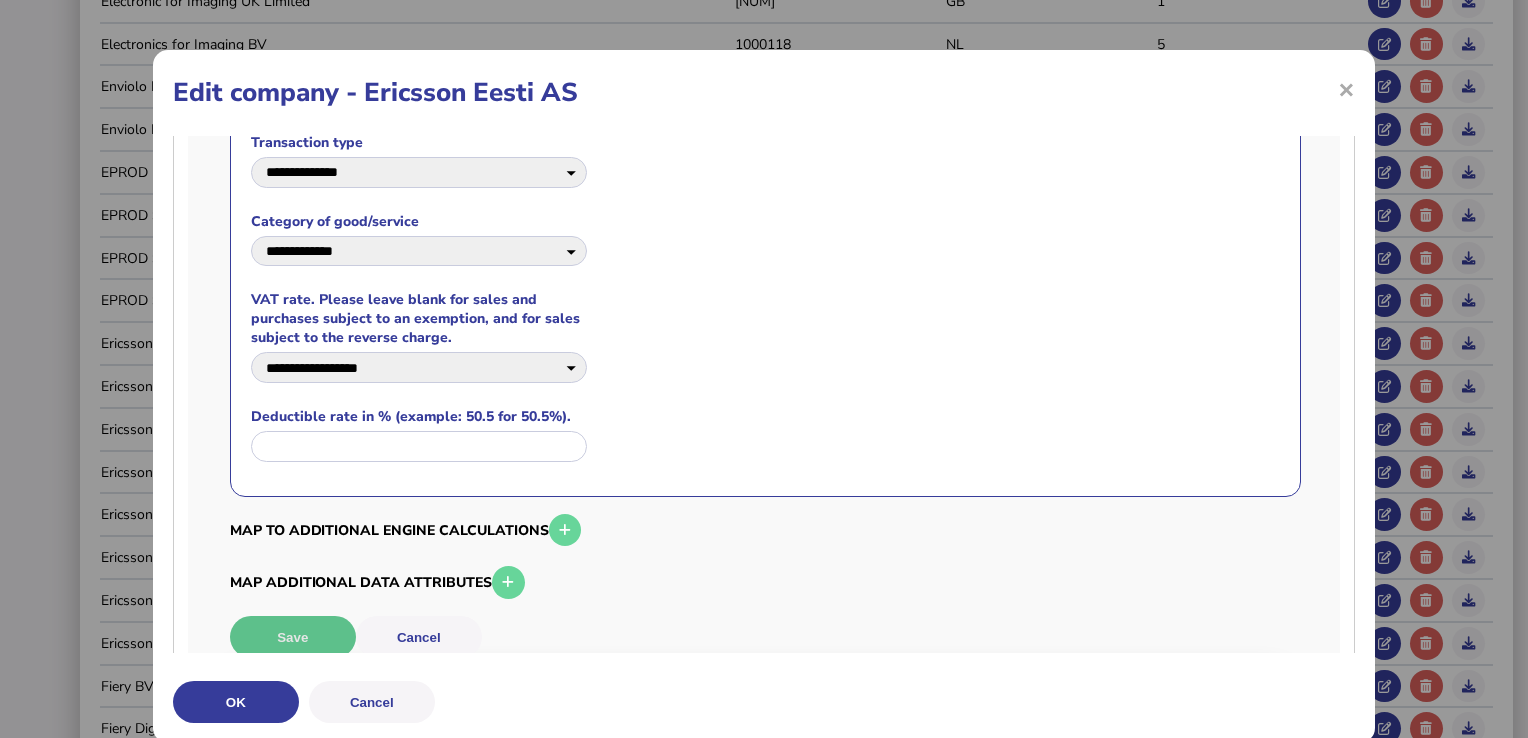 click on "Save" at bounding box center [293, 637] 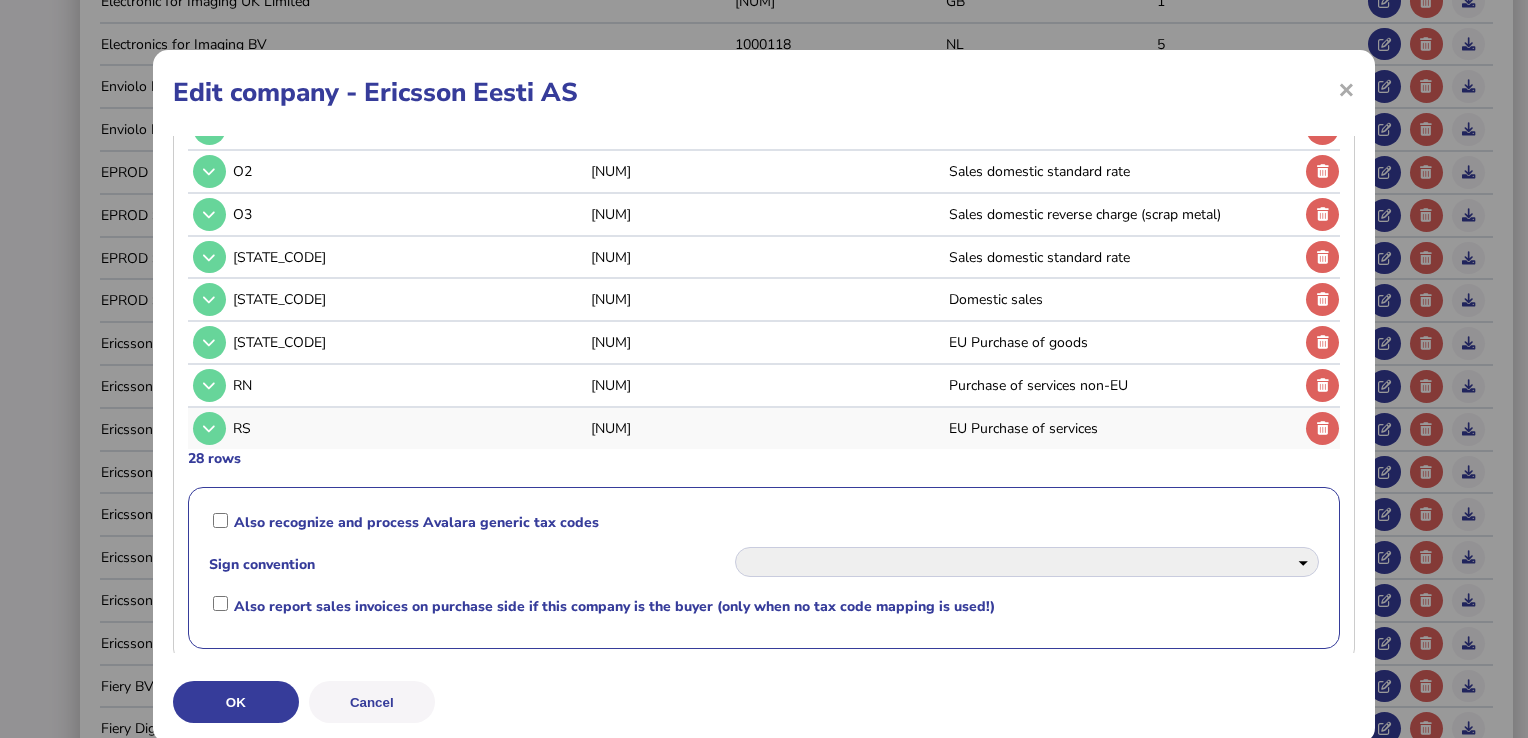 scroll, scrollTop: 1024, scrollLeft: 0, axis: vertical 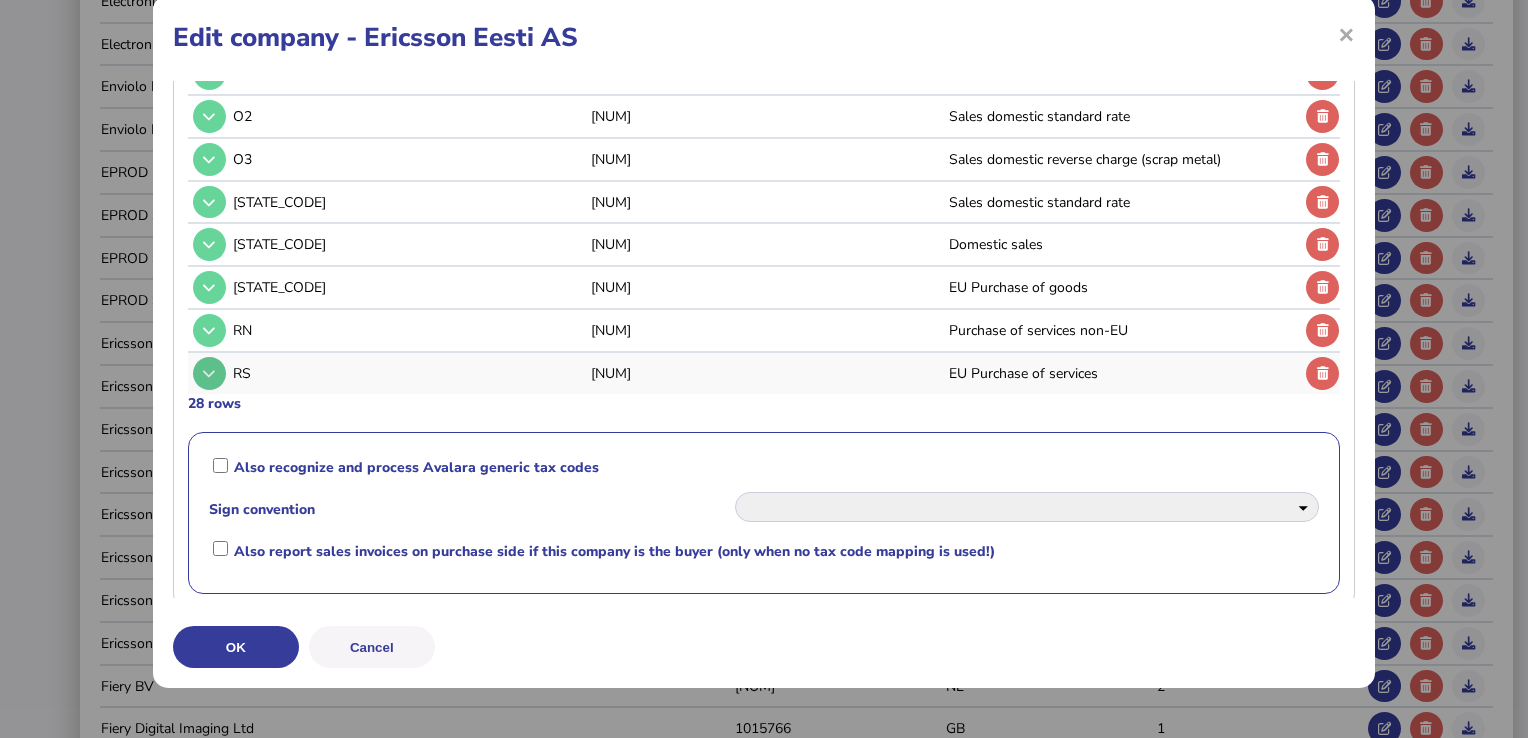 click at bounding box center (209, 373) 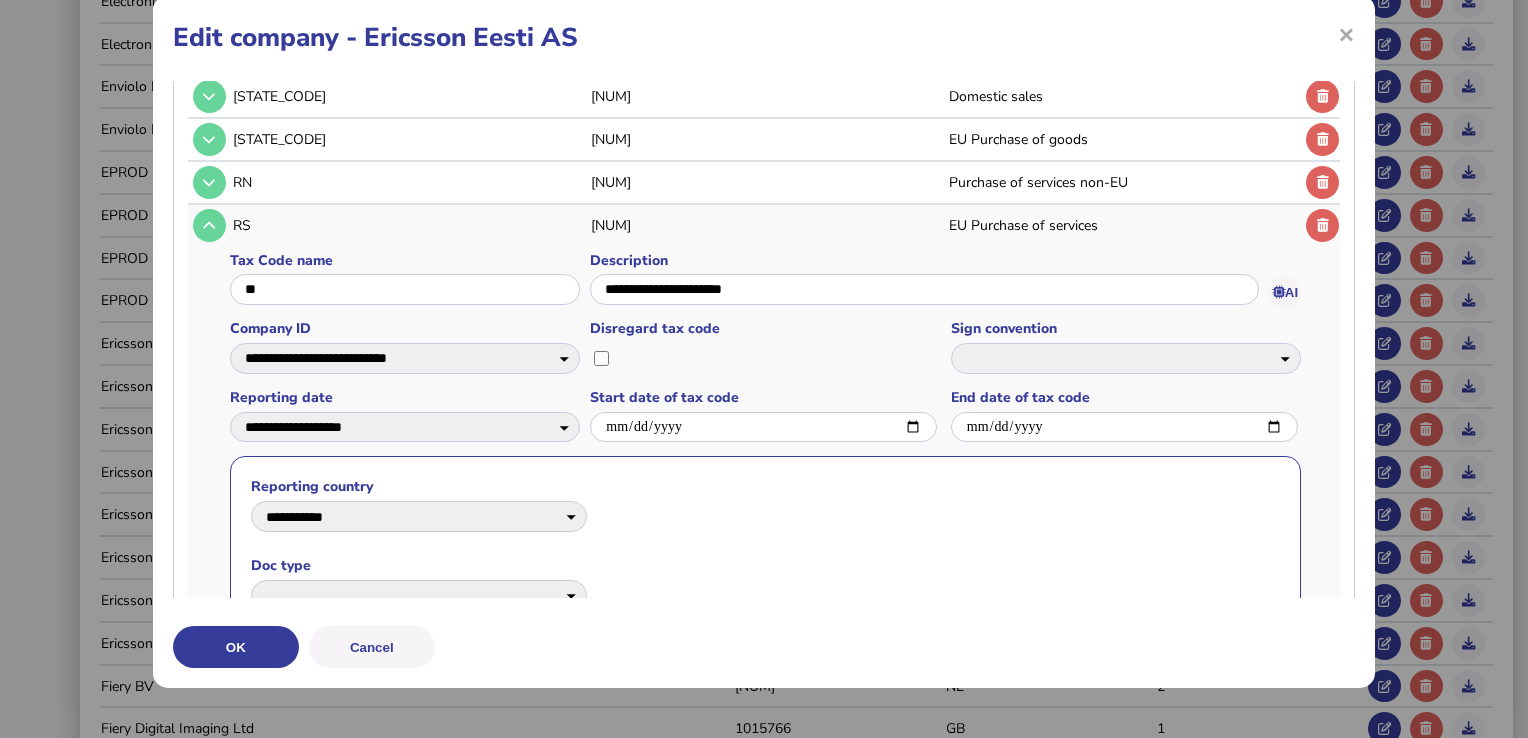 scroll, scrollTop: 1124, scrollLeft: 0, axis: vertical 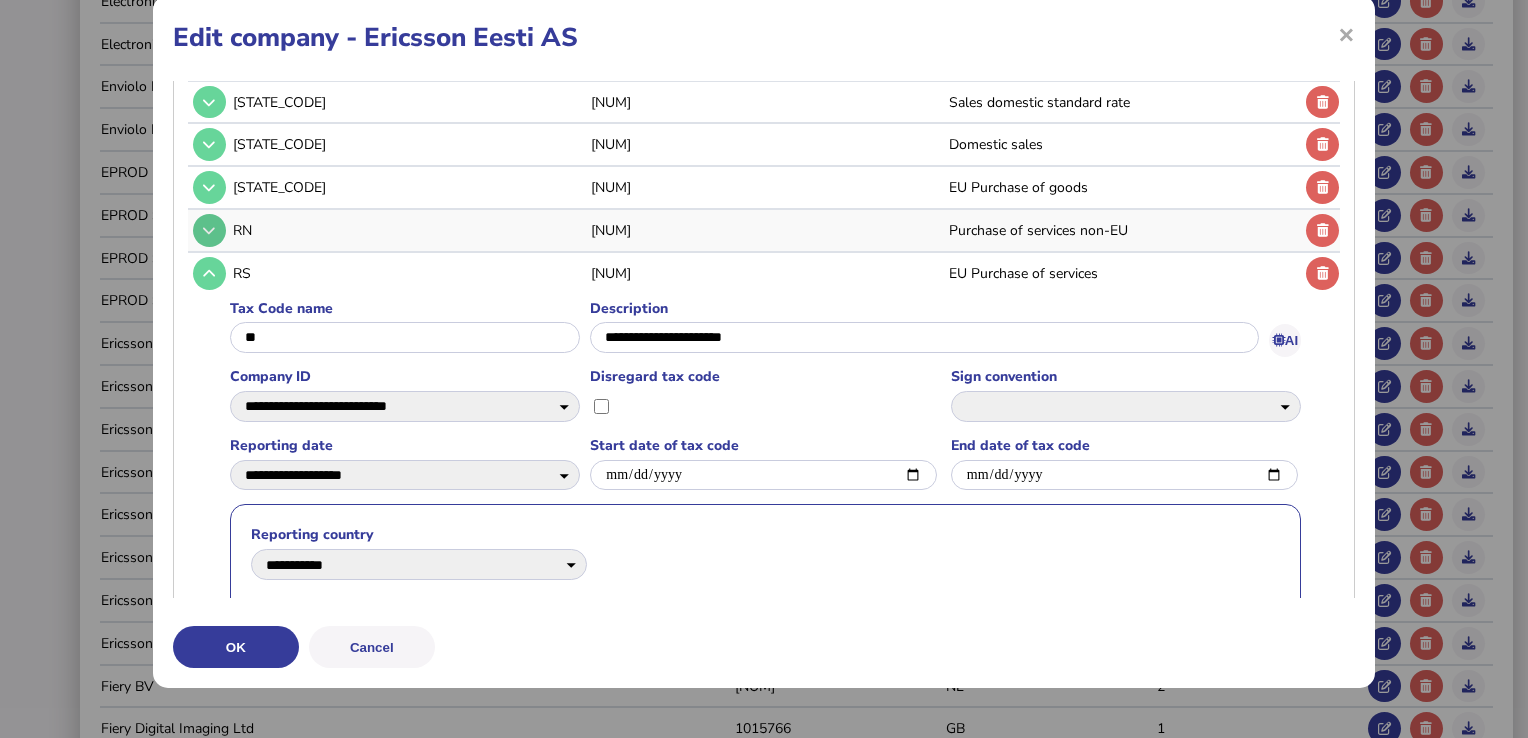 click at bounding box center (209, 230) 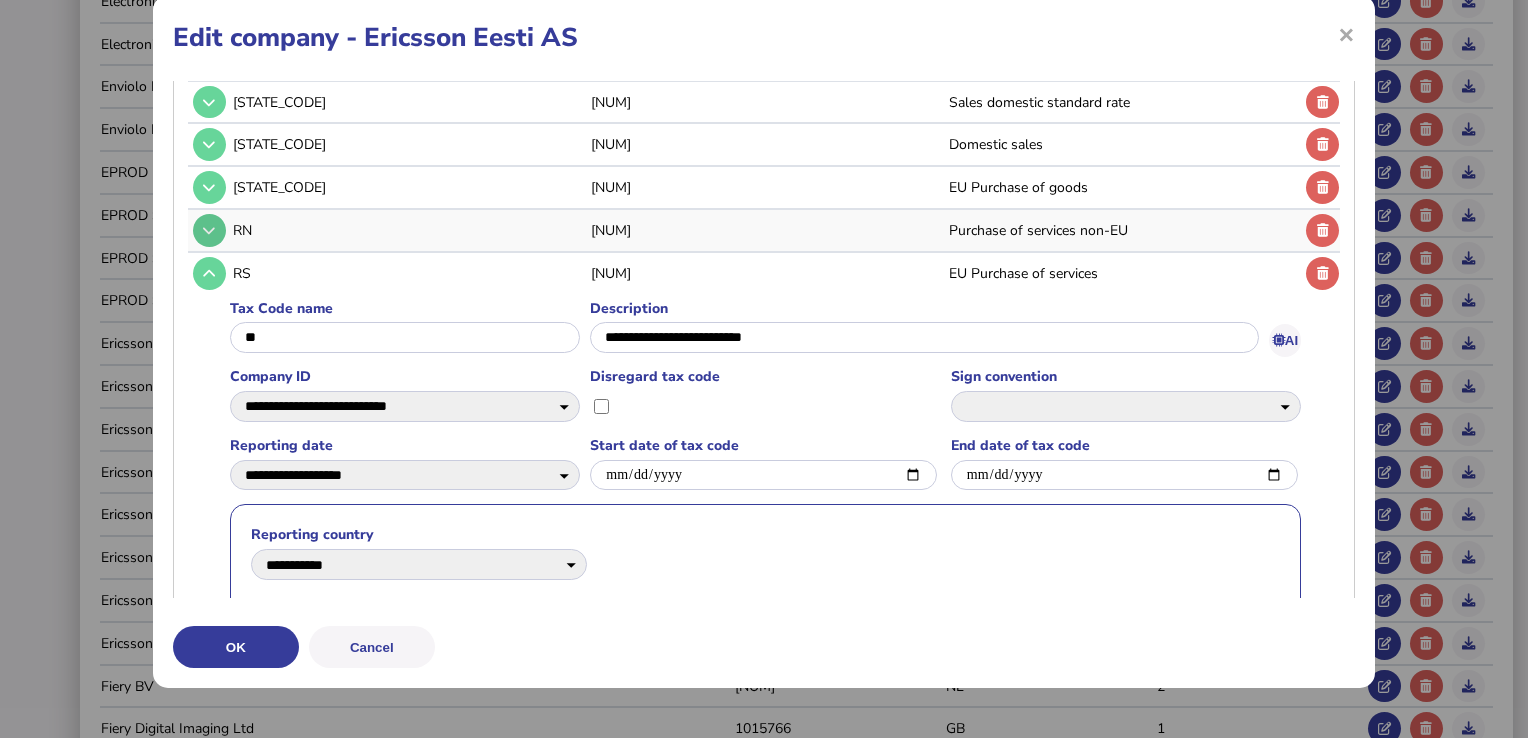 select on "**********" 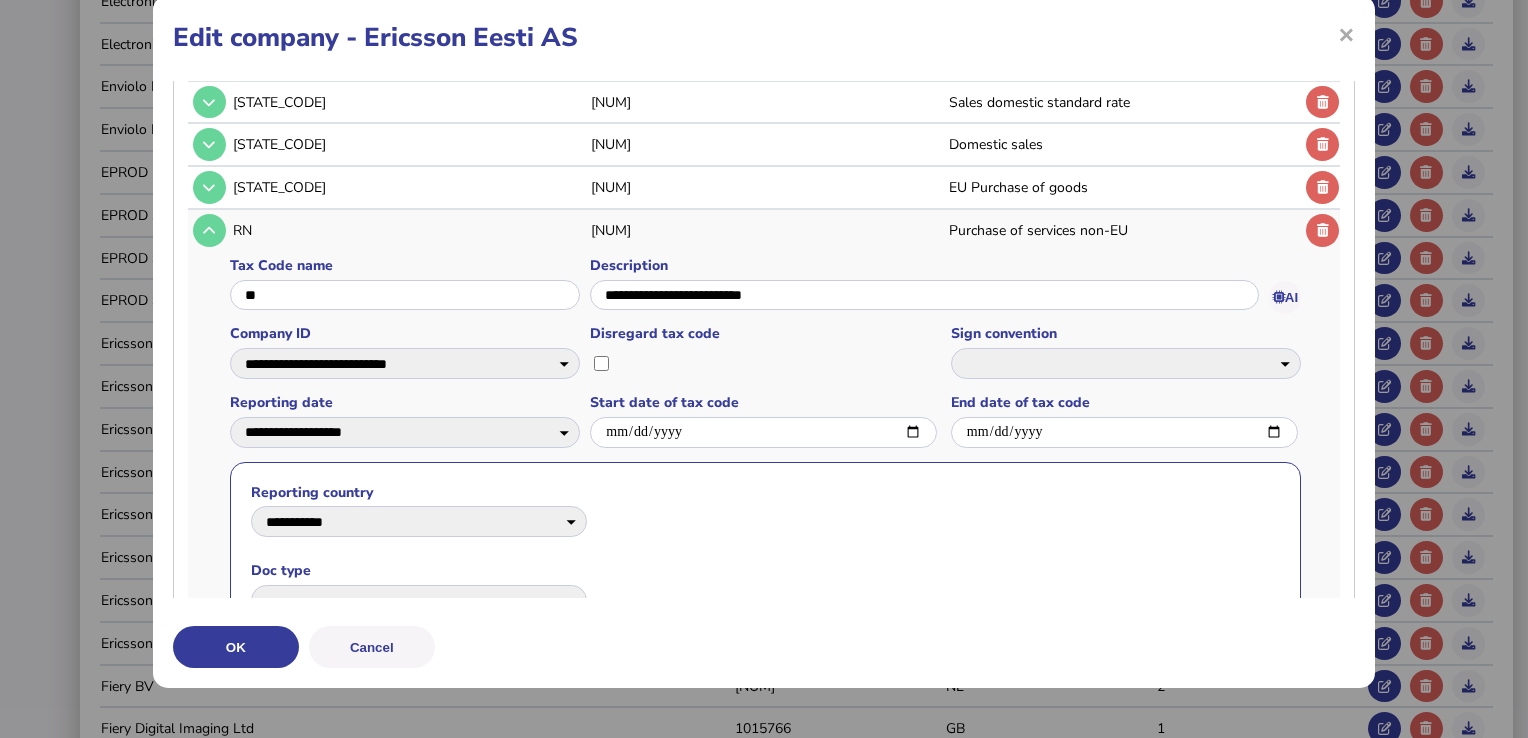 scroll, scrollTop: 924, scrollLeft: 0, axis: vertical 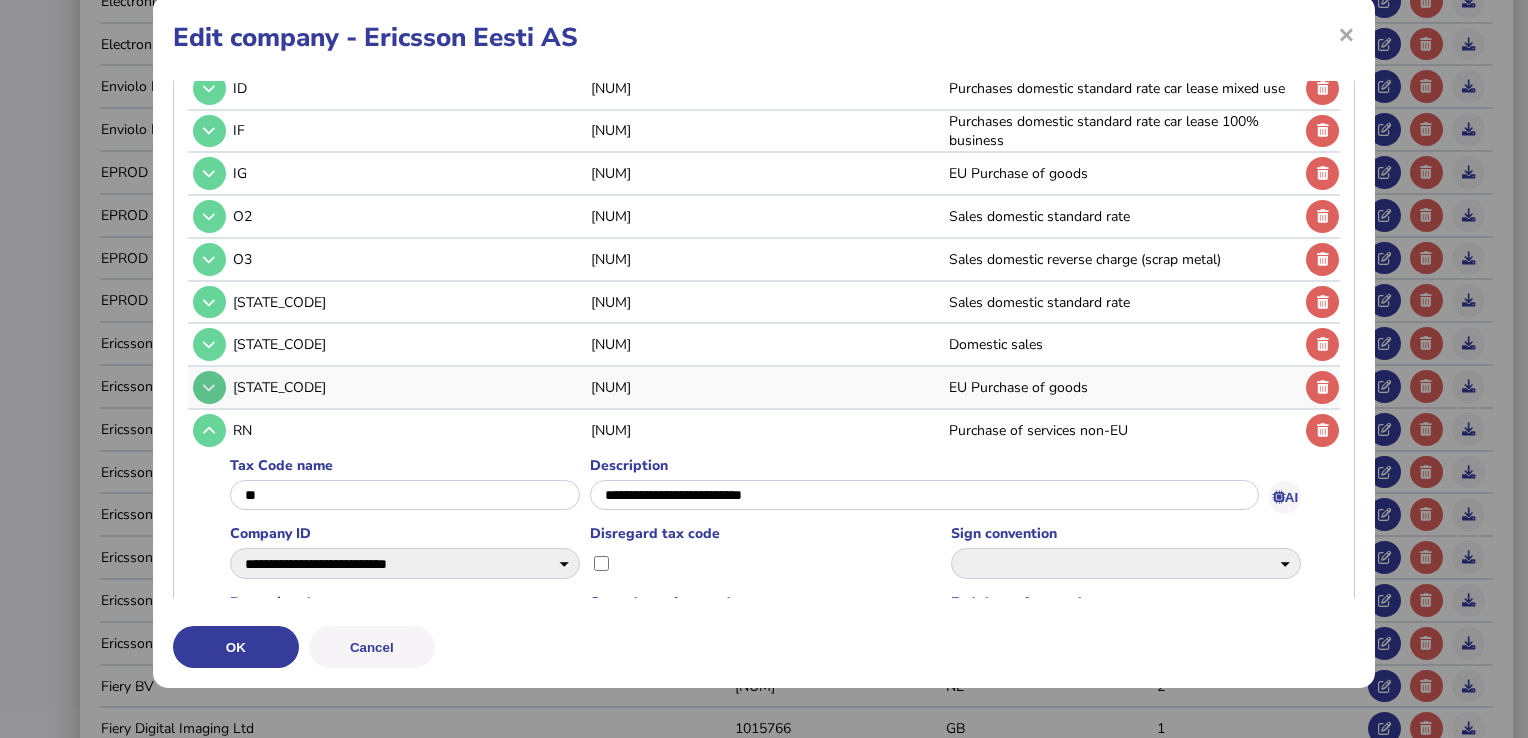 click at bounding box center (209, 387) 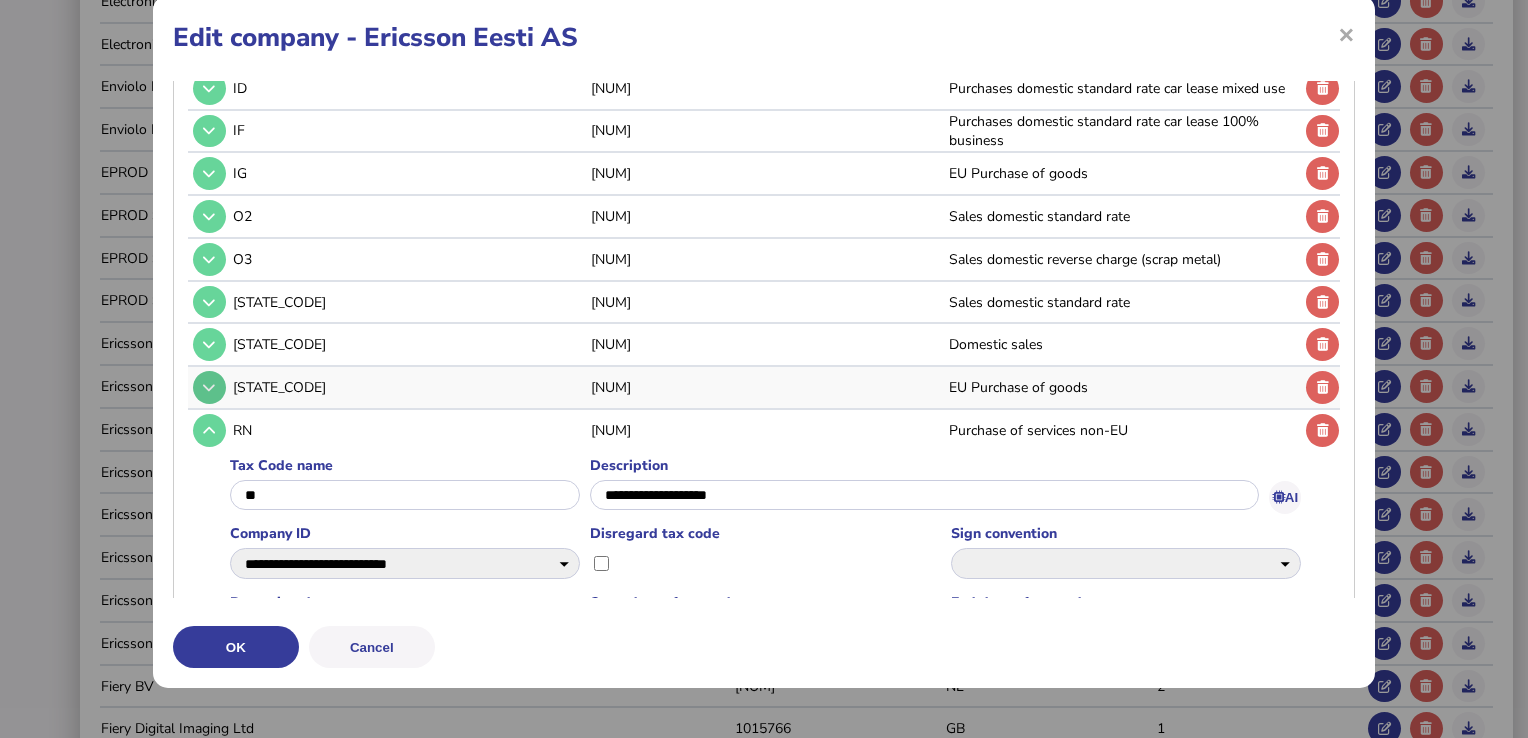 select on "**********" 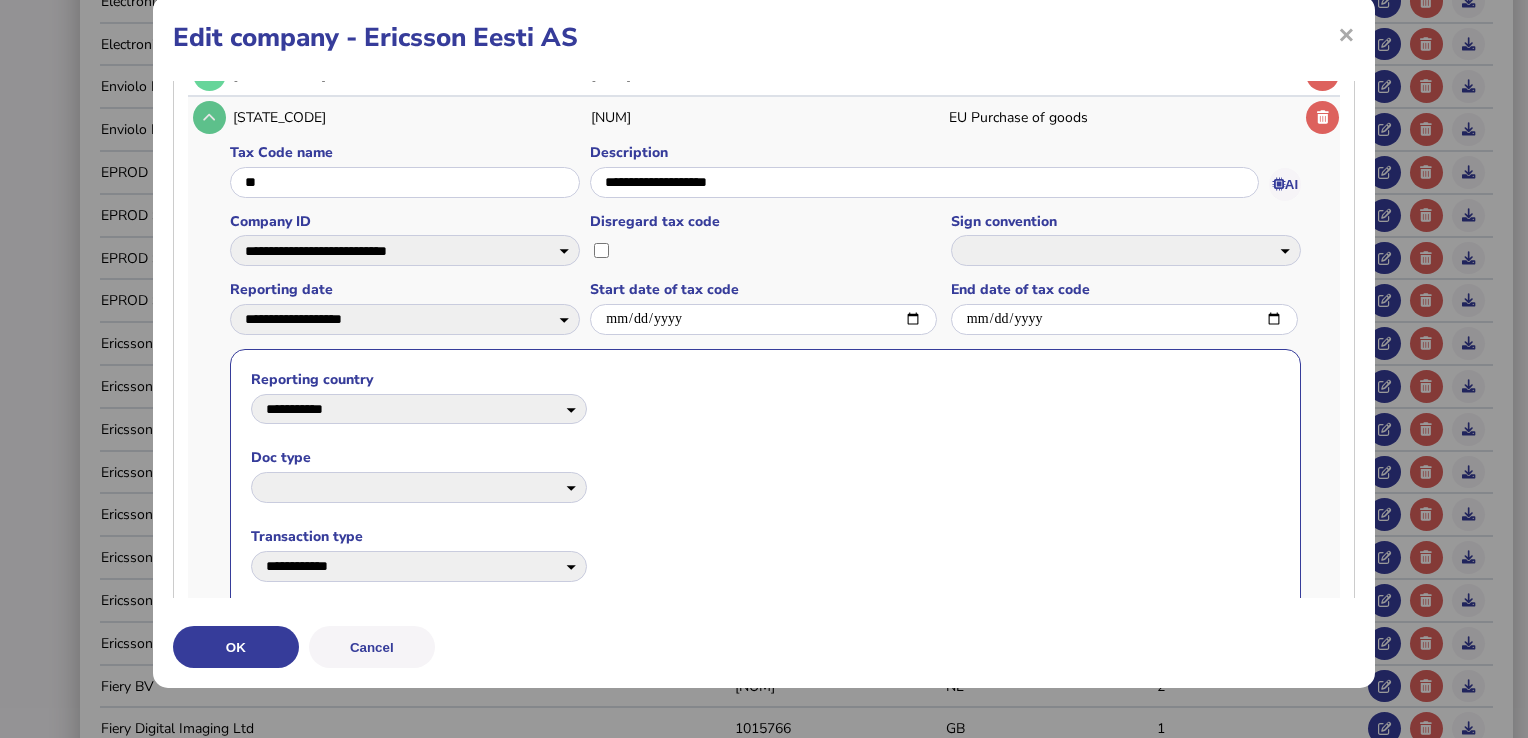 scroll, scrollTop: 1024, scrollLeft: 0, axis: vertical 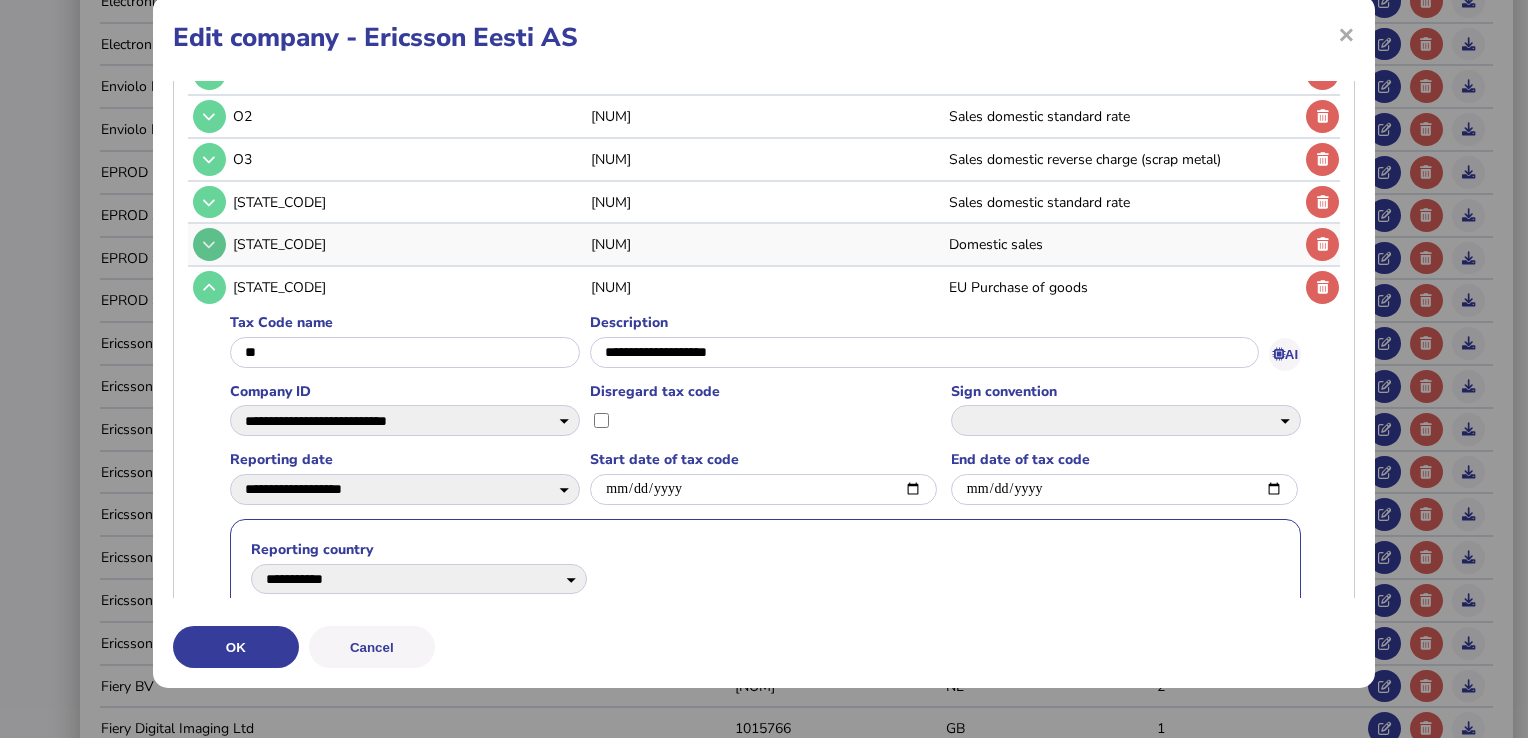 click at bounding box center (209, 244) 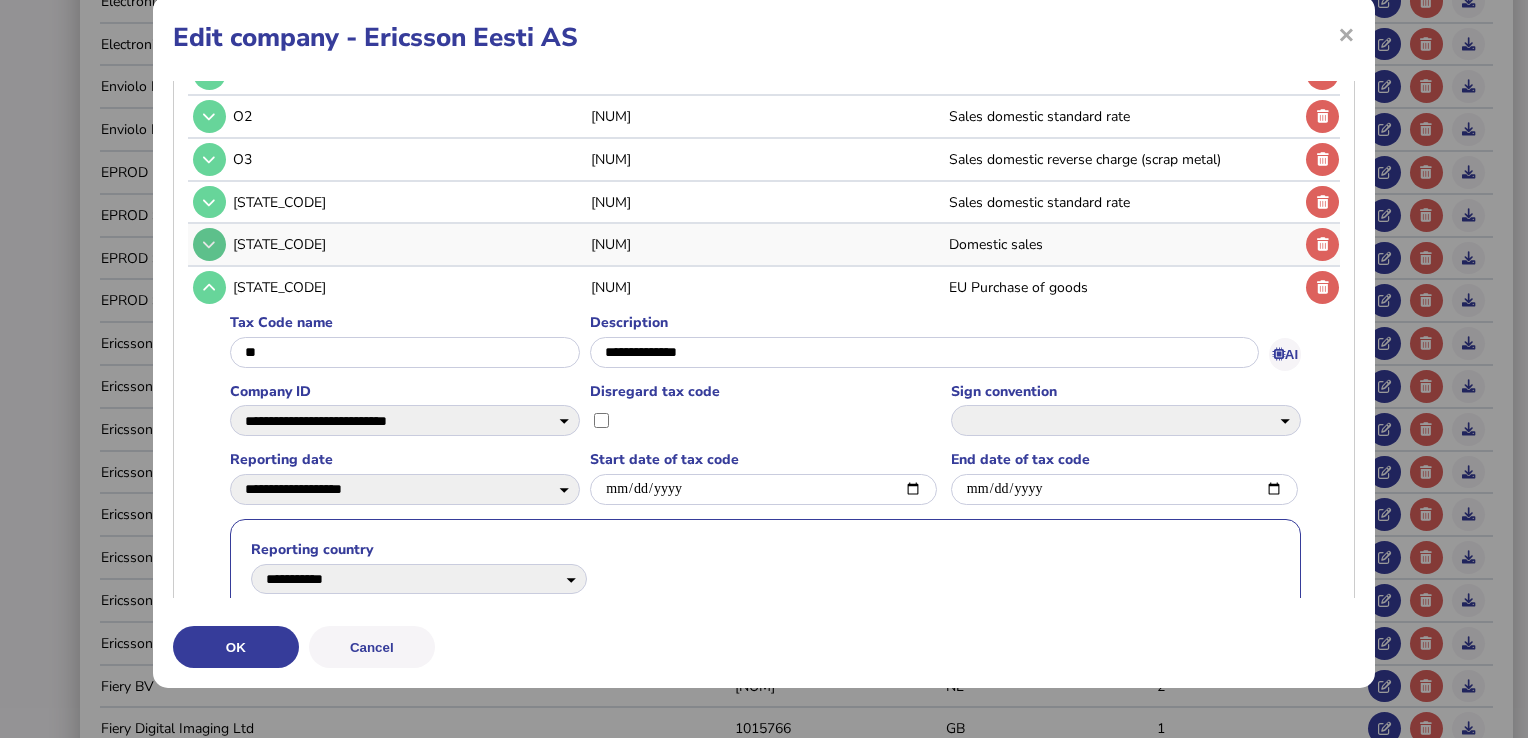 select on "**********" 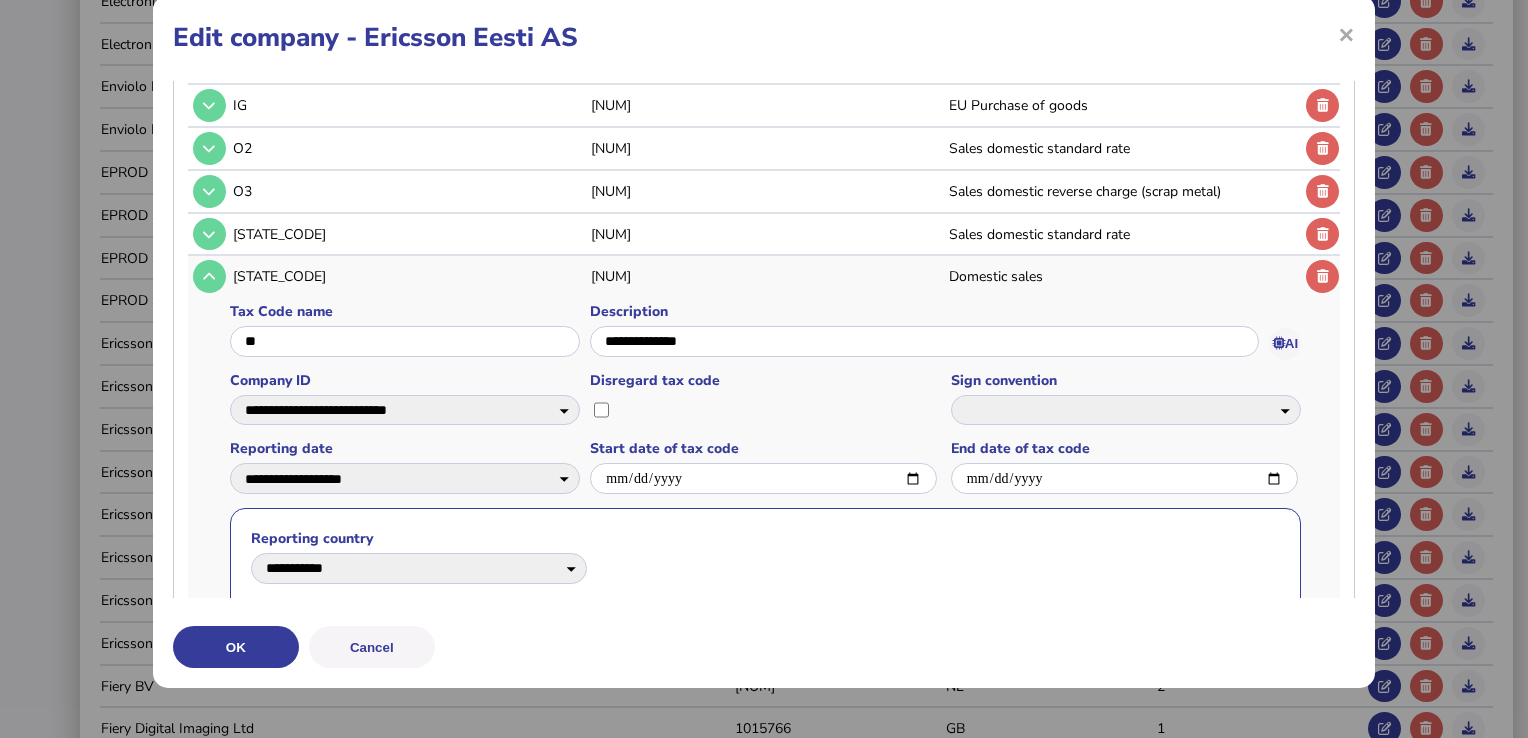 scroll, scrollTop: 724, scrollLeft: 0, axis: vertical 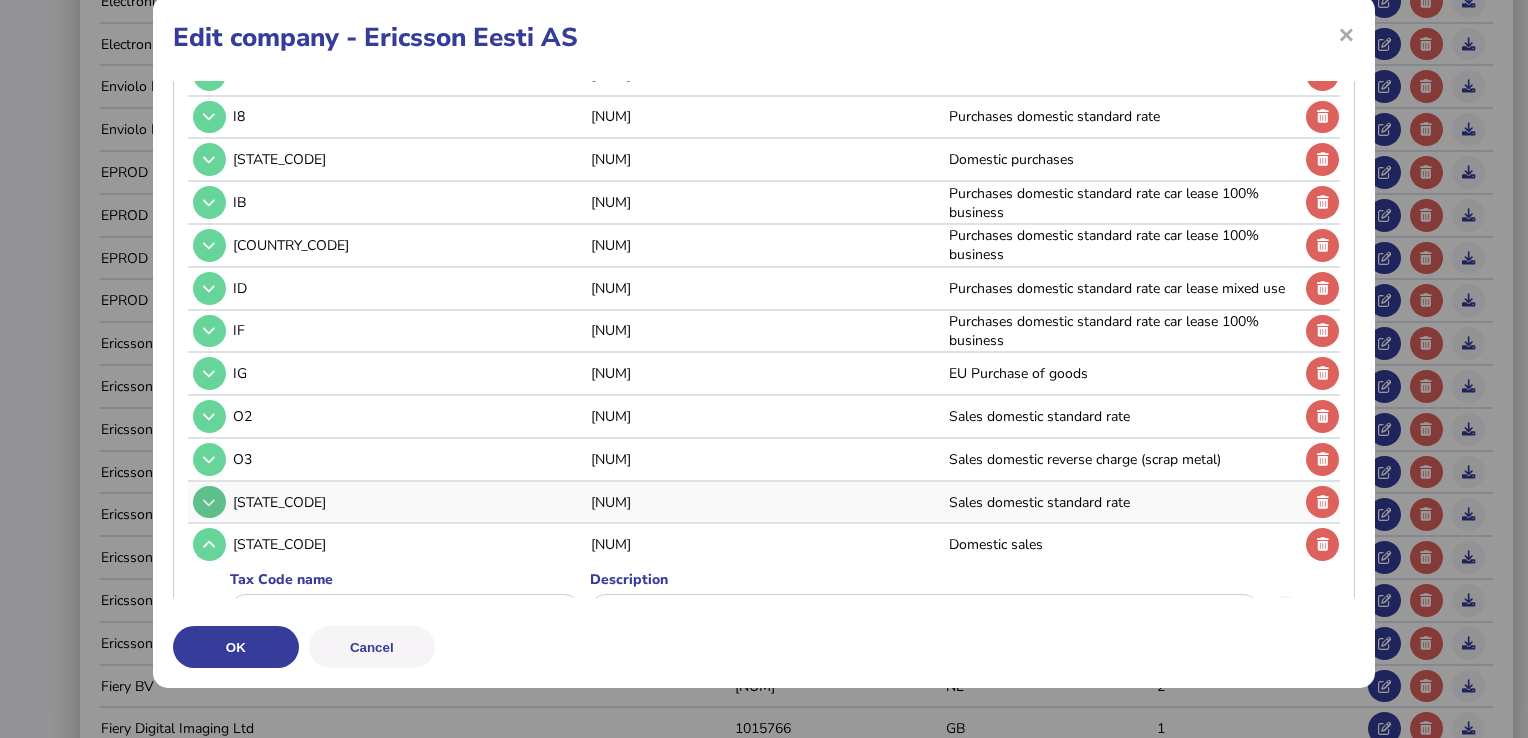 click at bounding box center (209, 502) 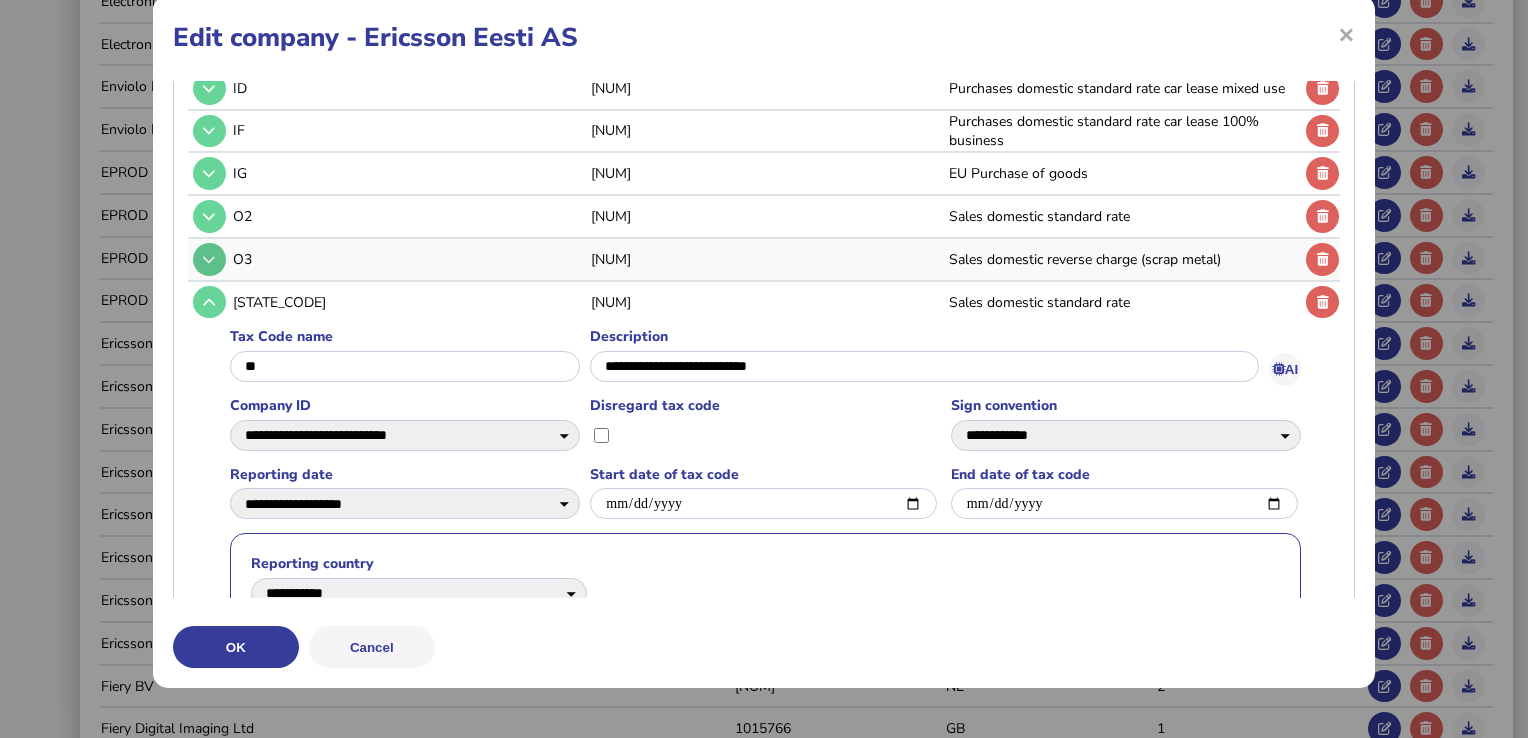 click at bounding box center (209, 259) 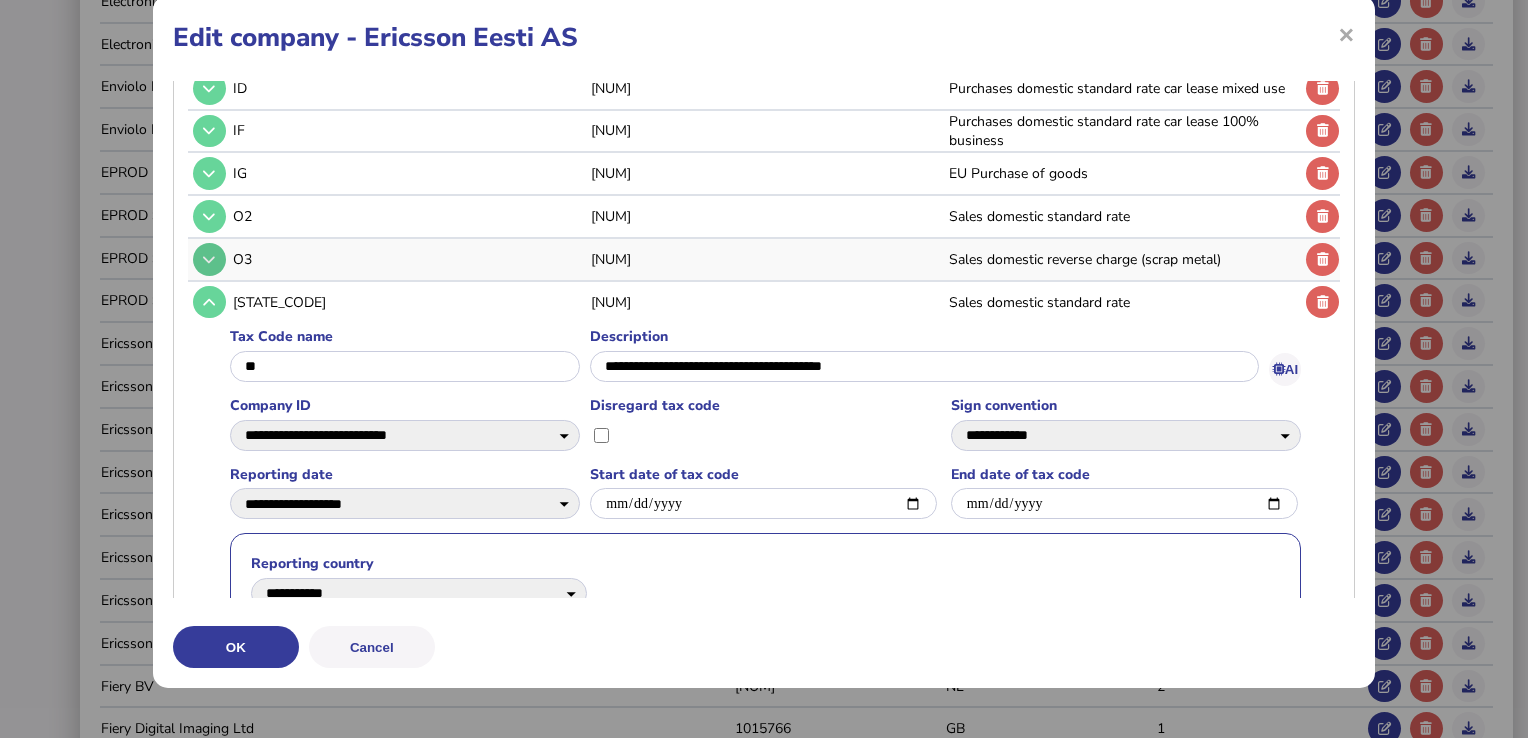 select 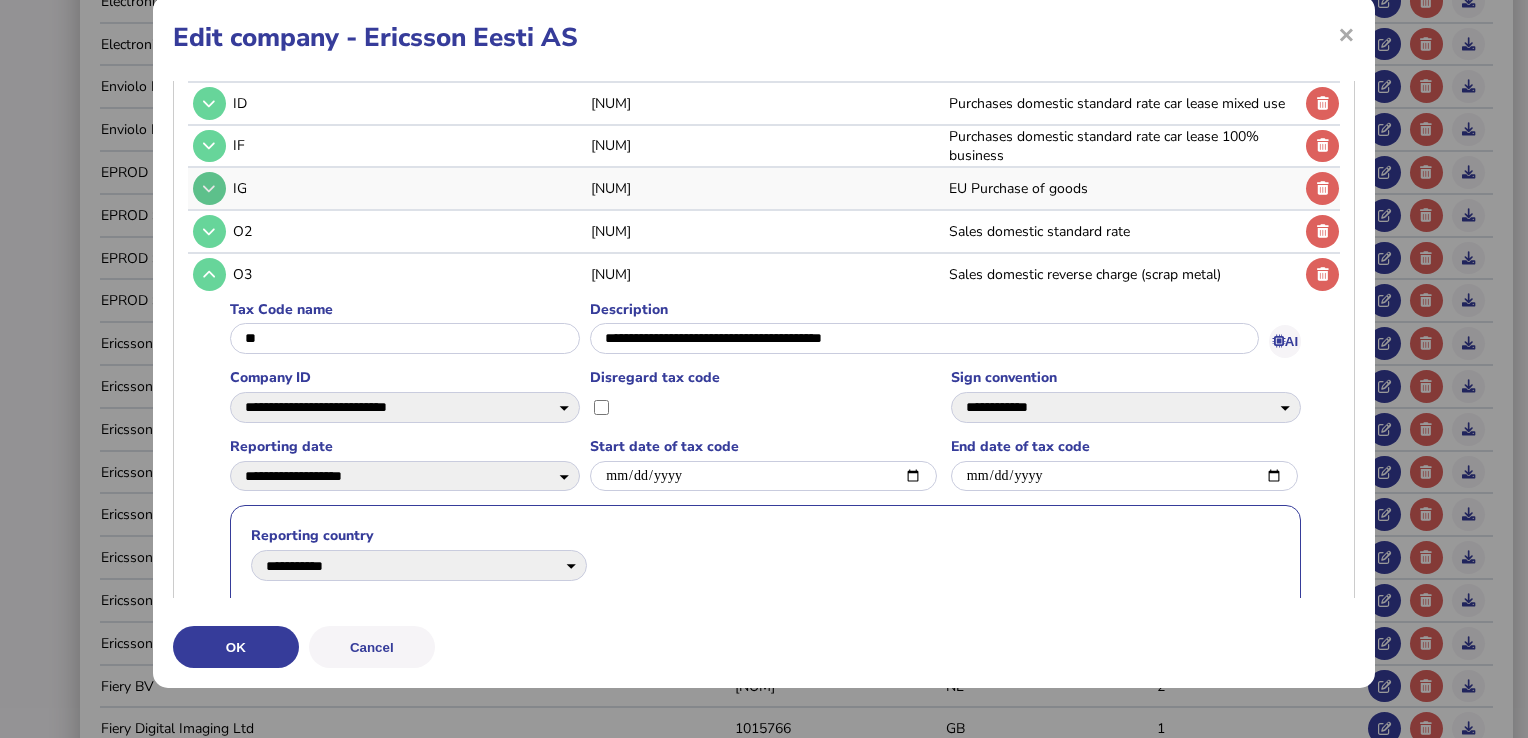 scroll, scrollTop: 824, scrollLeft: 0, axis: vertical 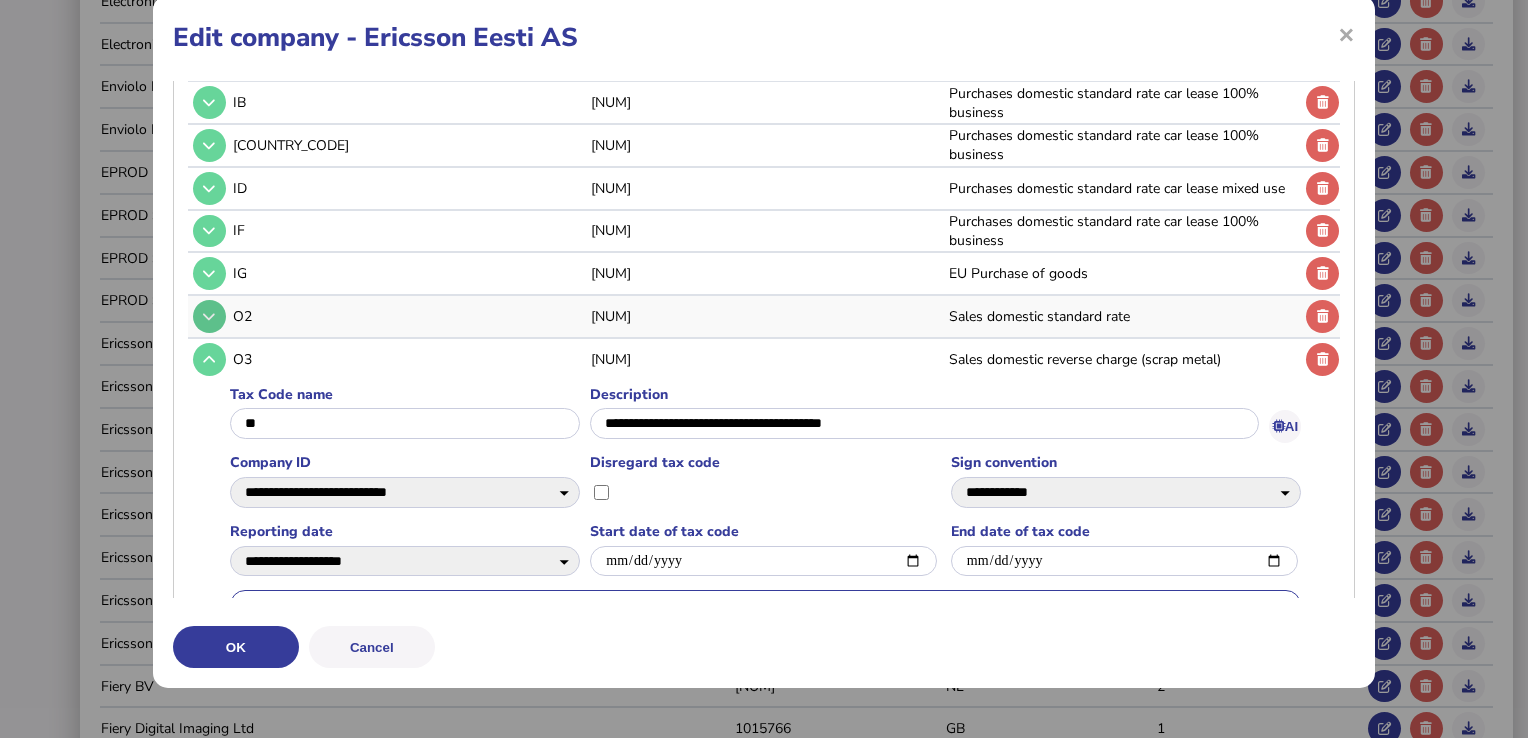 click at bounding box center [209, 316] 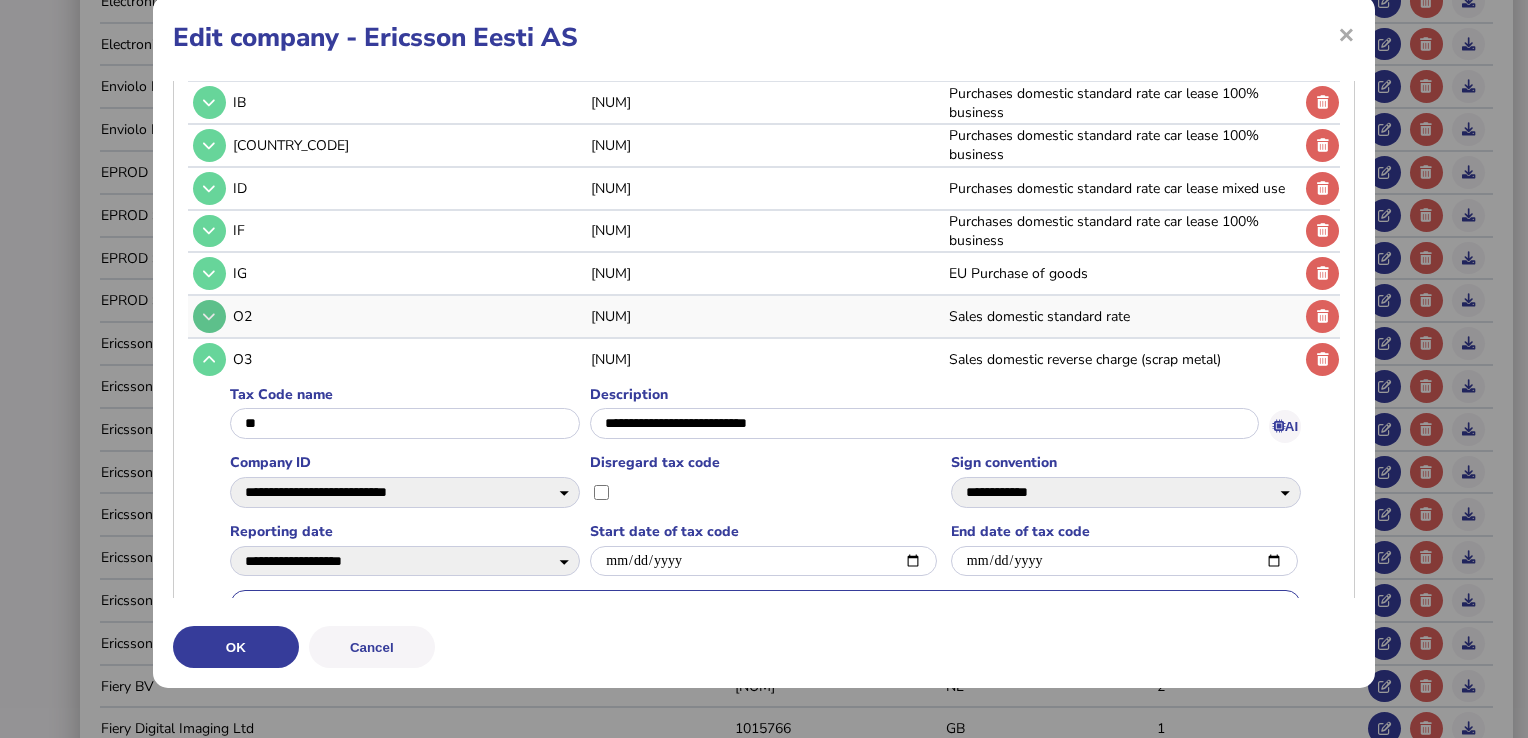 select on "**********" 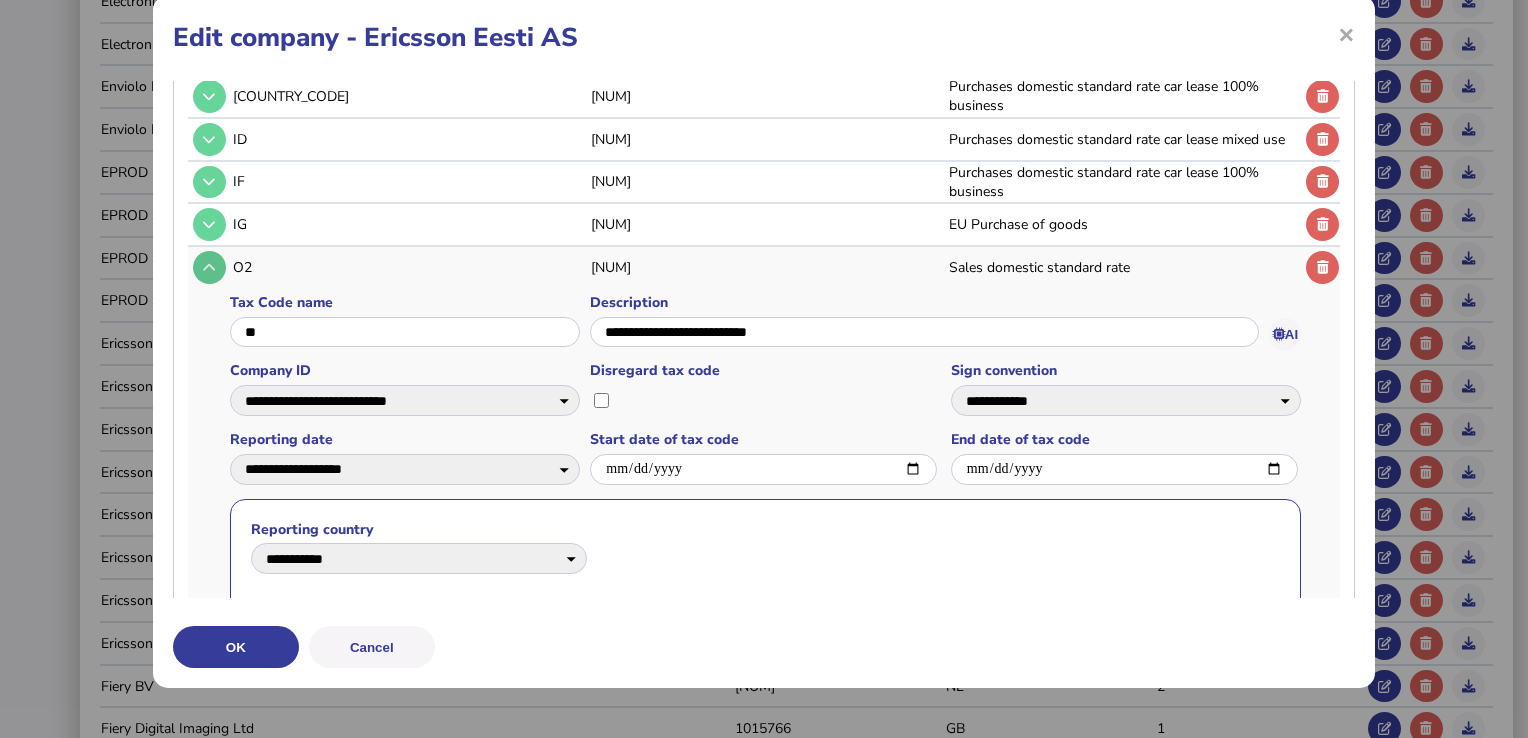 scroll, scrollTop: 824, scrollLeft: 0, axis: vertical 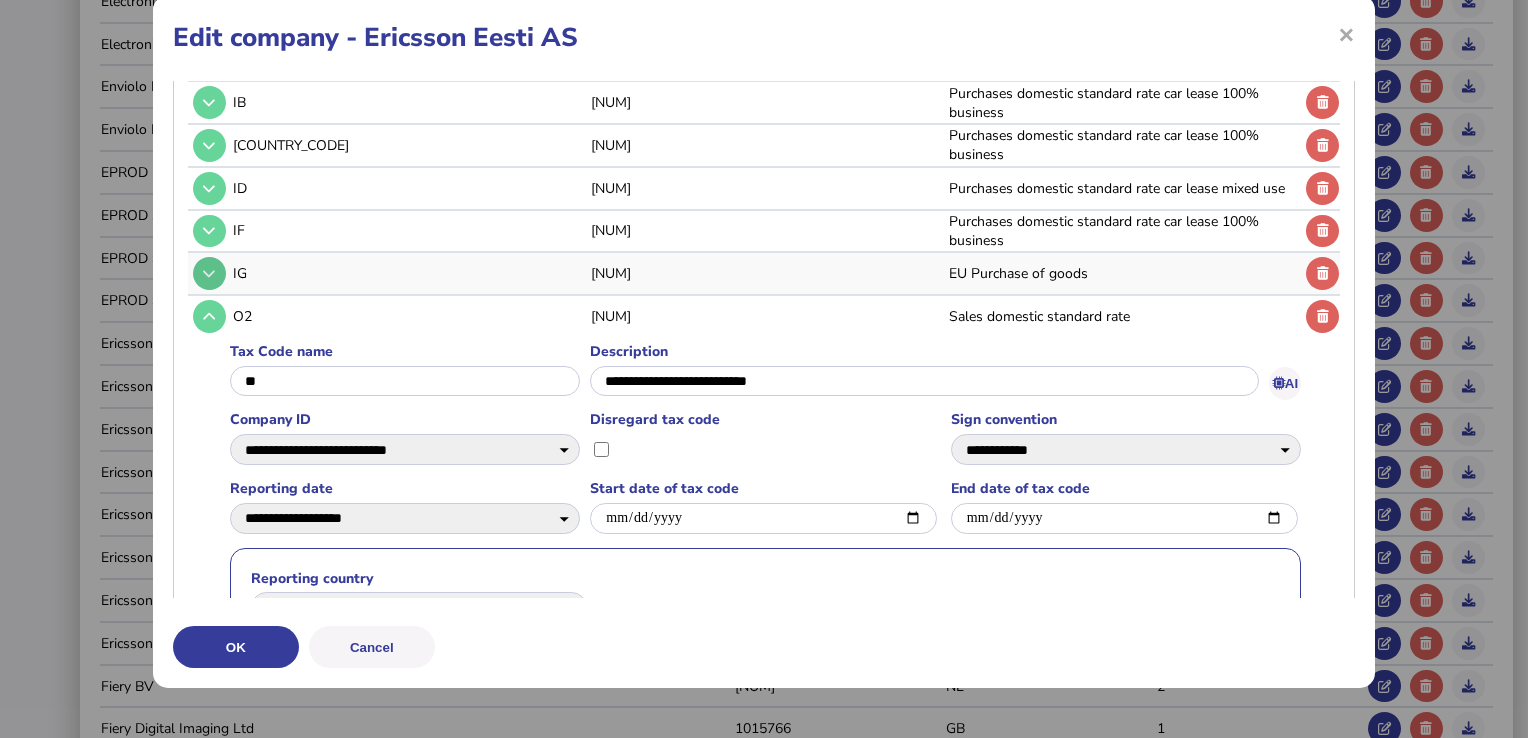 click at bounding box center (209, 273) 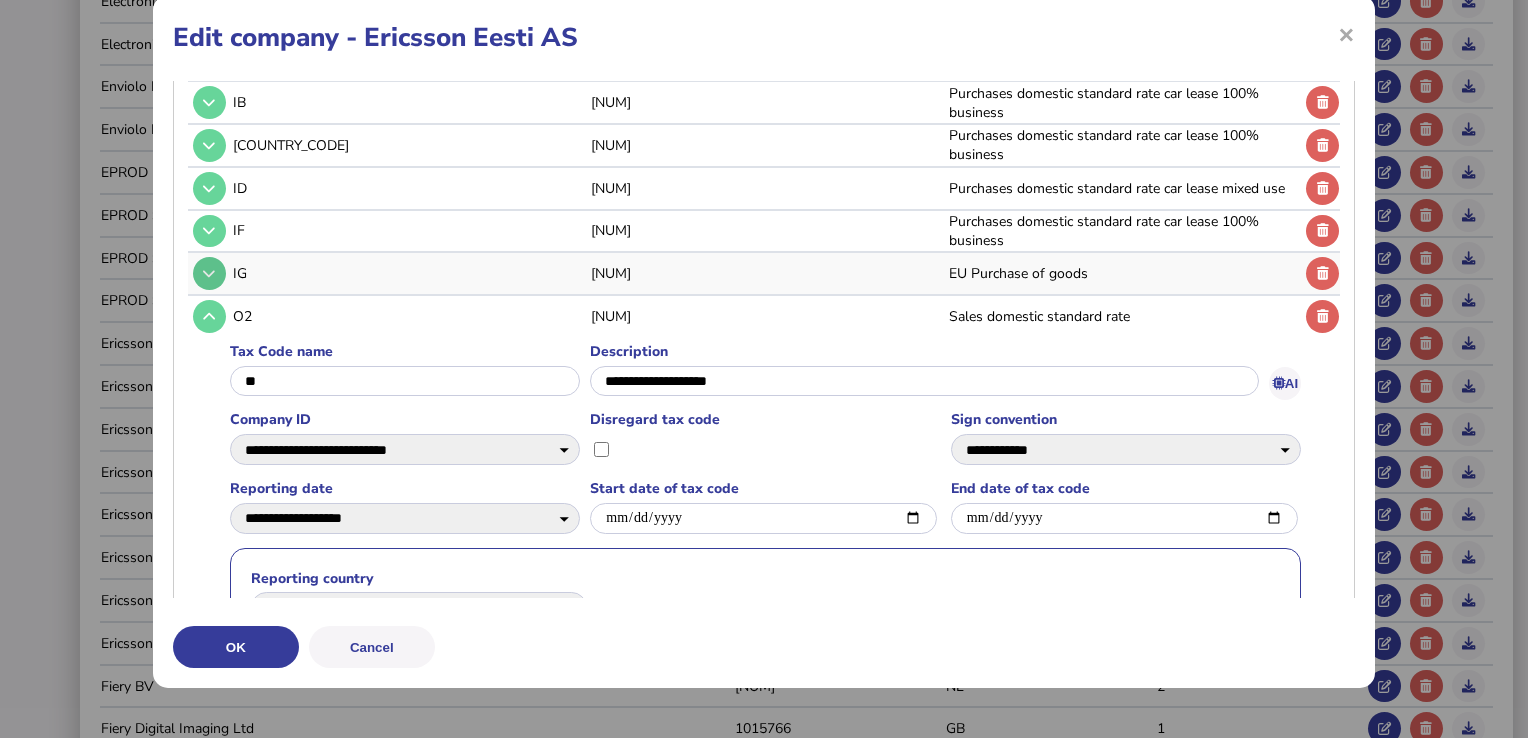select on "**********" 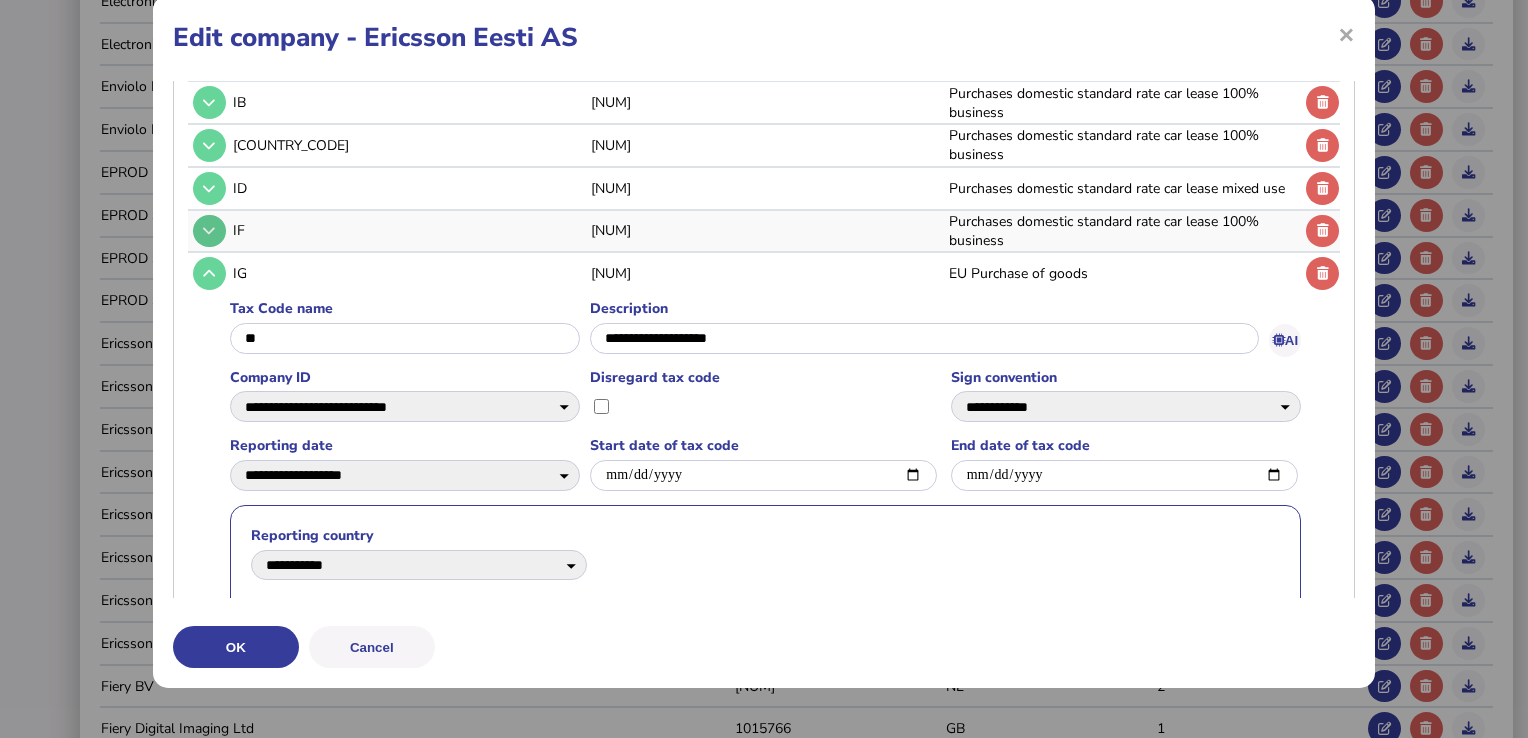 click at bounding box center (209, 230) 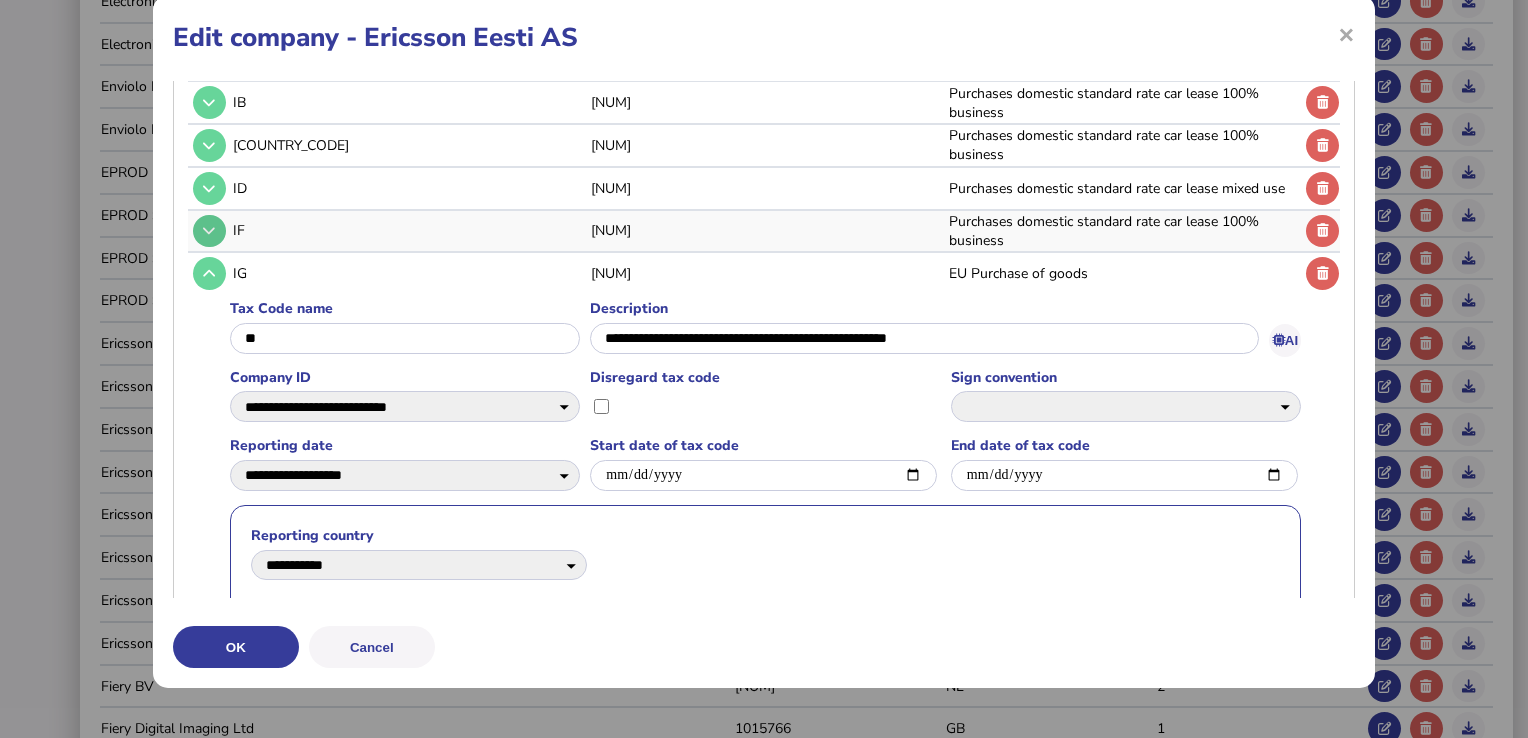 select on "**********" 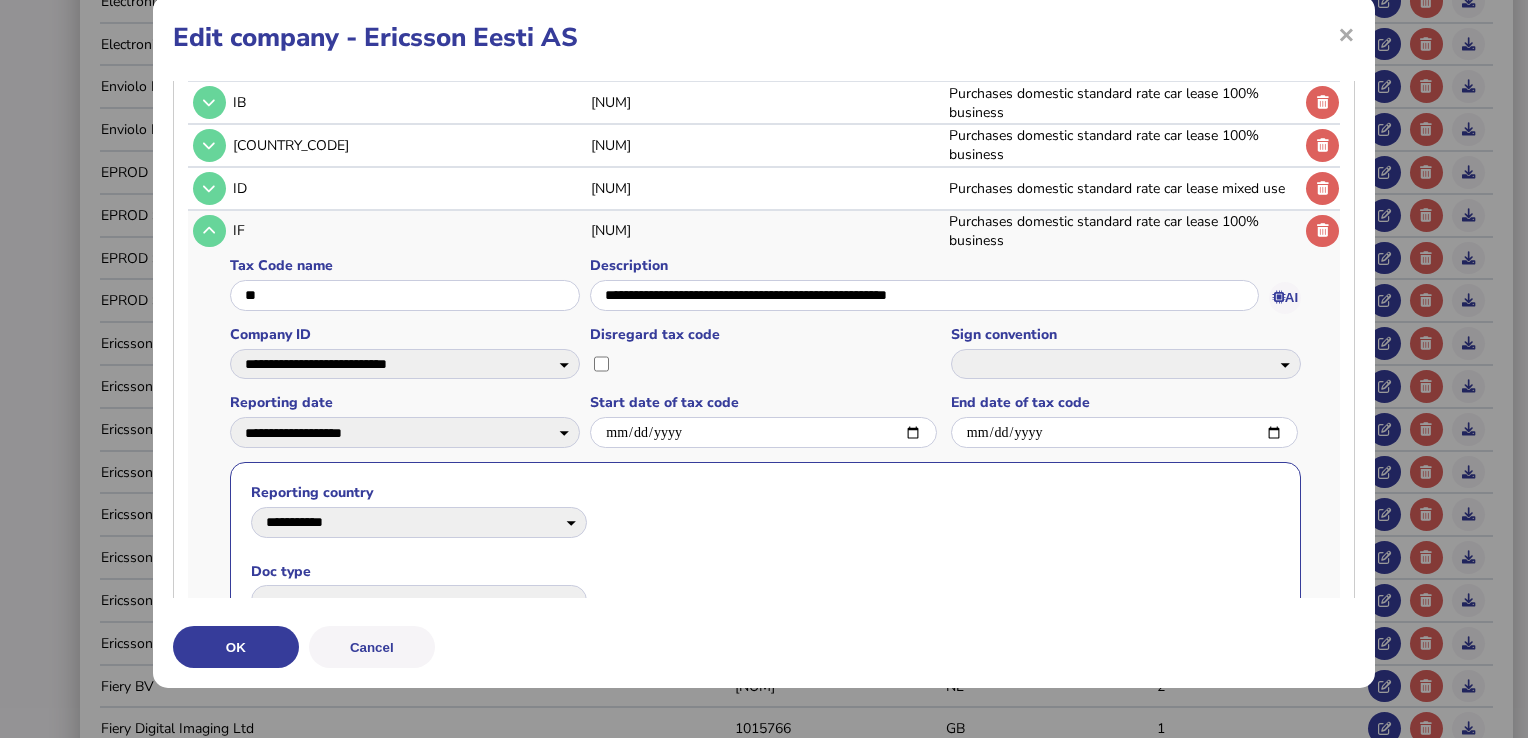 scroll, scrollTop: 924, scrollLeft: 0, axis: vertical 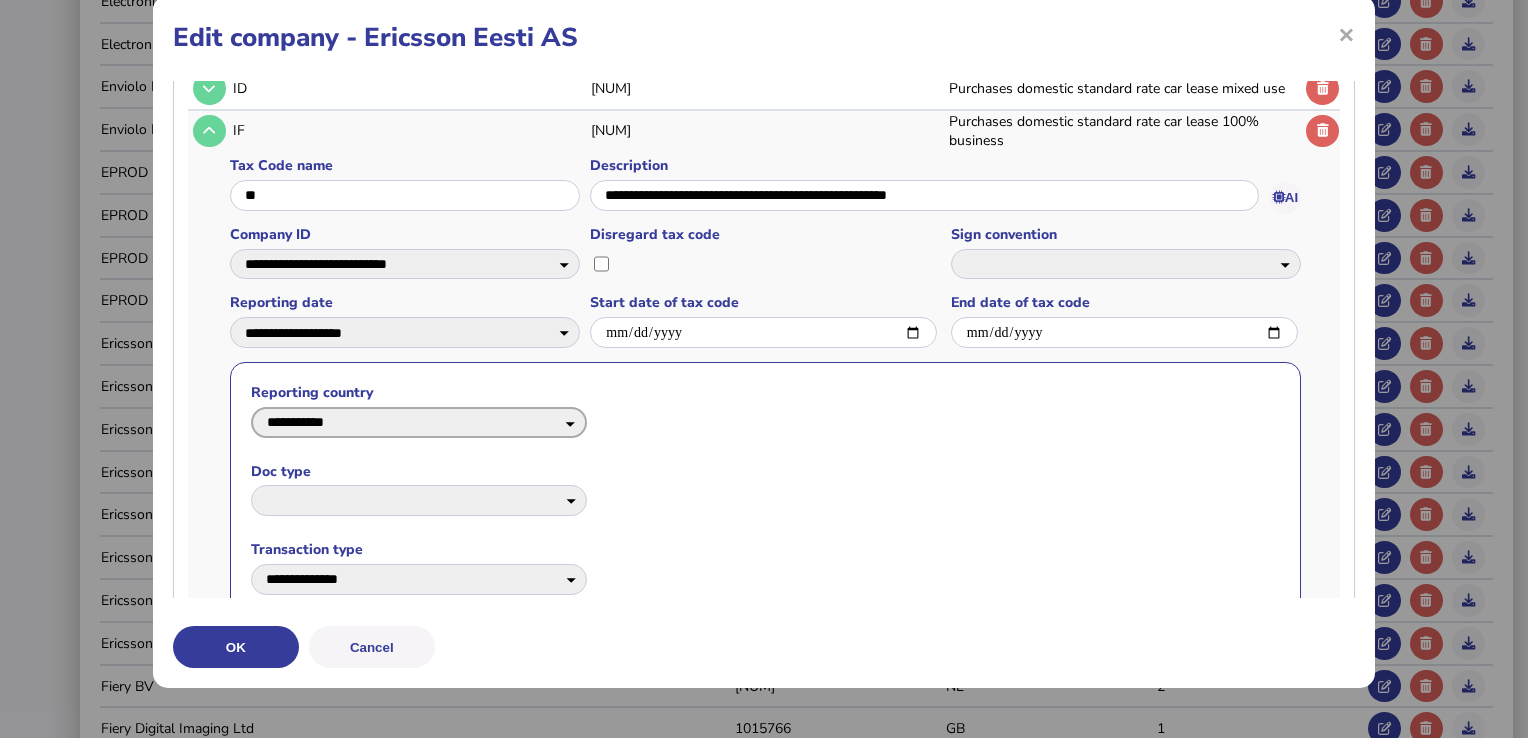 click on "**********" at bounding box center (419, 422) 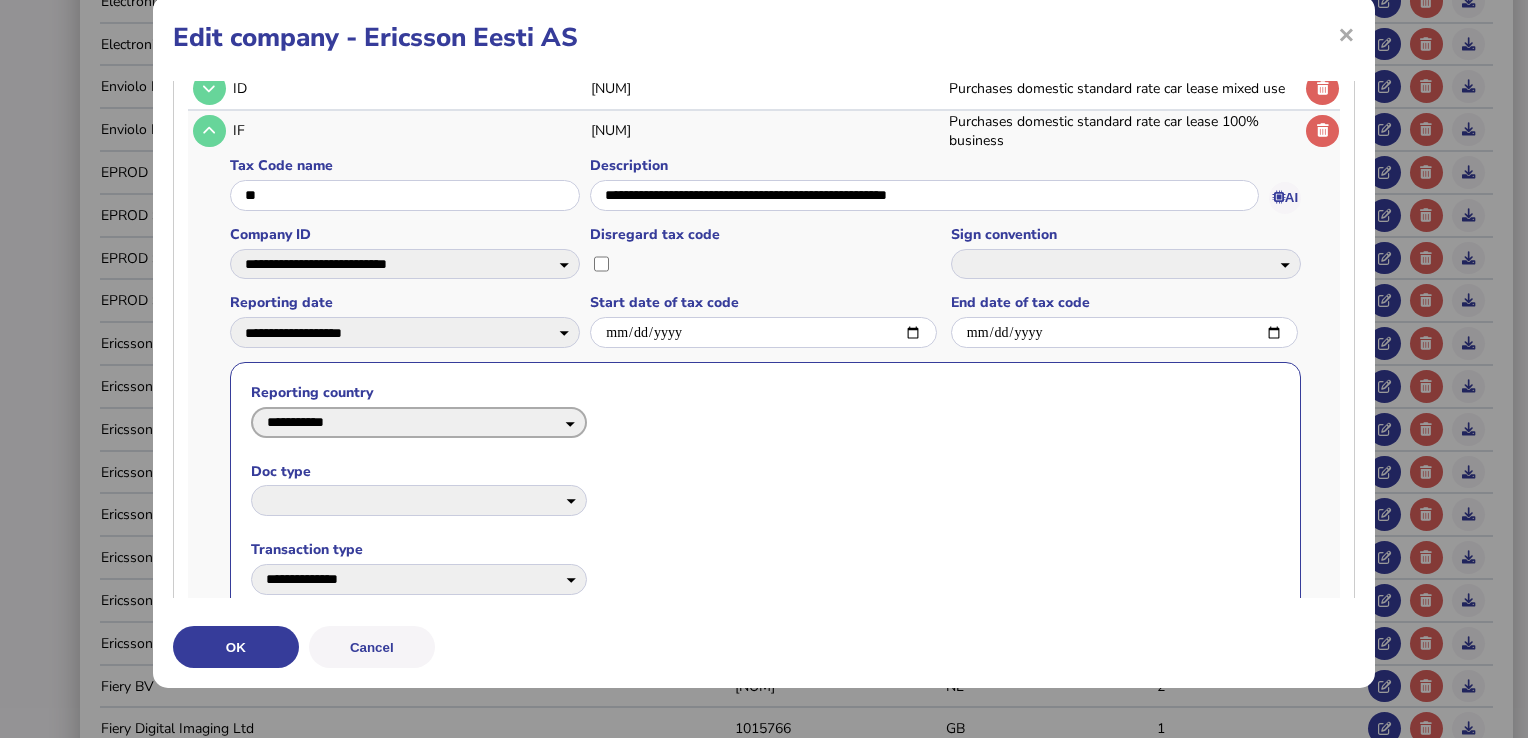 select on "**" 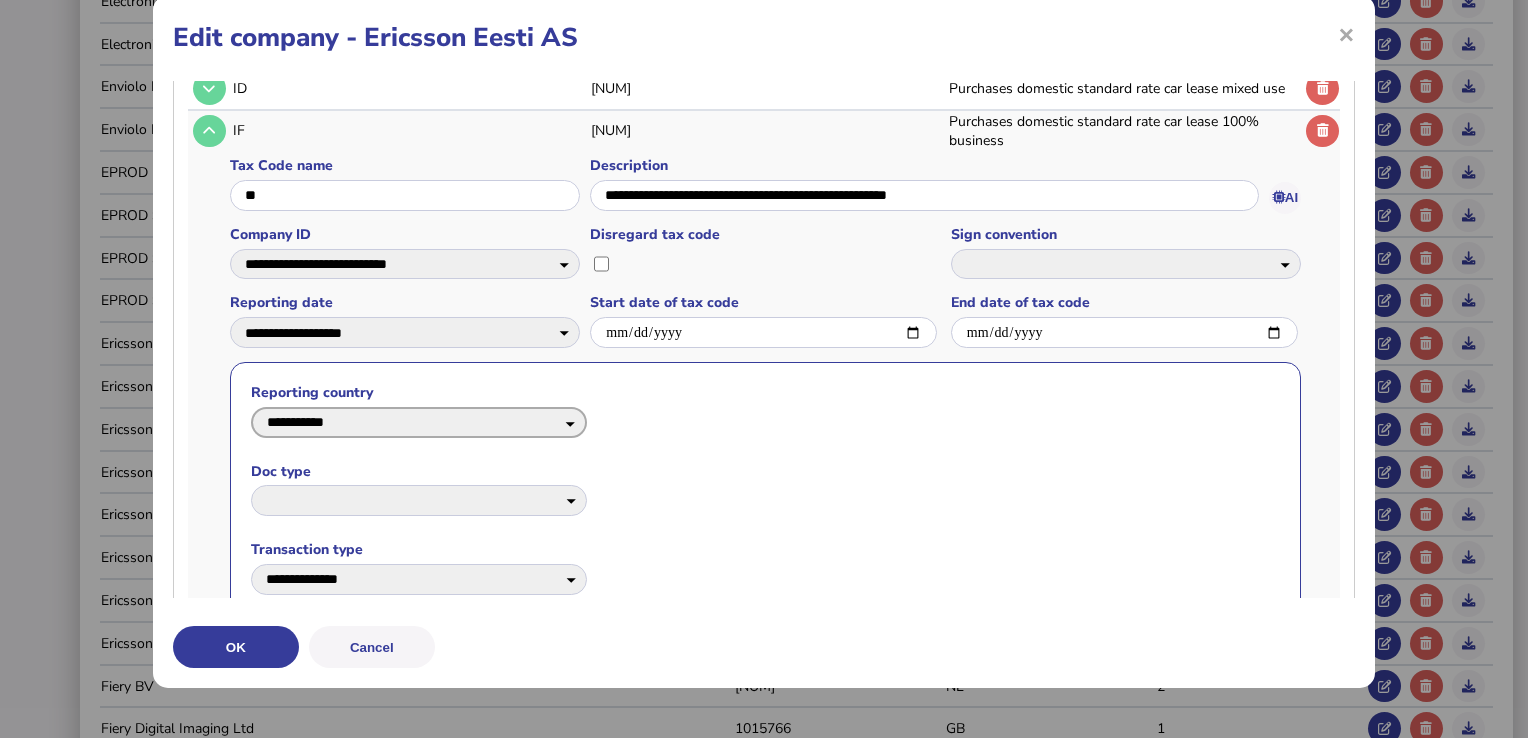 click on "**********" at bounding box center (419, 422) 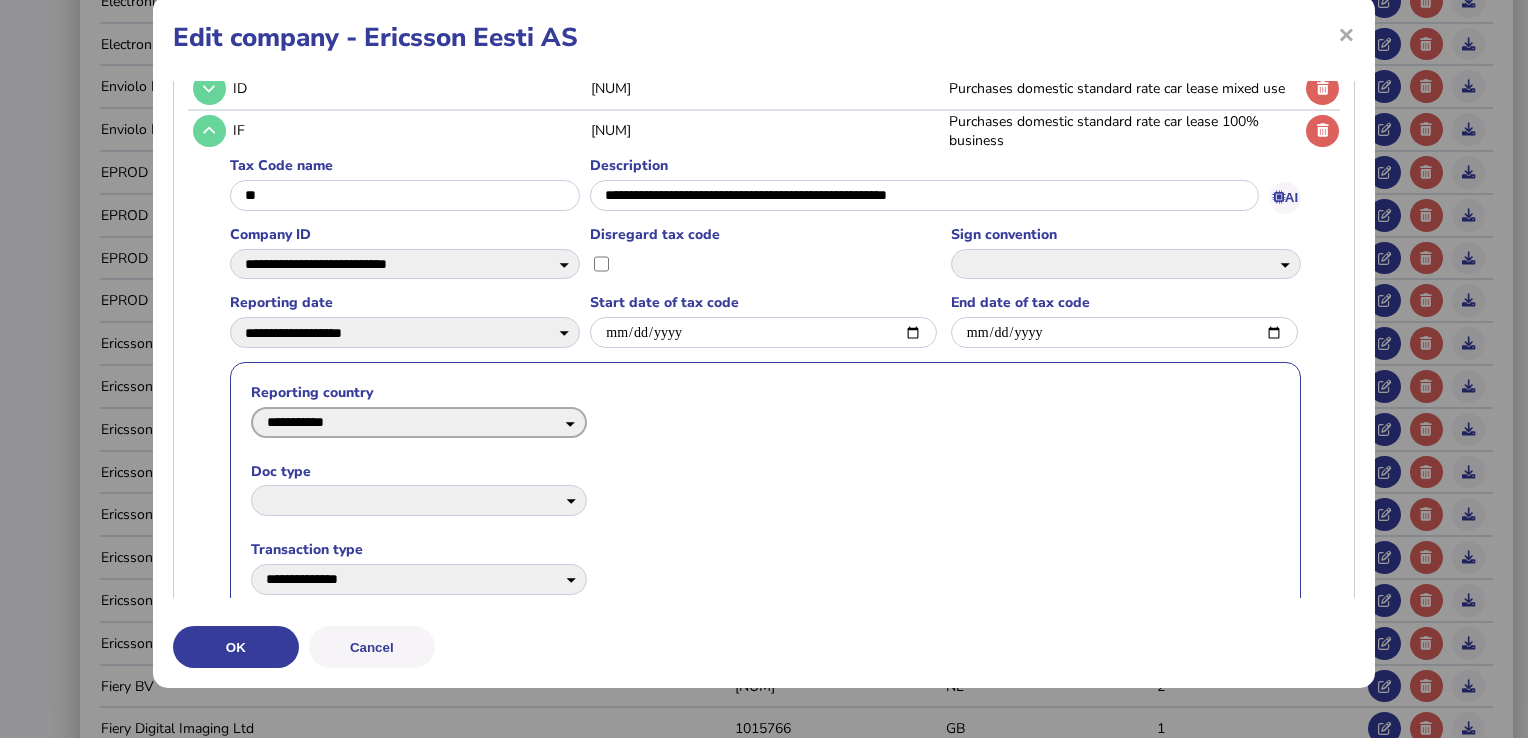 select on "*****" 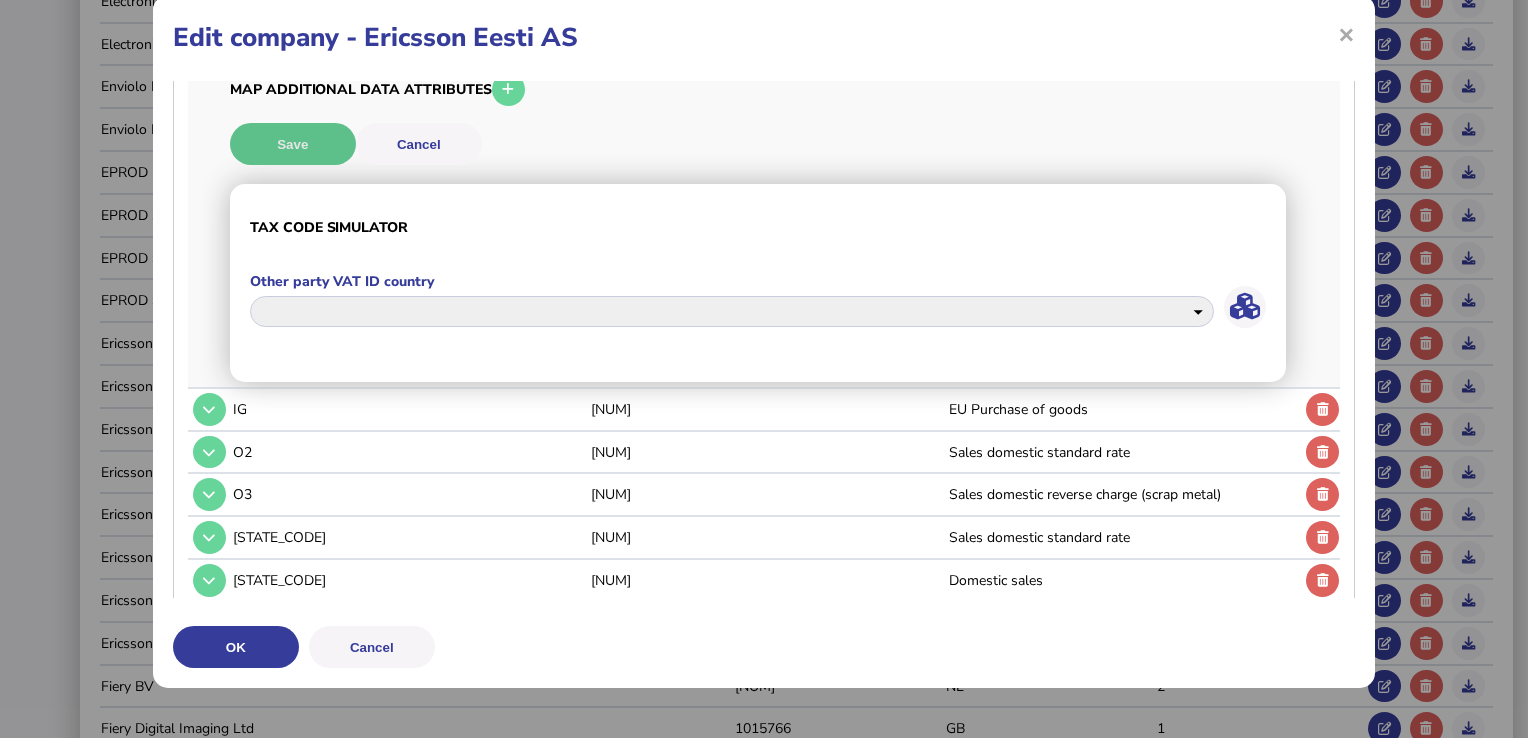 click on "Save" at bounding box center (293, 144) 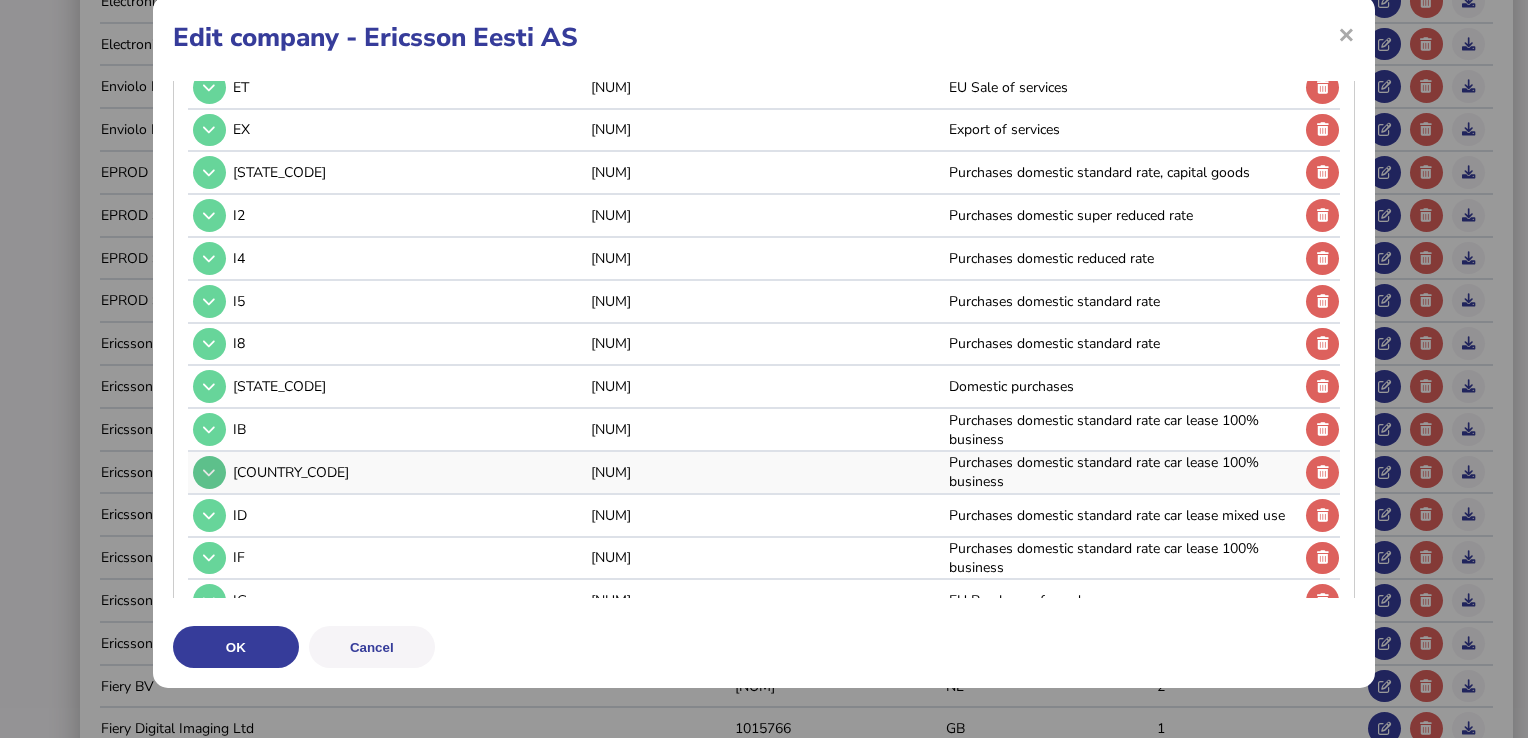 scroll, scrollTop: 624, scrollLeft: 0, axis: vertical 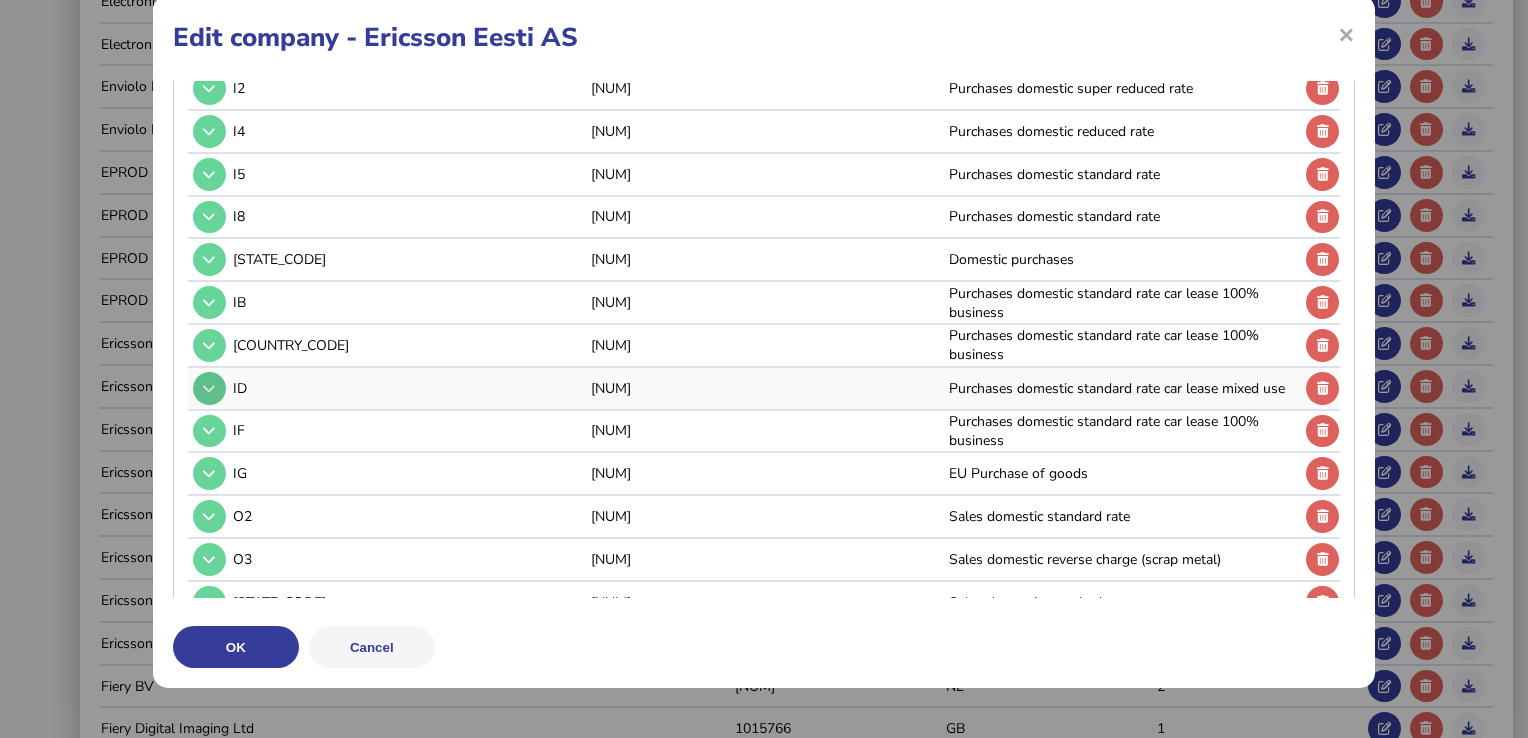 click at bounding box center [209, 388] 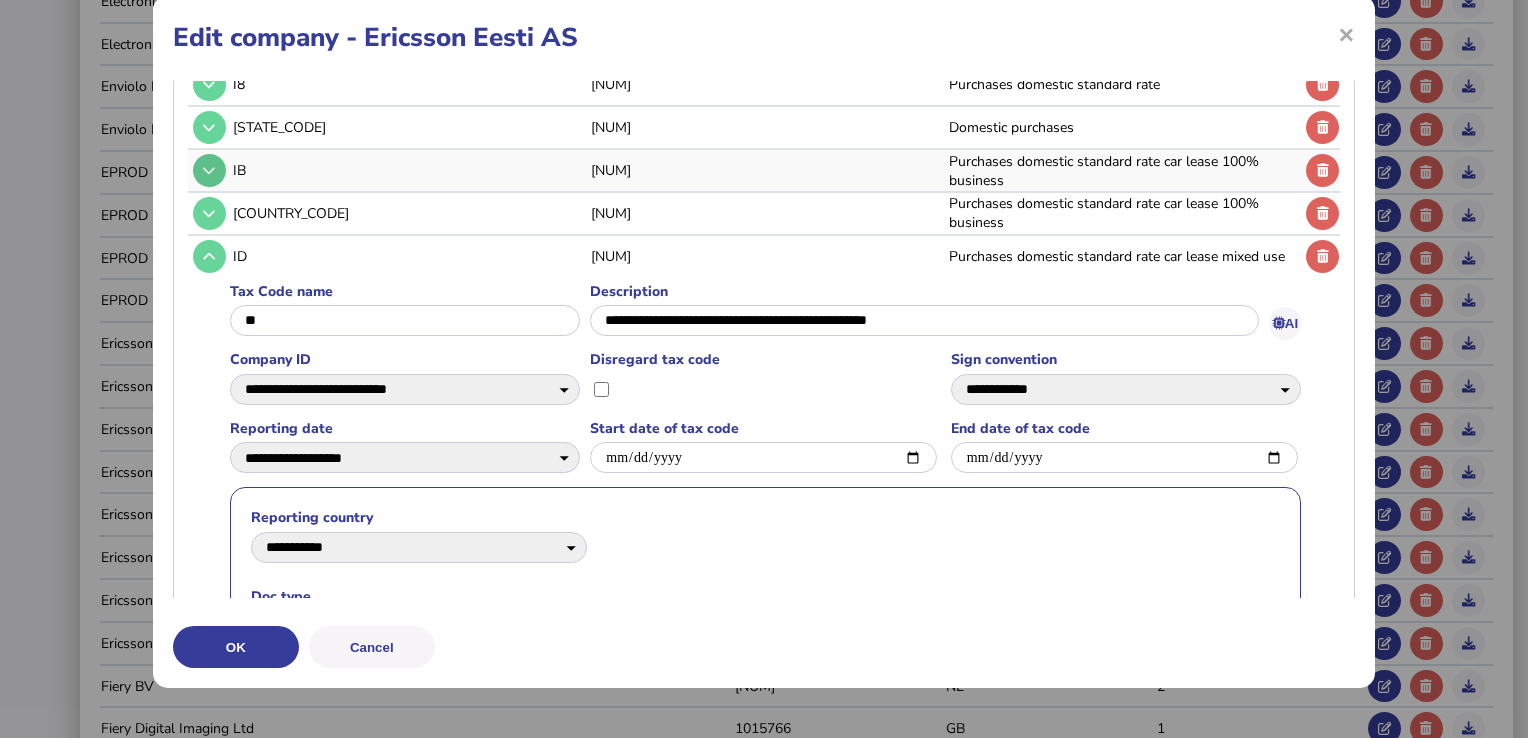 scroll, scrollTop: 624, scrollLeft: 0, axis: vertical 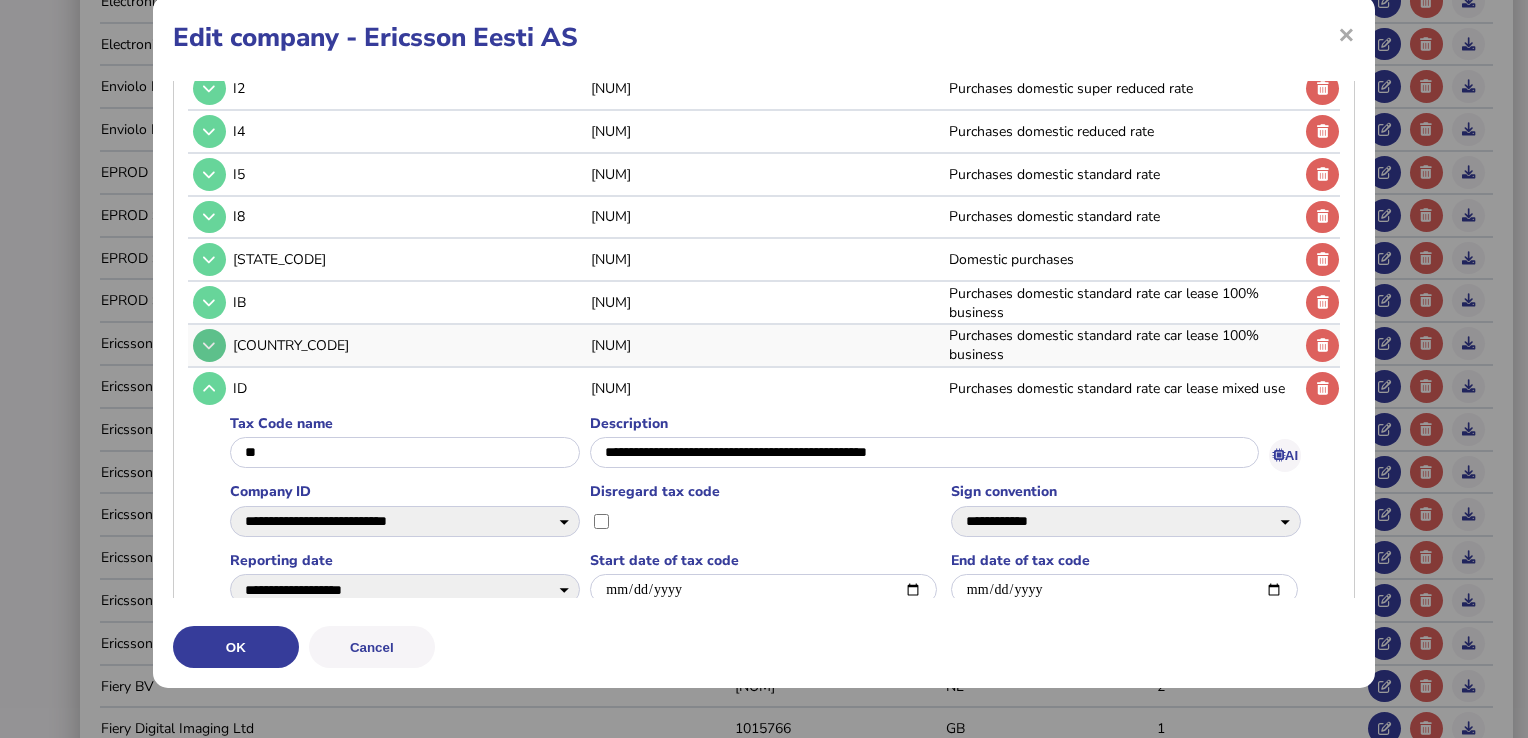 click at bounding box center (209, 345) 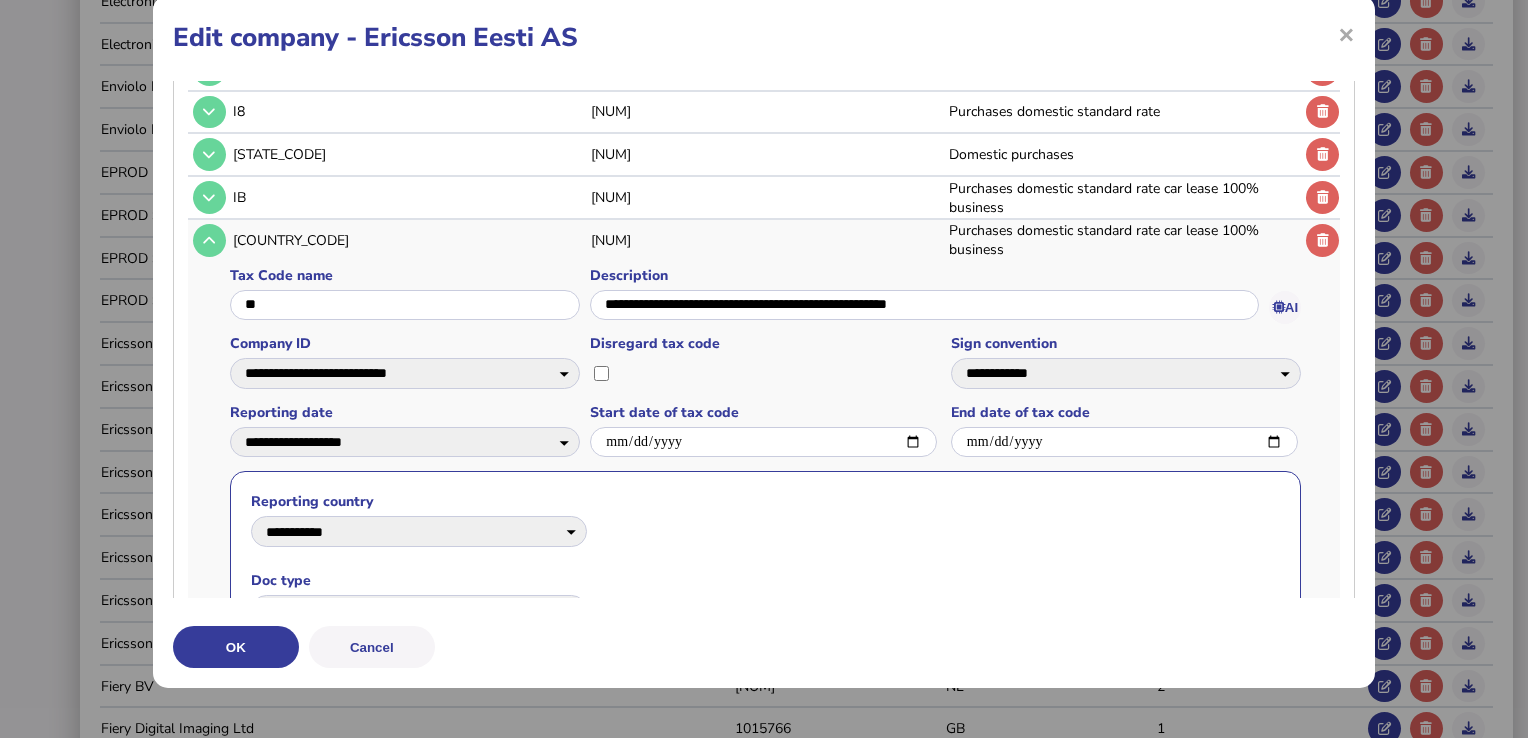 scroll, scrollTop: 724, scrollLeft: 0, axis: vertical 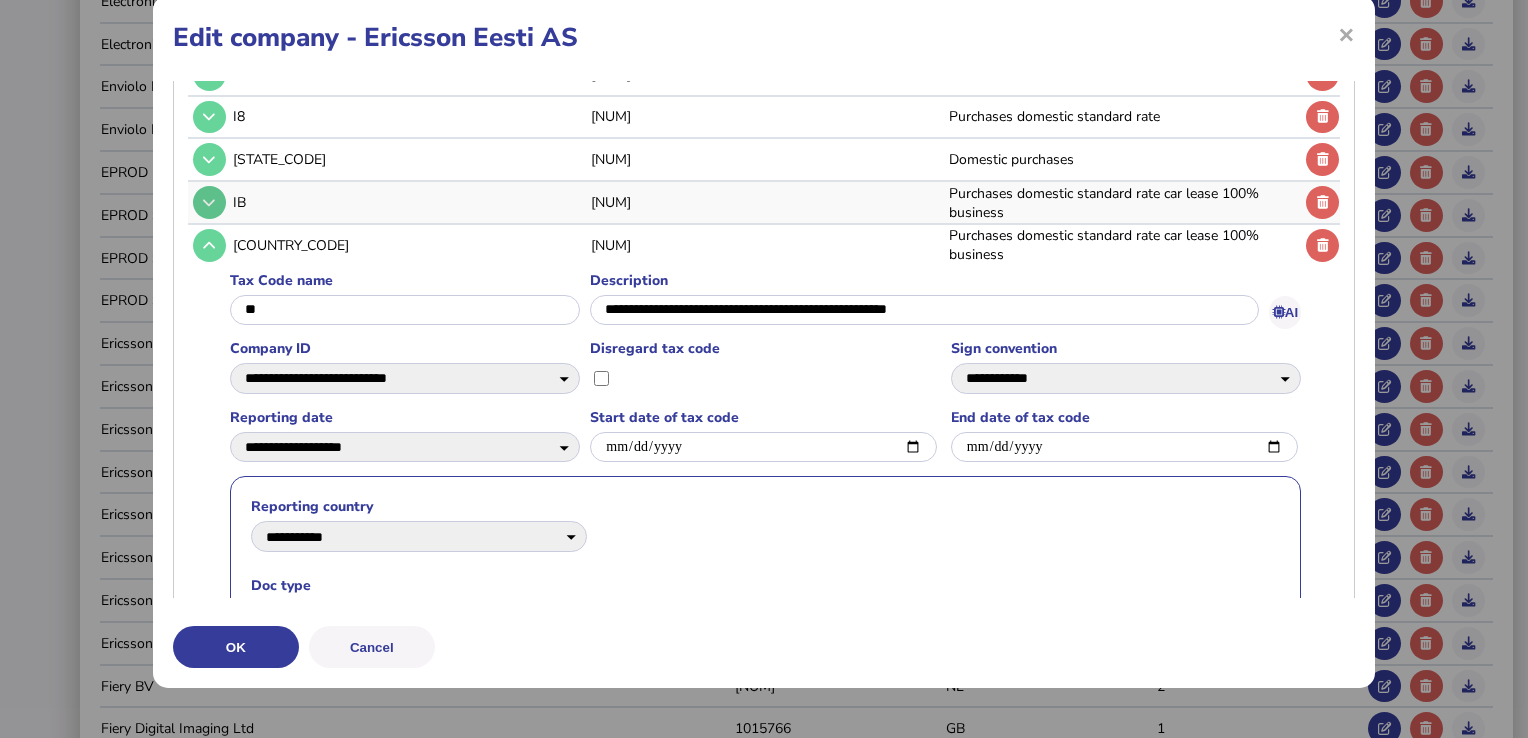 click at bounding box center (209, 202) 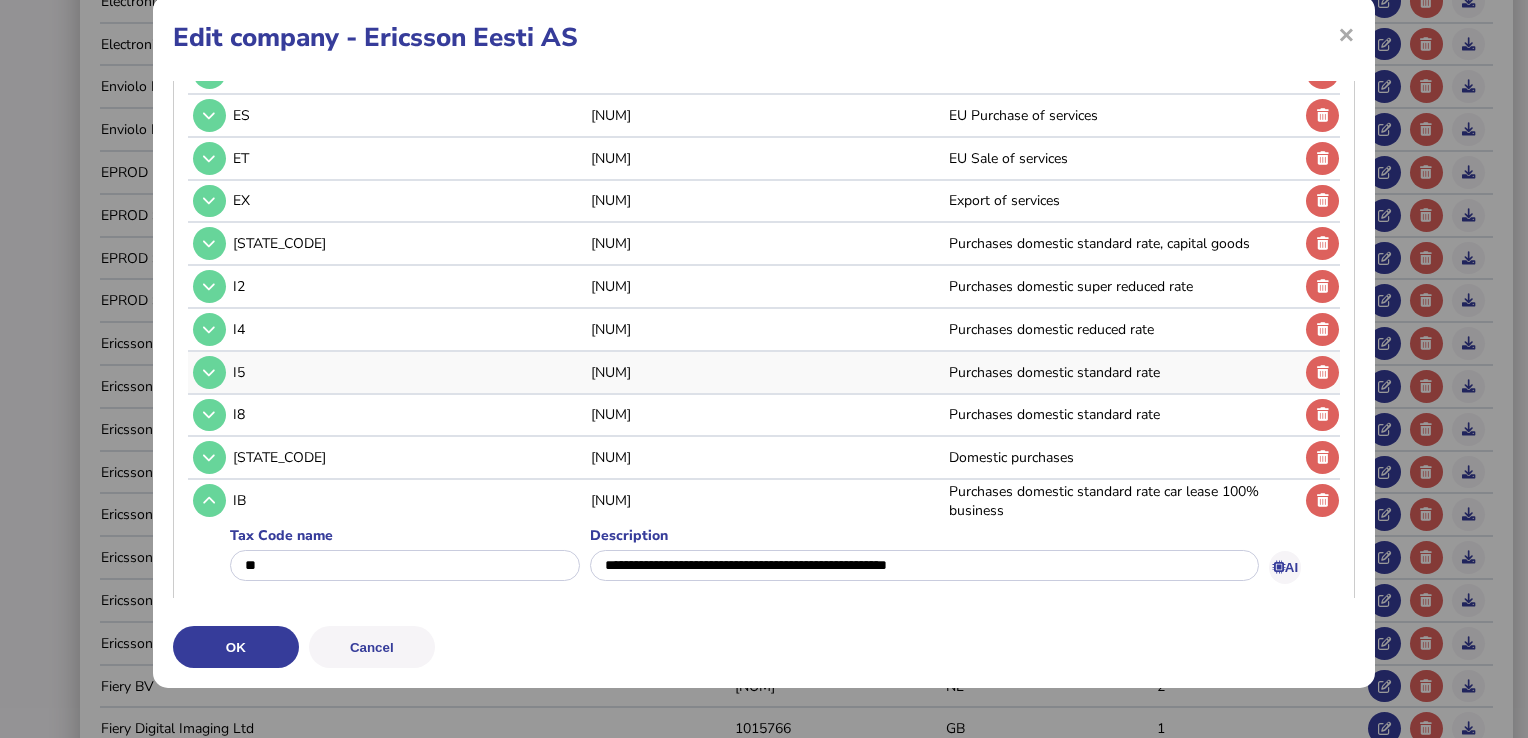 scroll, scrollTop: 424, scrollLeft: 0, axis: vertical 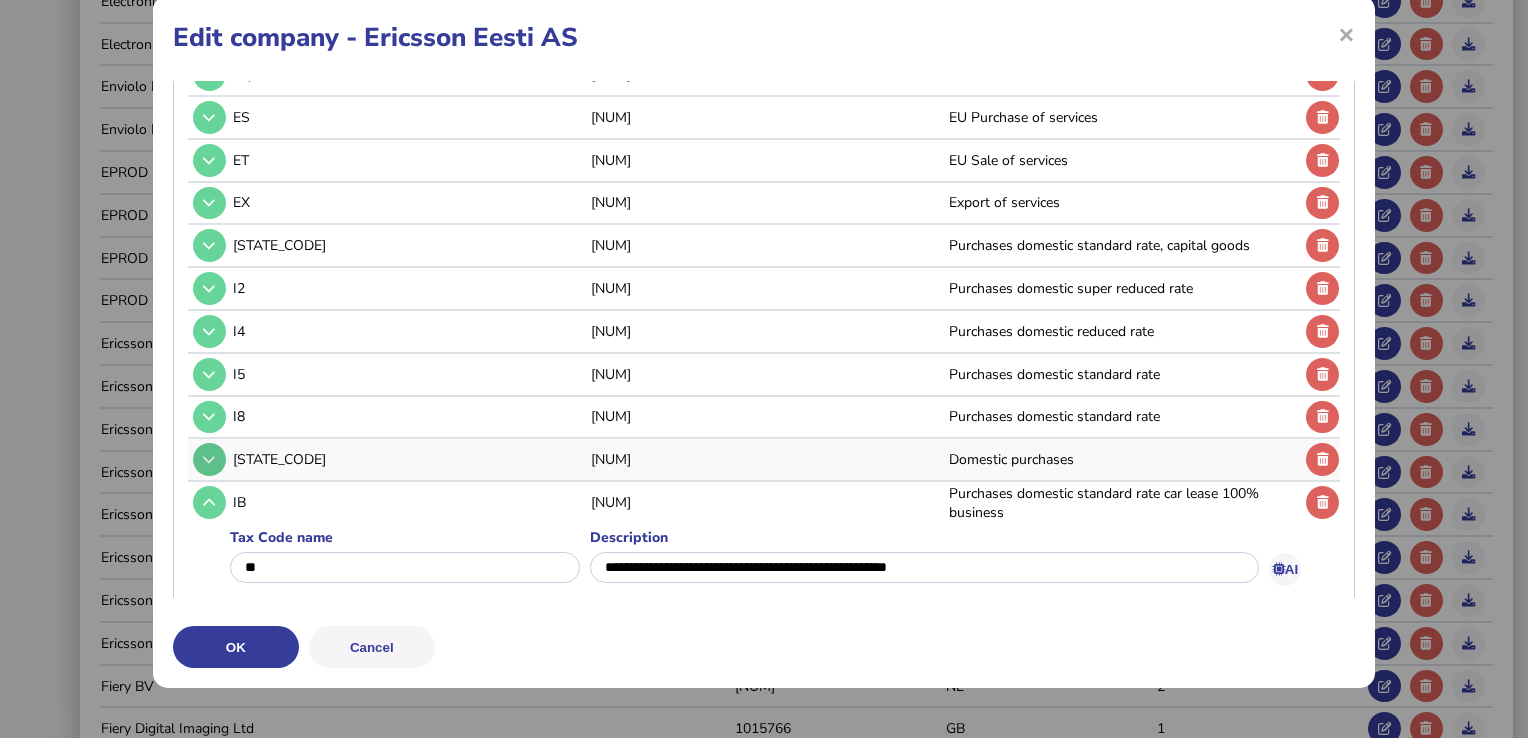 click at bounding box center [209, 459] 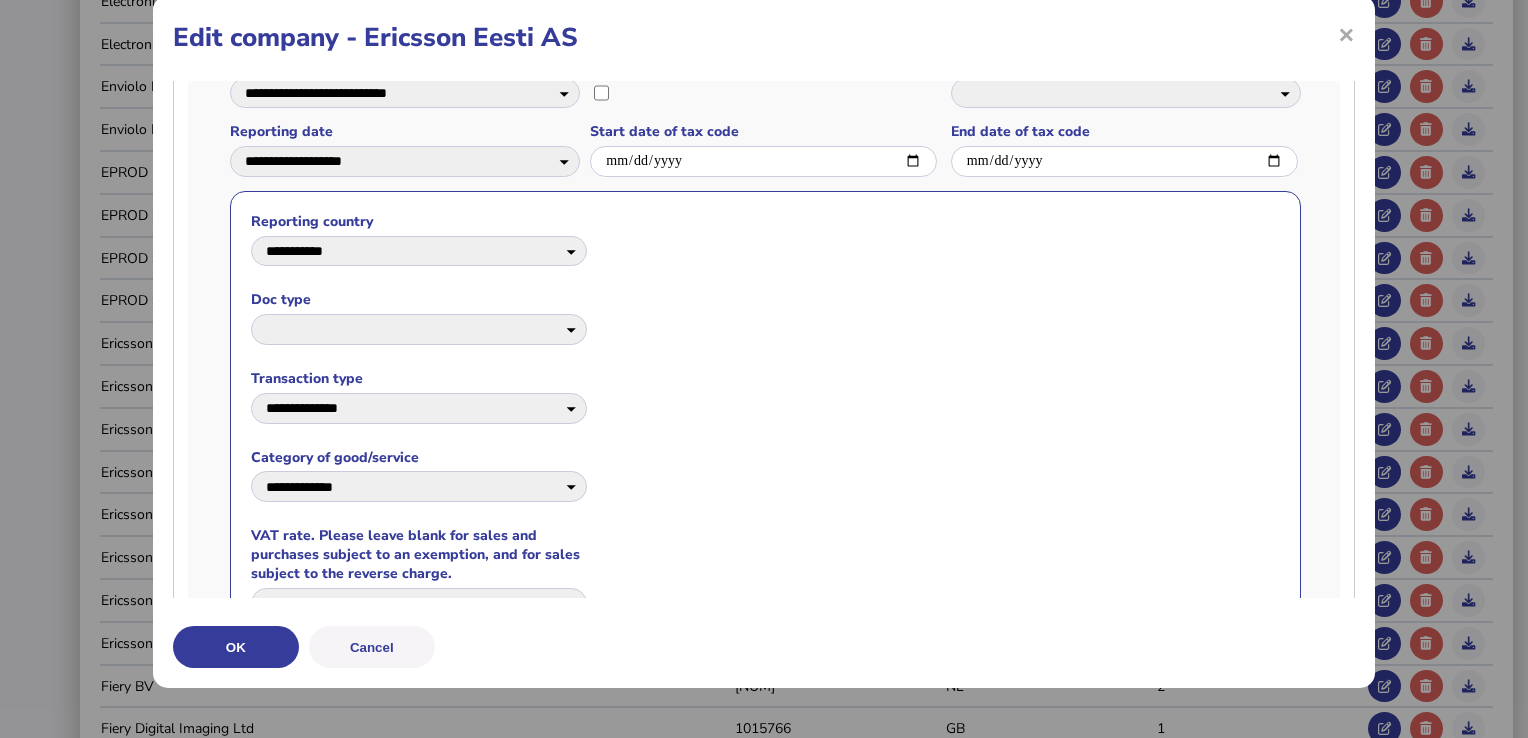 scroll, scrollTop: 624, scrollLeft: 0, axis: vertical 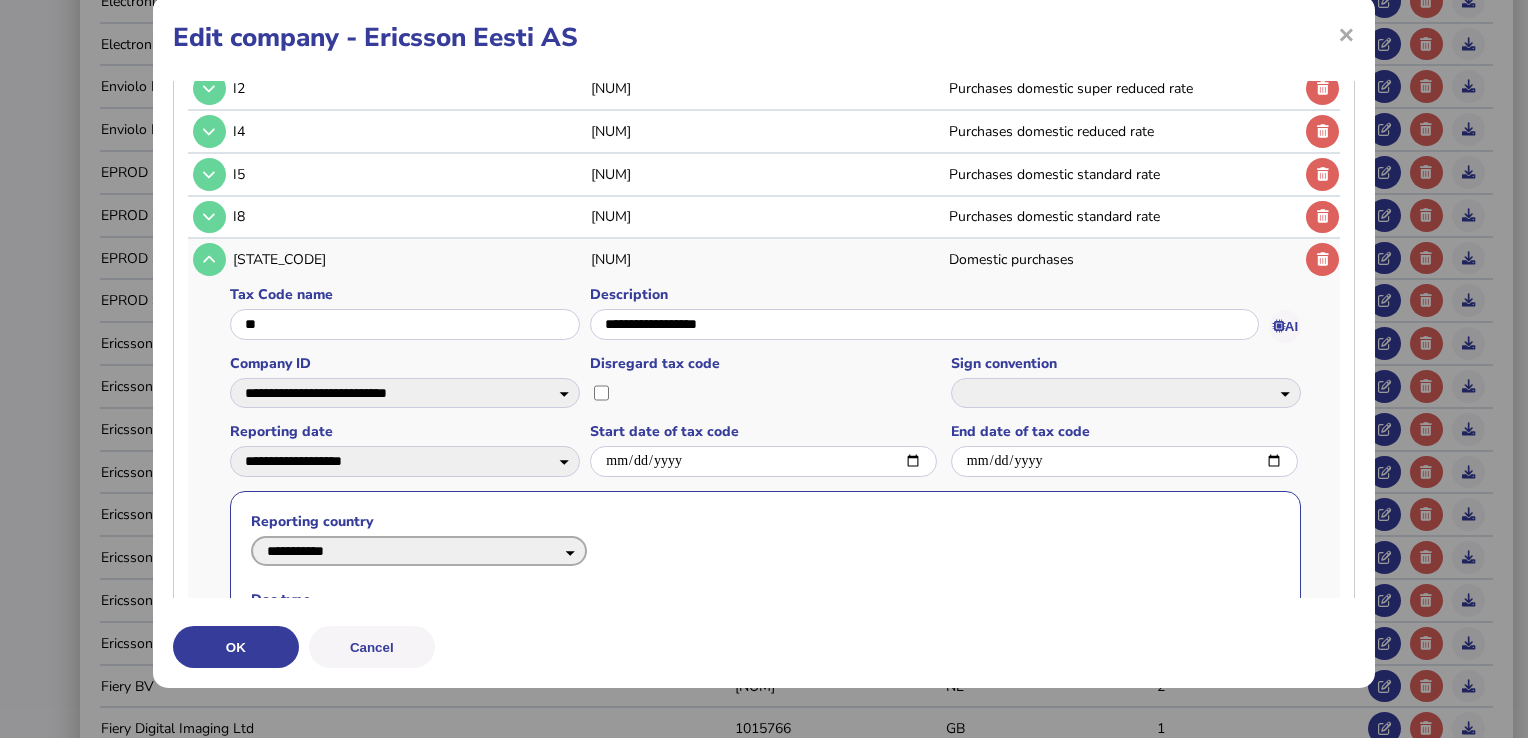 click on "**********" at bounding box center (419, 551) 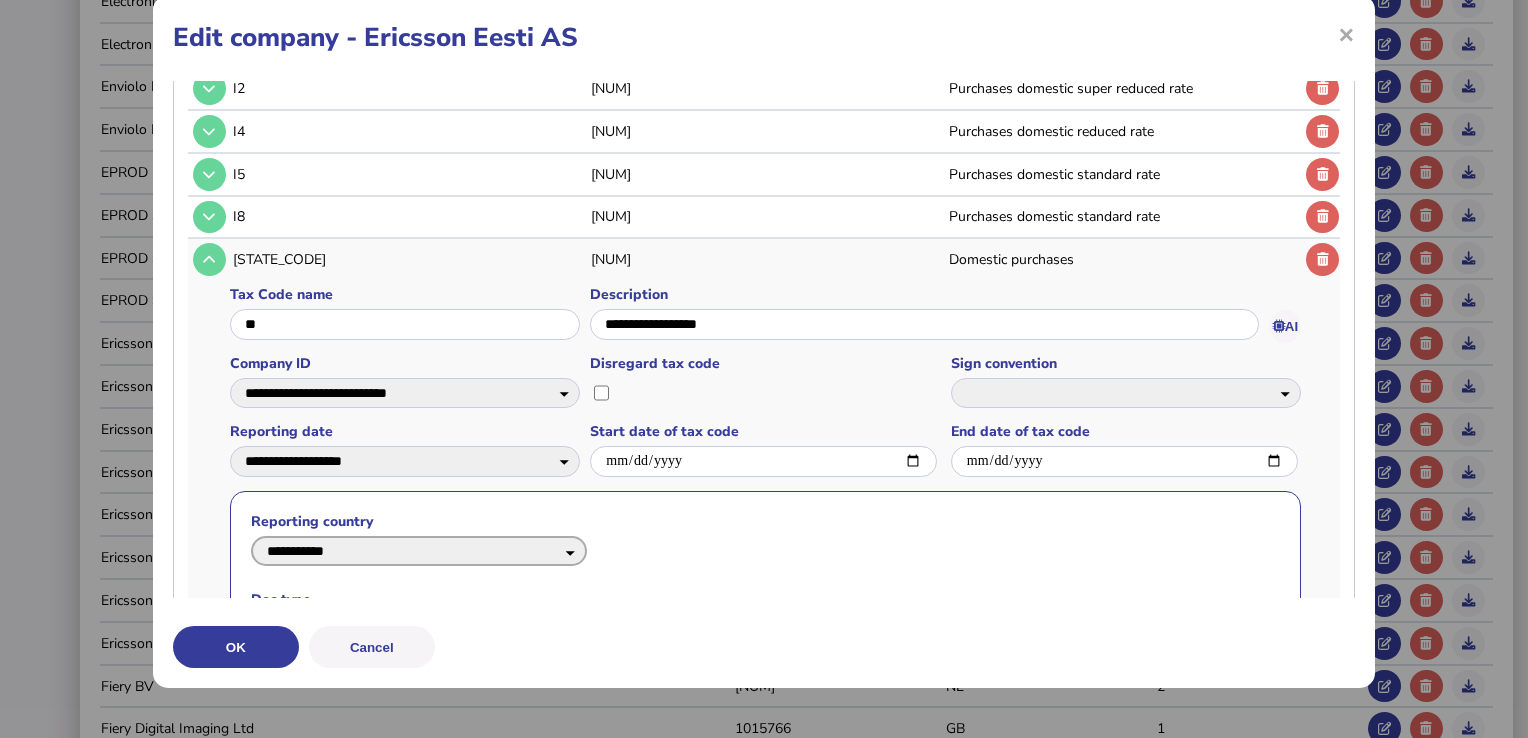 click on "**********" at bounding box center [419, 551] 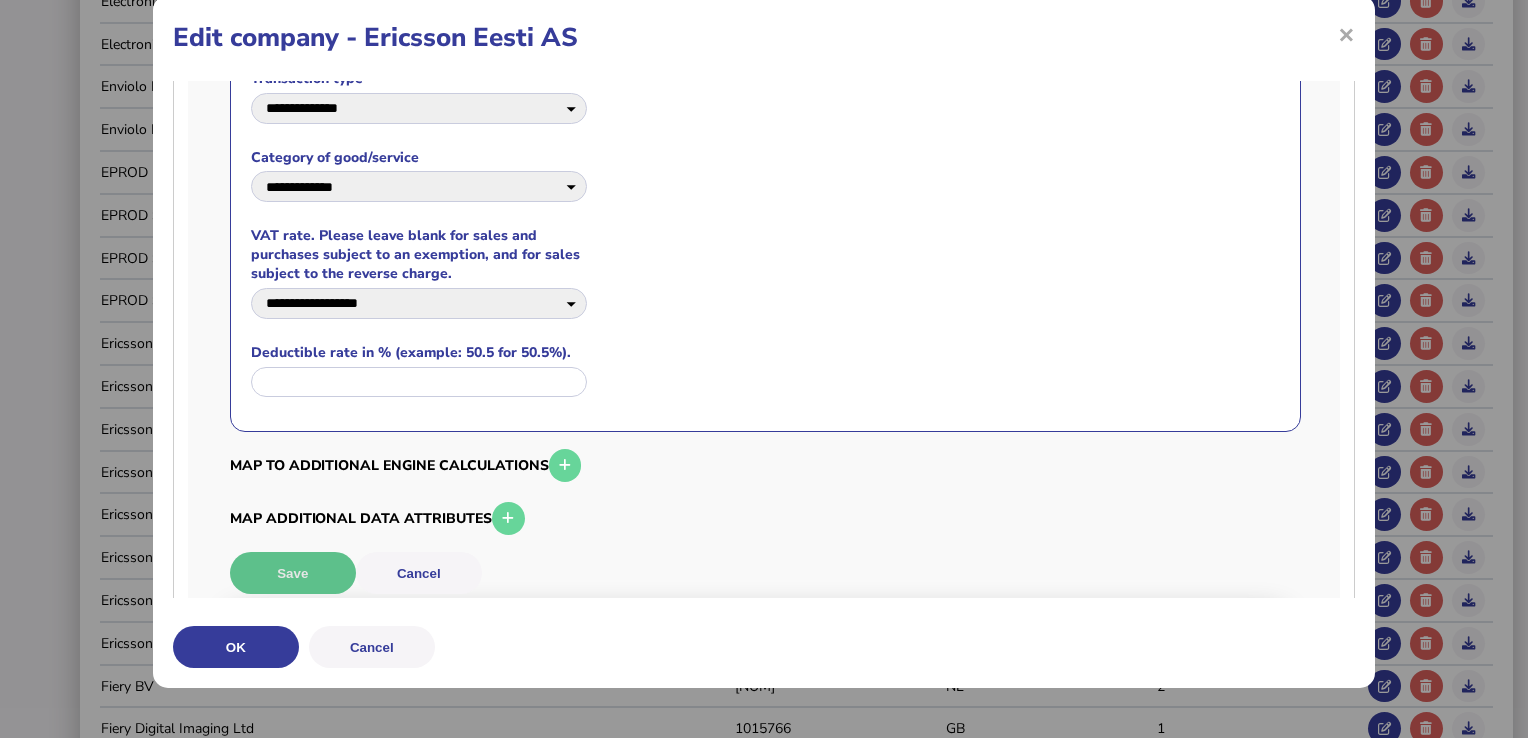 click on "Save" at bounding box center [293, 573] 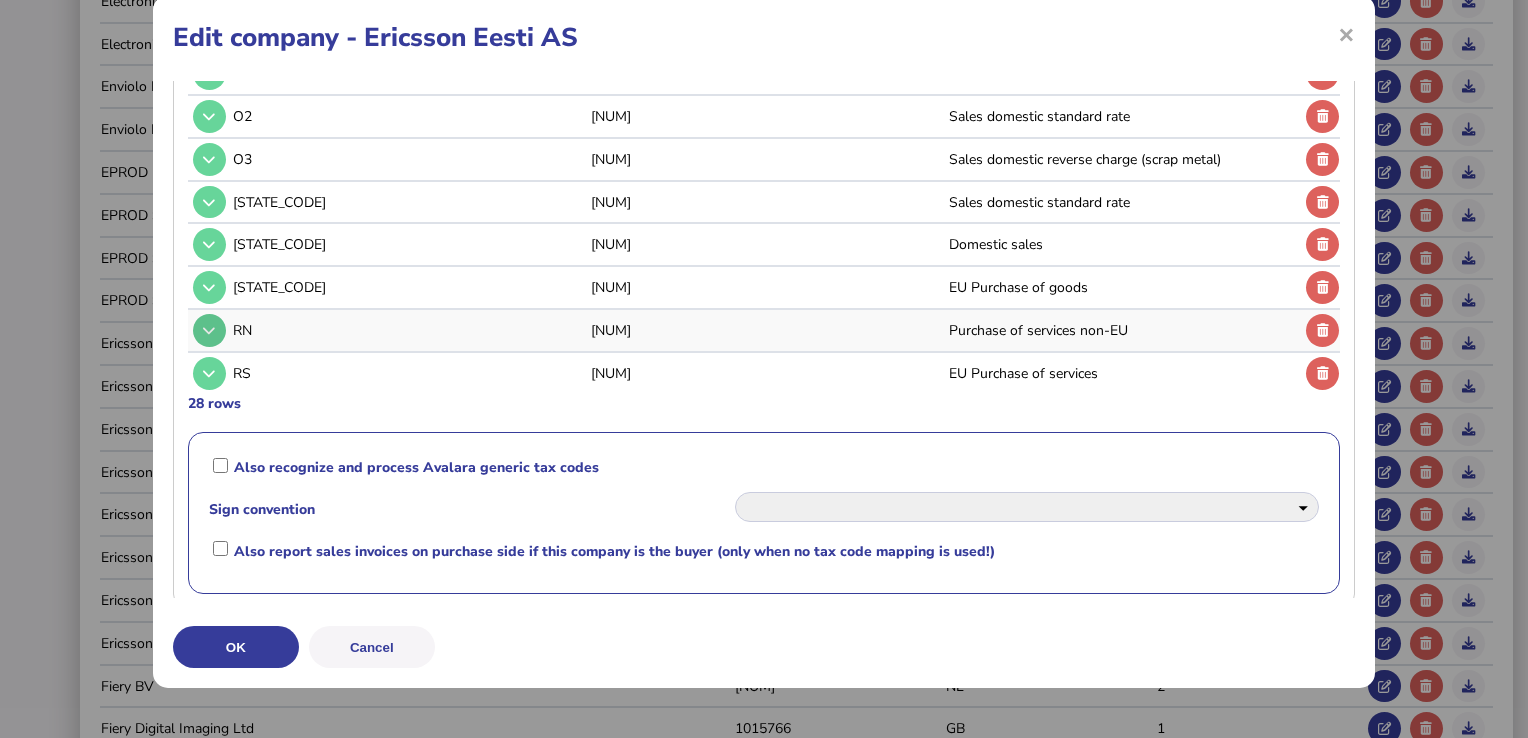 scroll, scrollTop: 724, scrollLeft: 0, axis: vertical 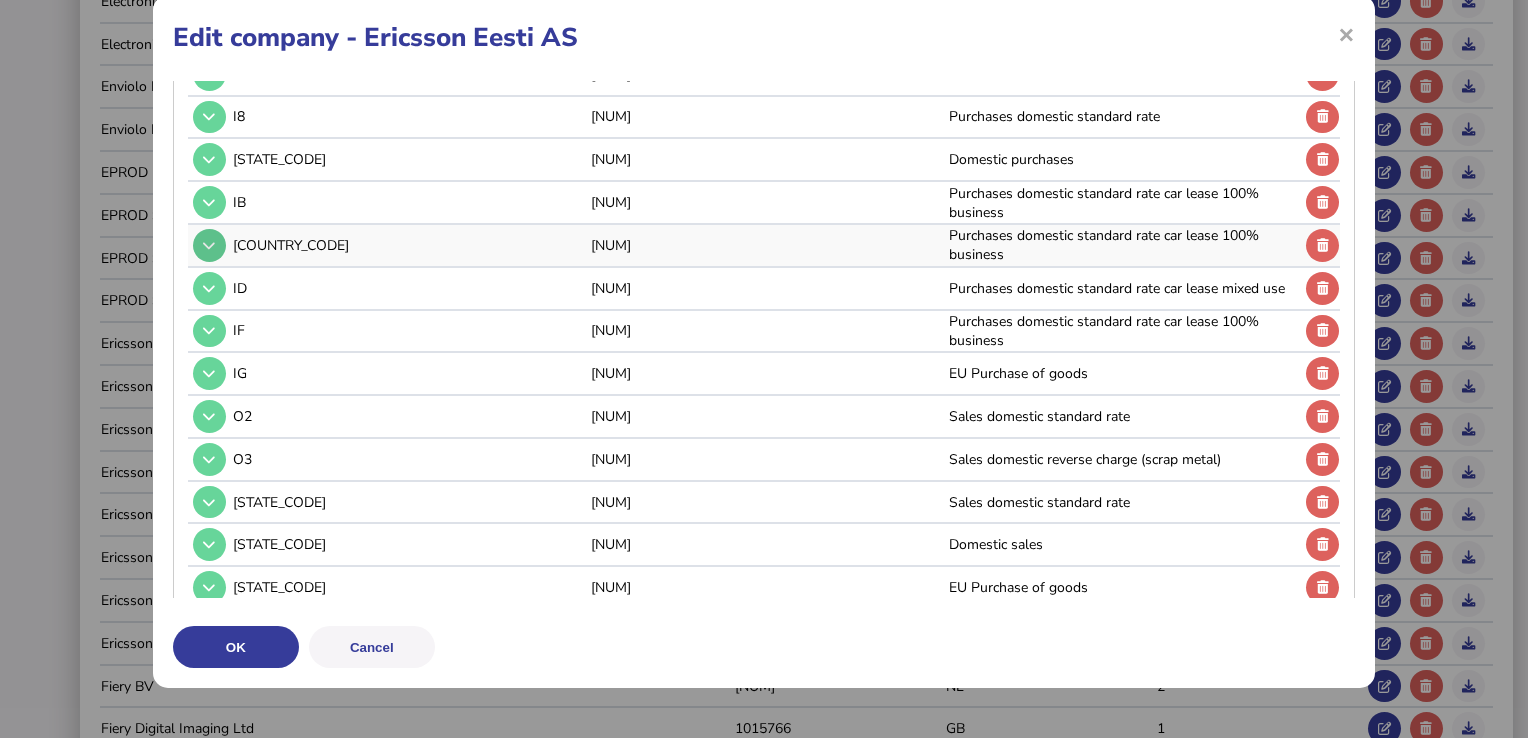 click at bounding box center [209, 245] 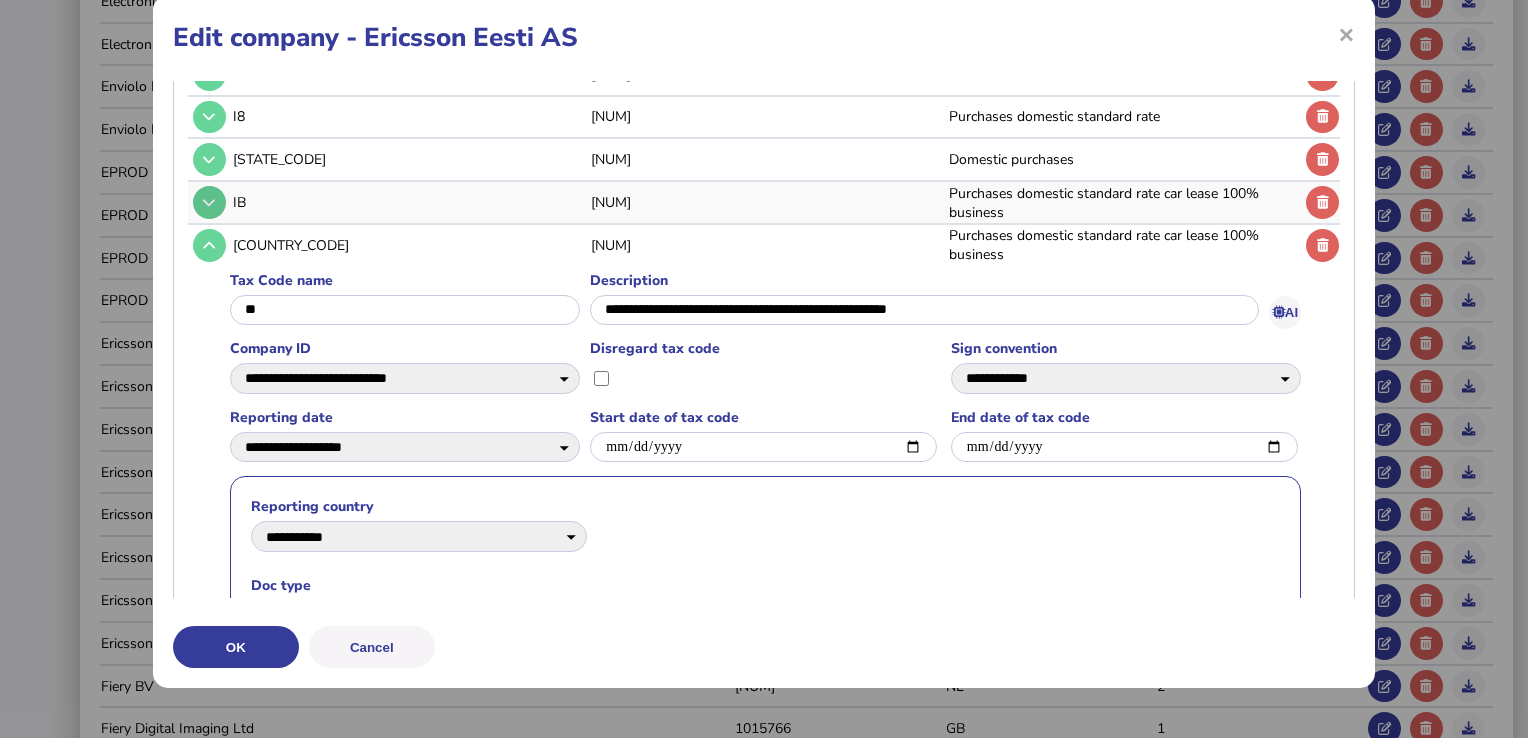 click at bounding box center [209, 202] 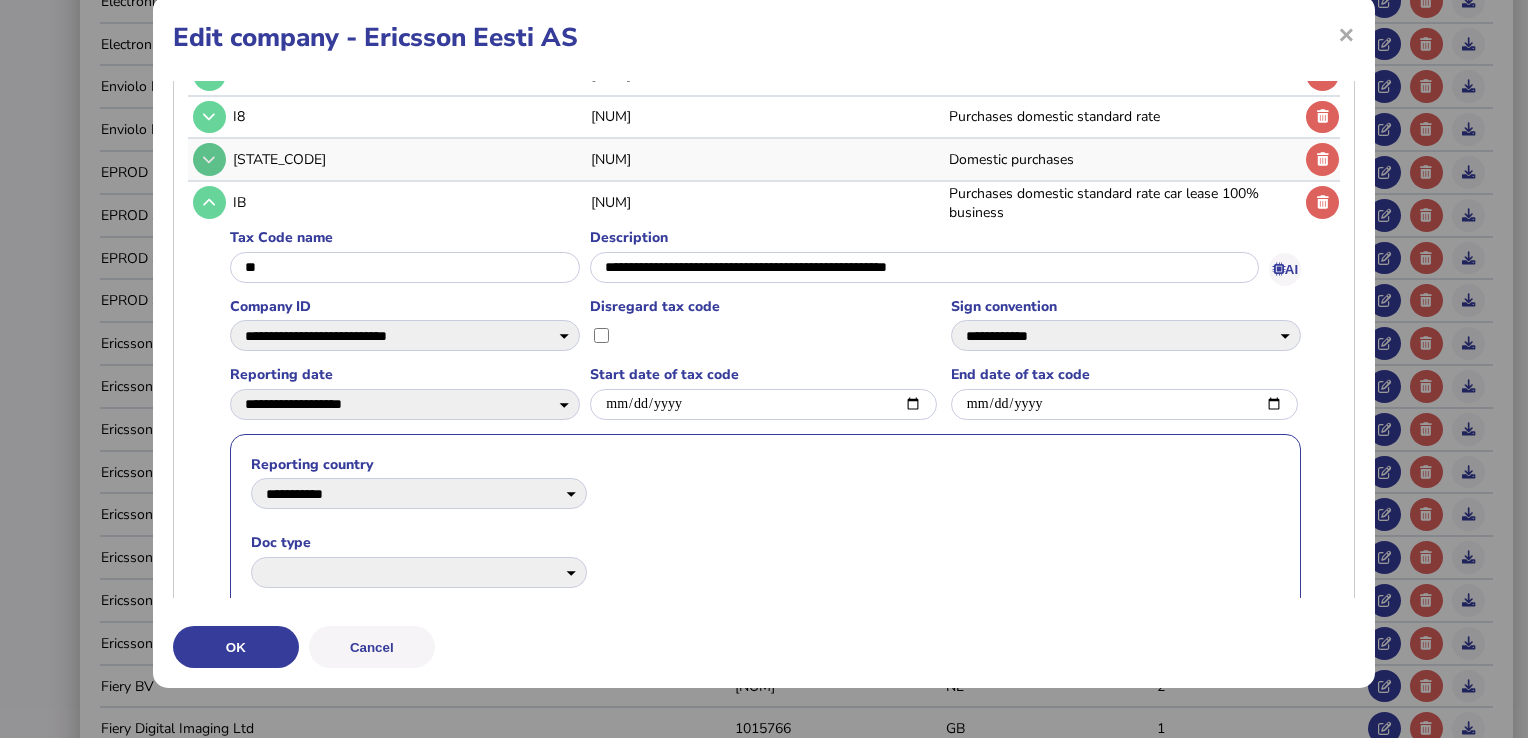 click at bounding box center [209, 159] 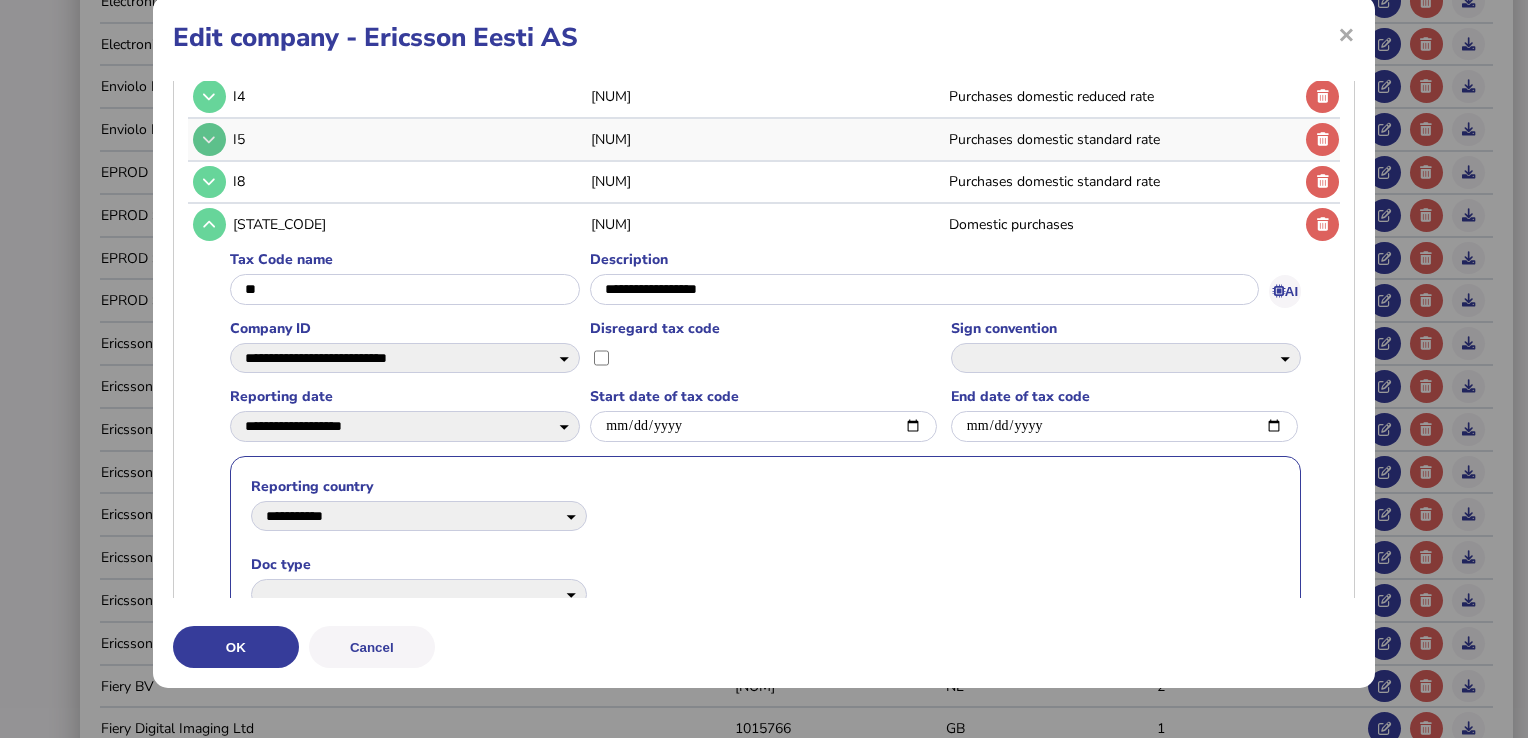 scroll, scrollTop: 624, scrollLeft: 0, axis: vertical 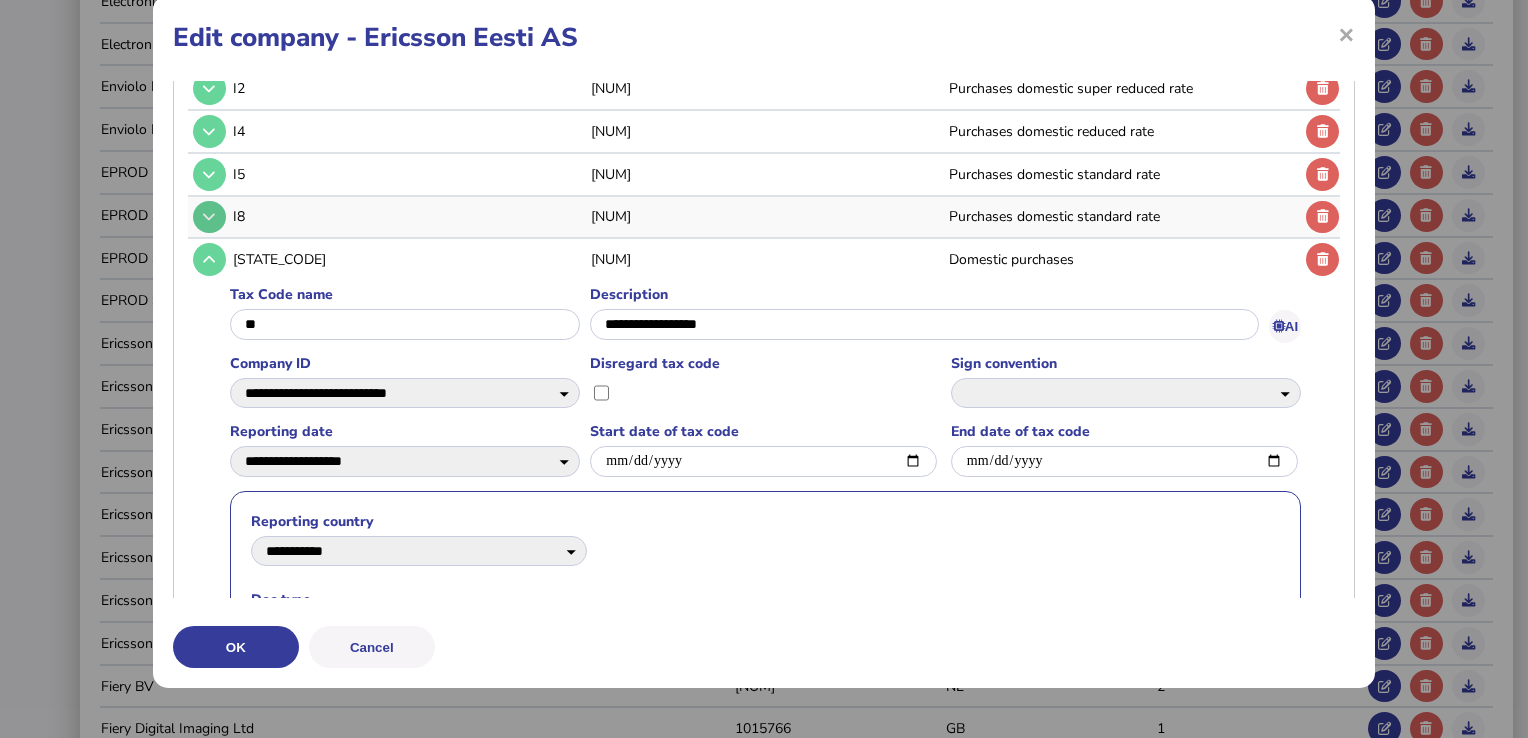 click at bounding box center [209, 216] 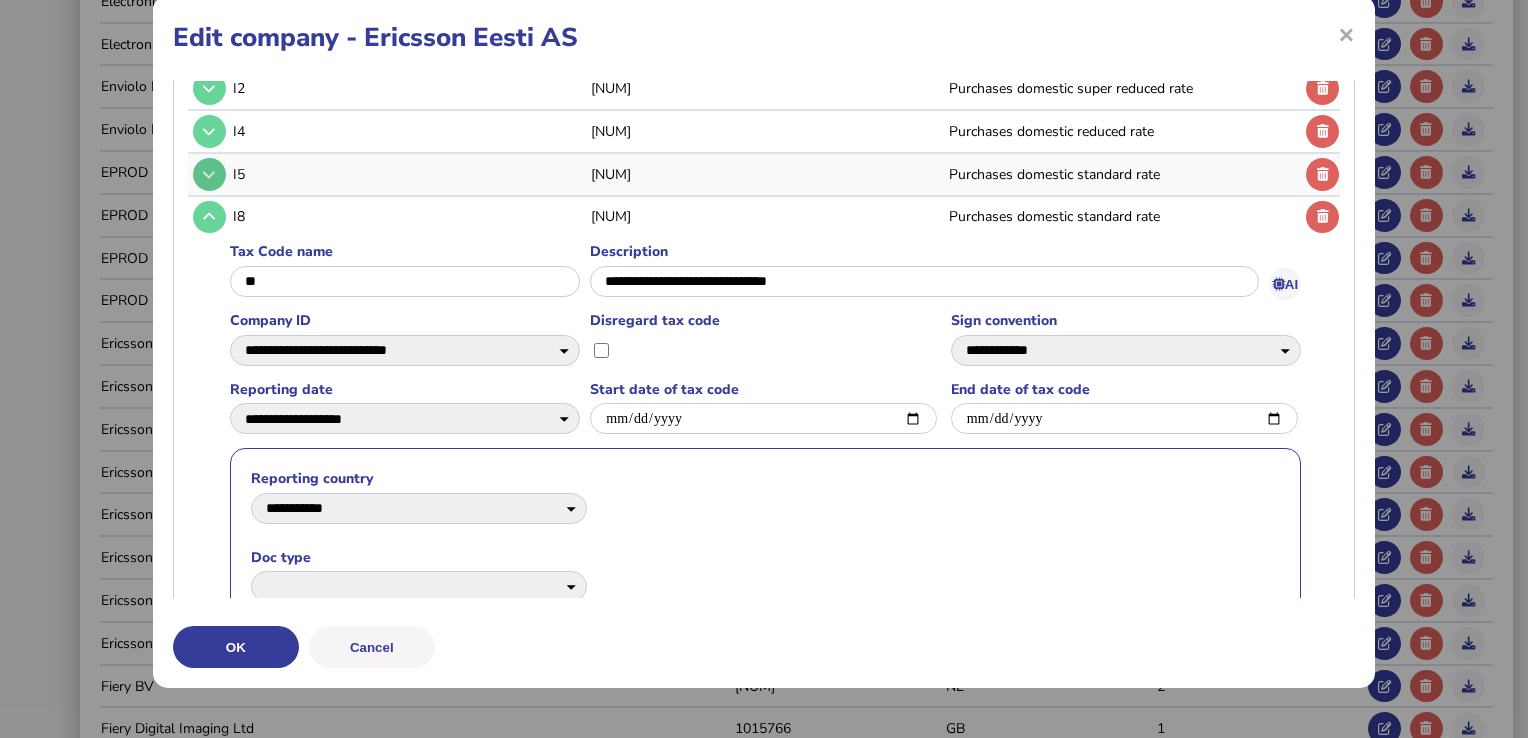 click at bounding box center (209, 174) 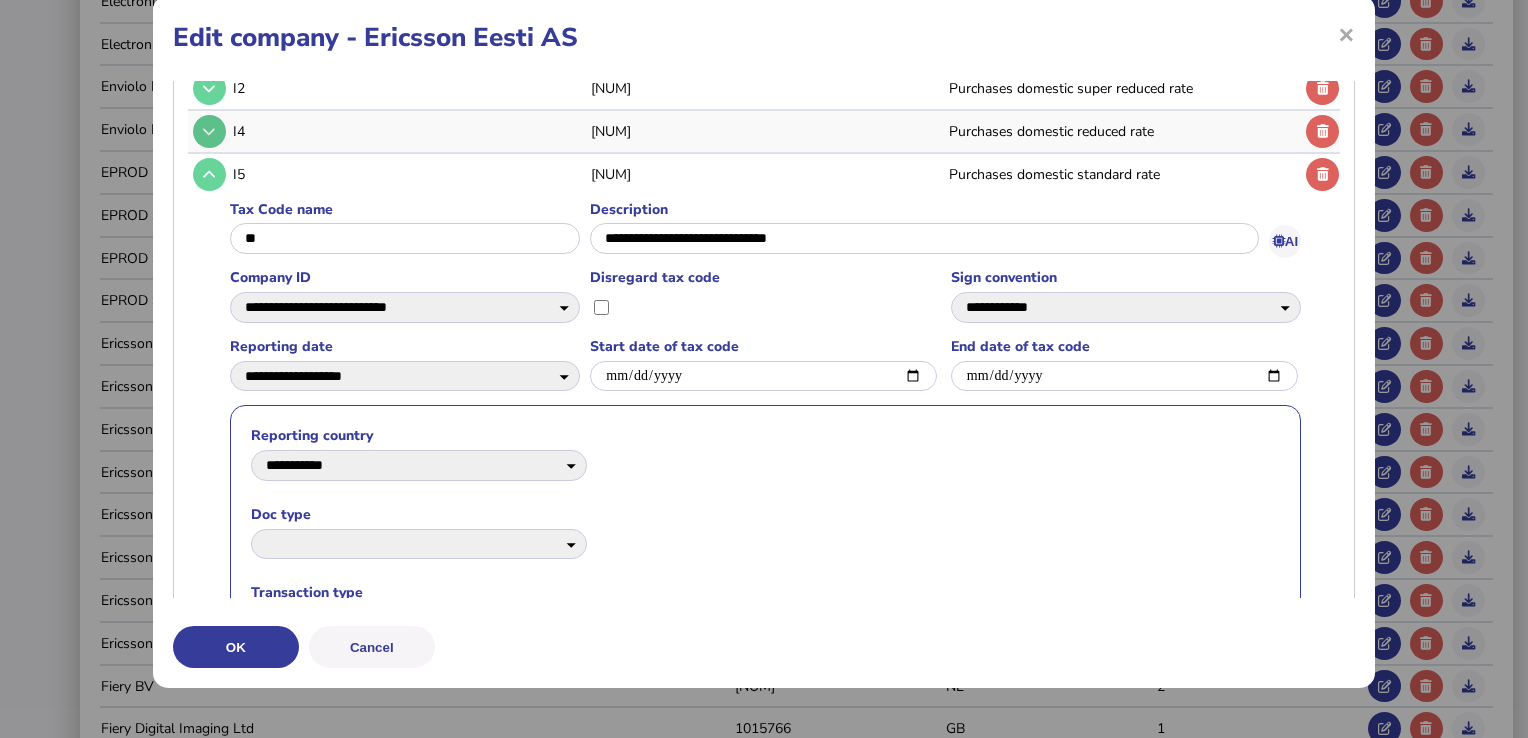 click at bounding box center (209, 131) 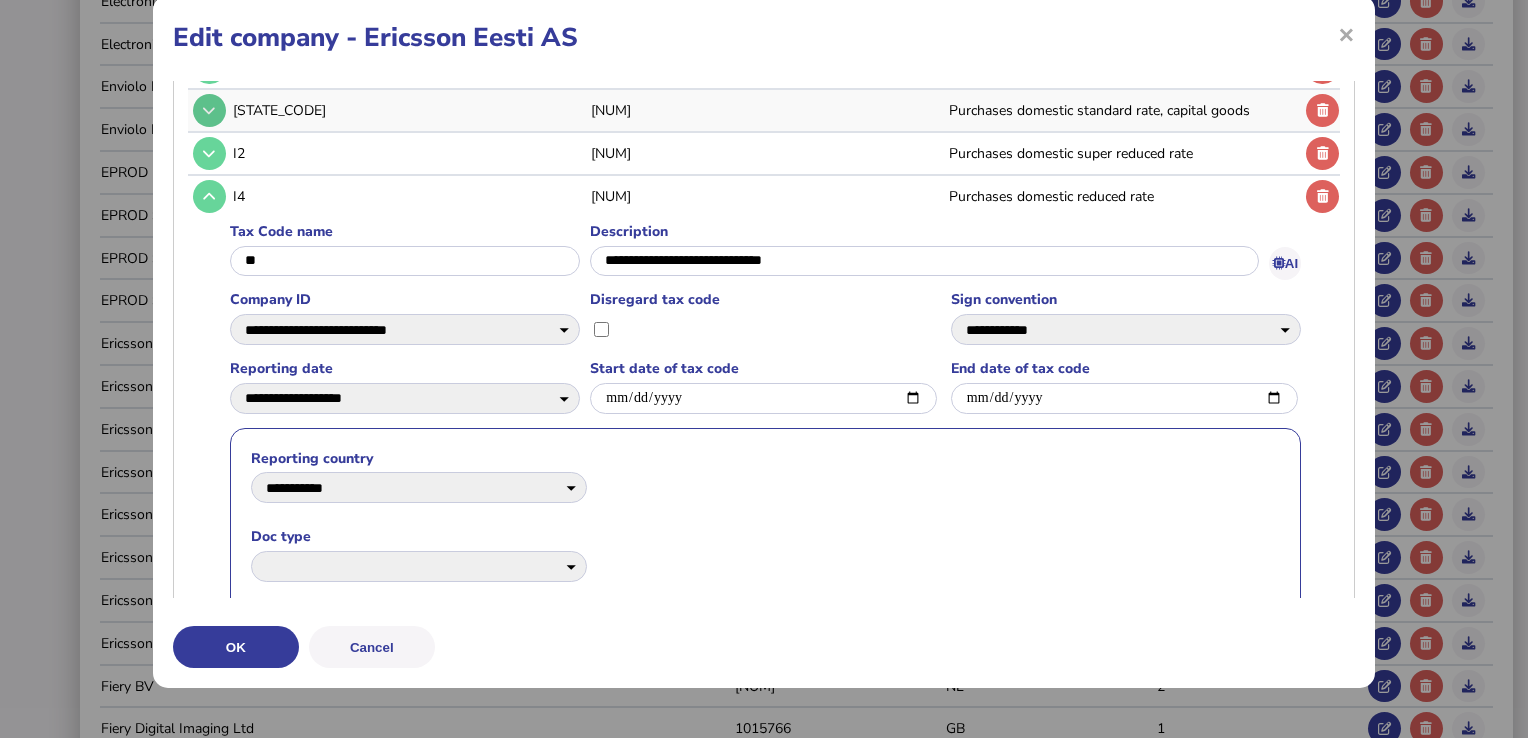 scroll, scrollTop: 524, scrollLeft: 0, axis: vertical 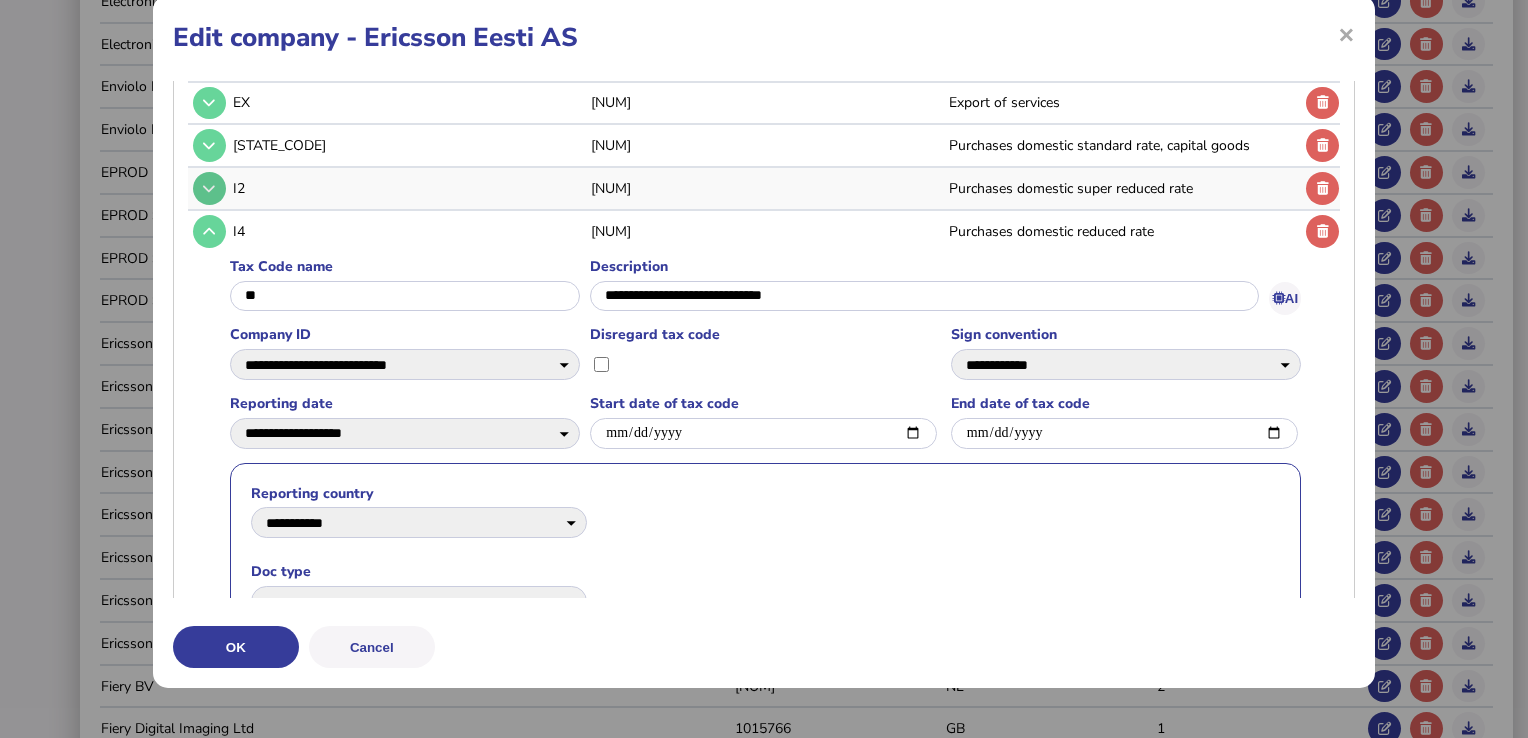 click at bounding box center [209, 188] 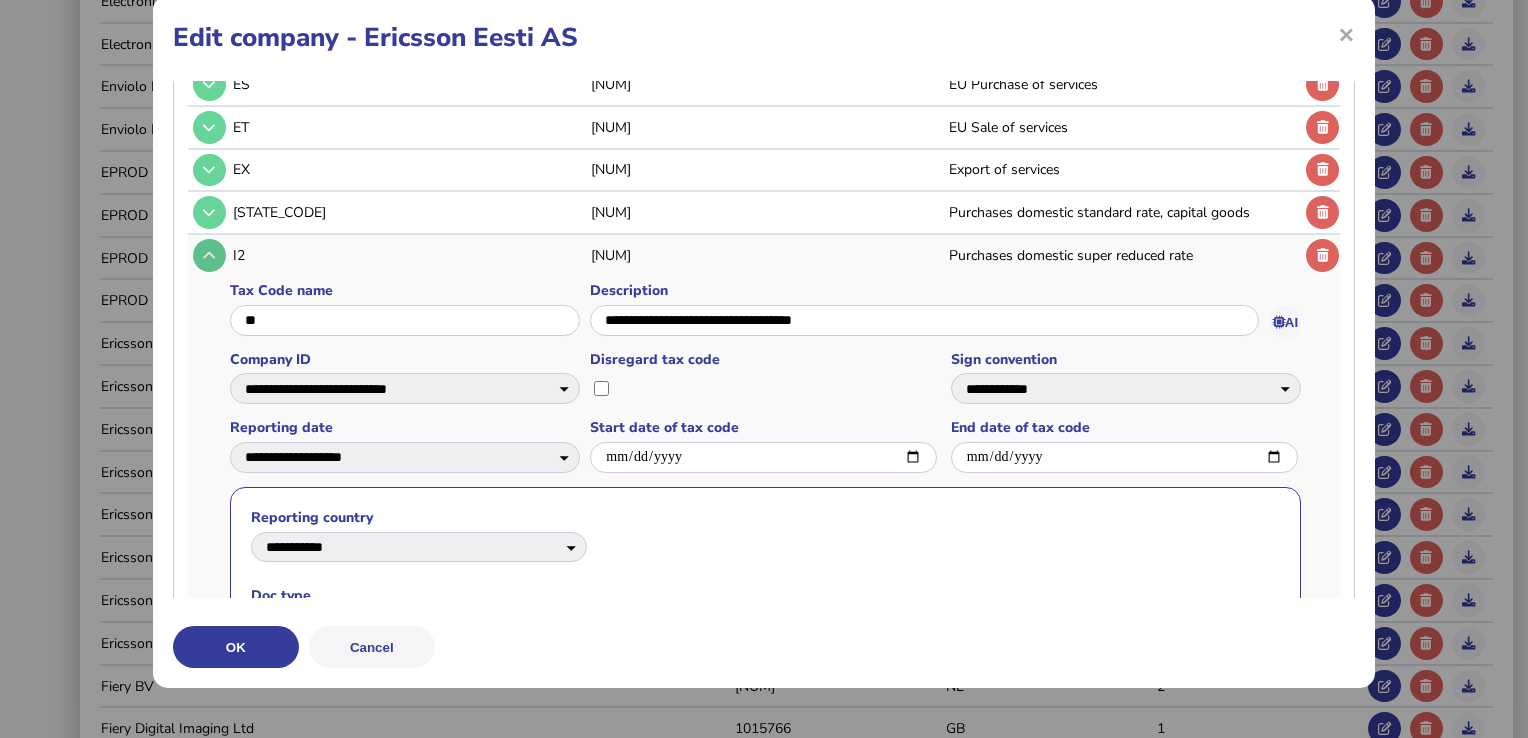 scroll, scrollTop: 424, scrollLeft: 0, axis: vertical 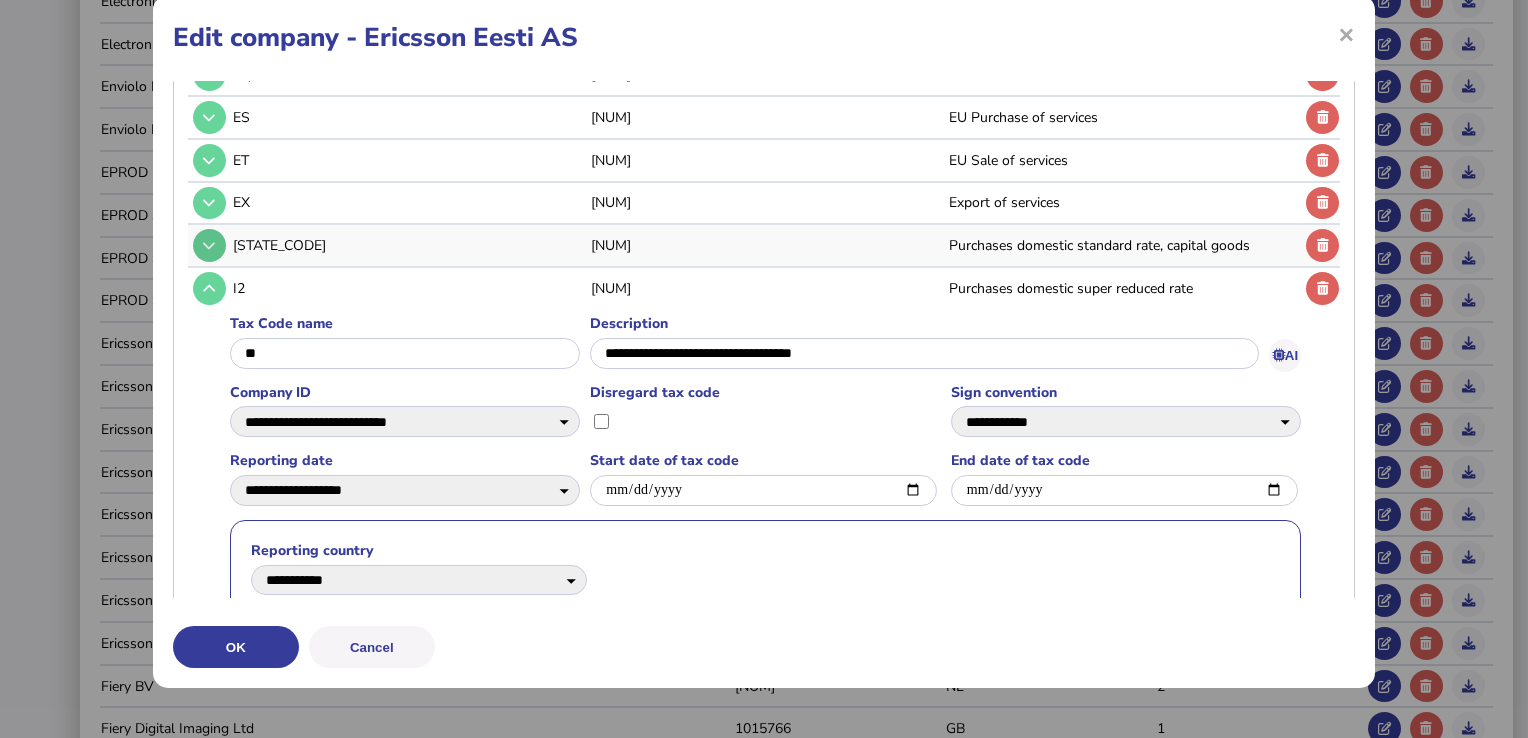 click at bounding box center (209, 245) 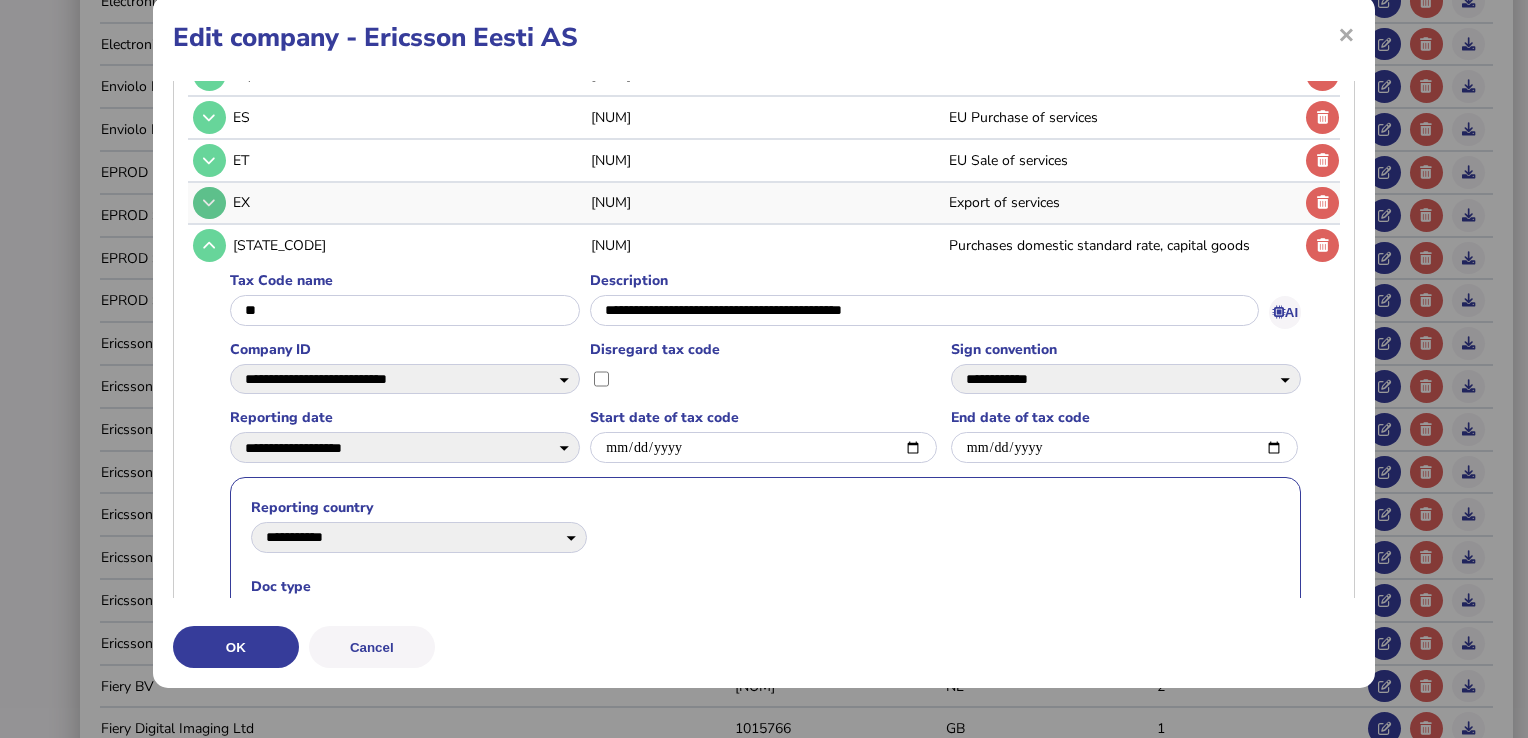 click at bounding box center [209, 203] 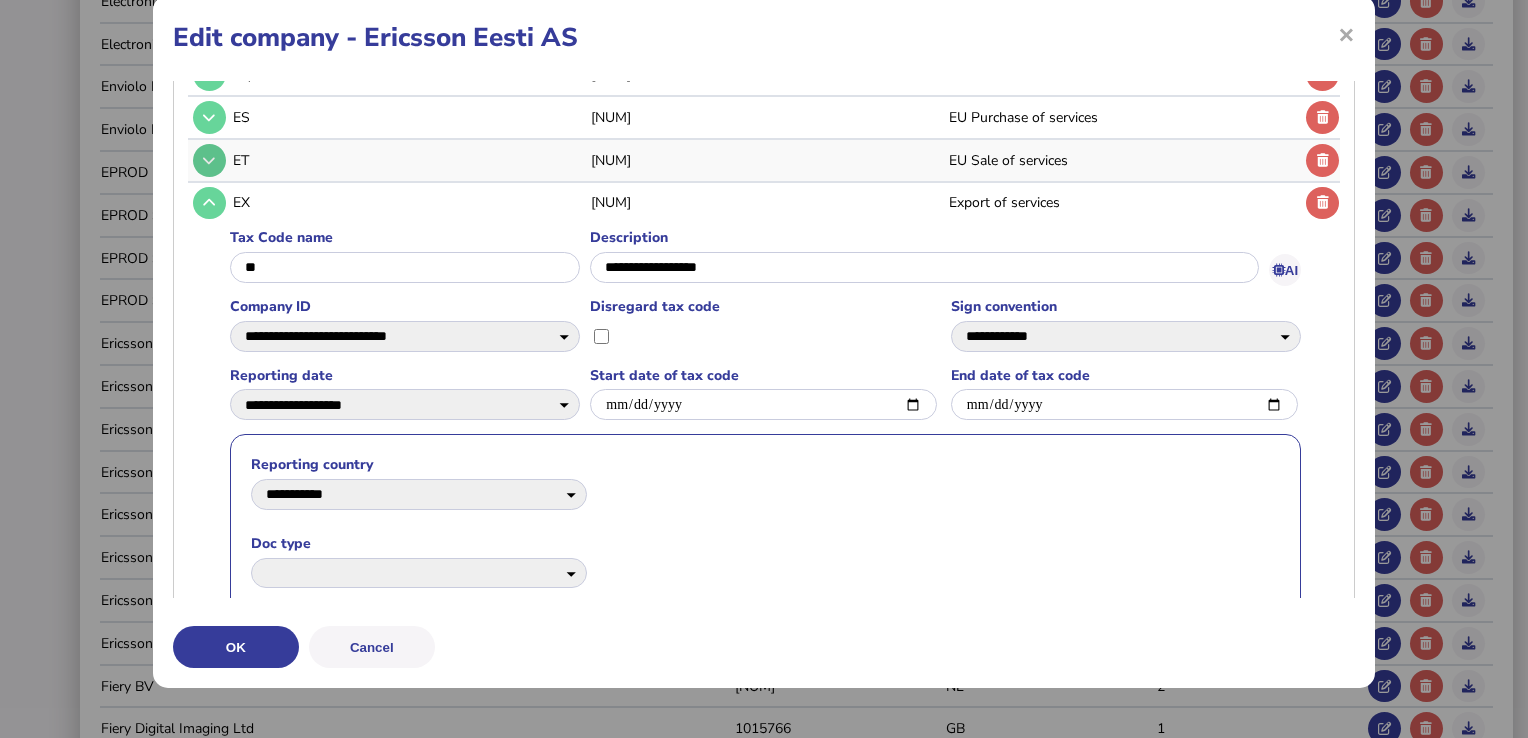 click at bounding box center [209, 160] 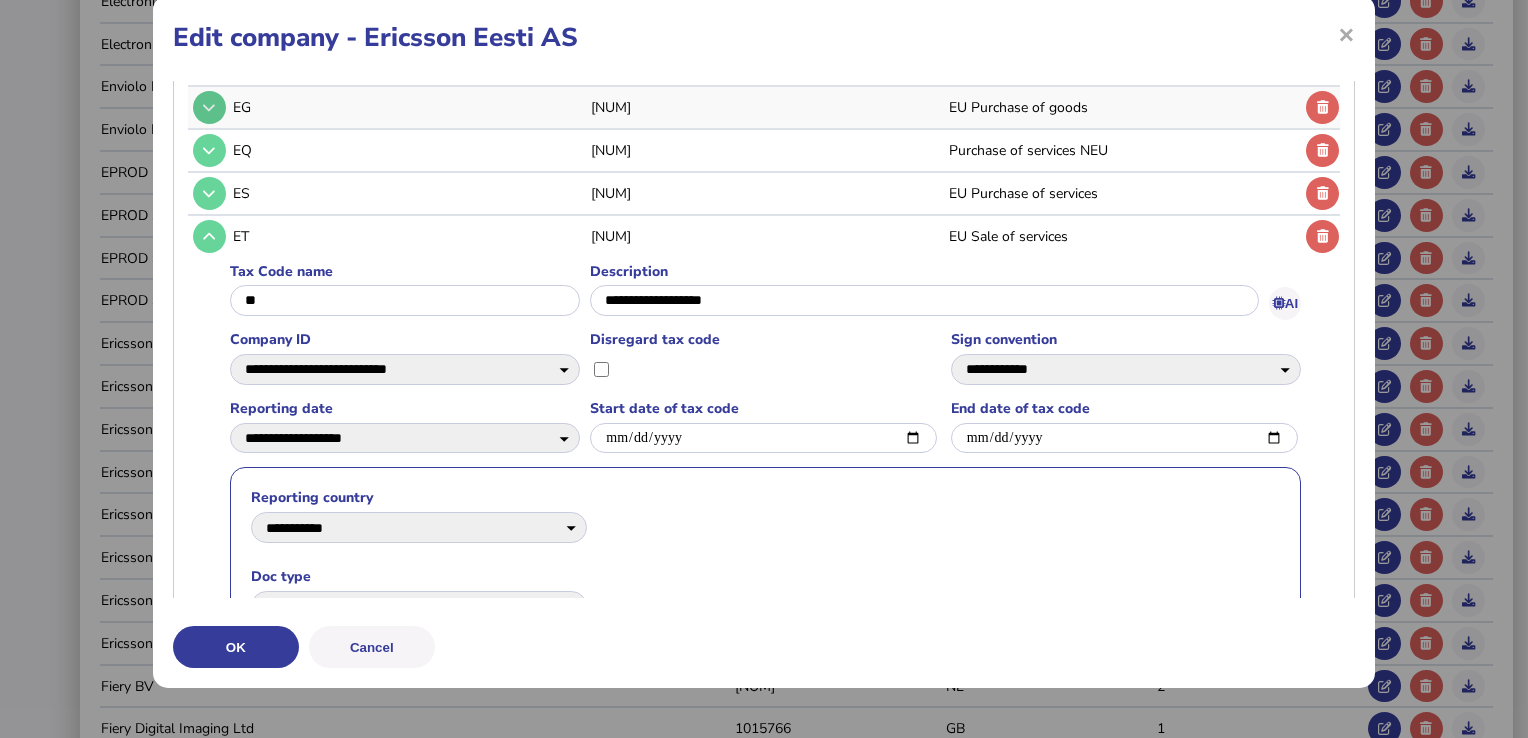 scroll, scrollTop: 224, scrollLeft: 0, axis: vertical 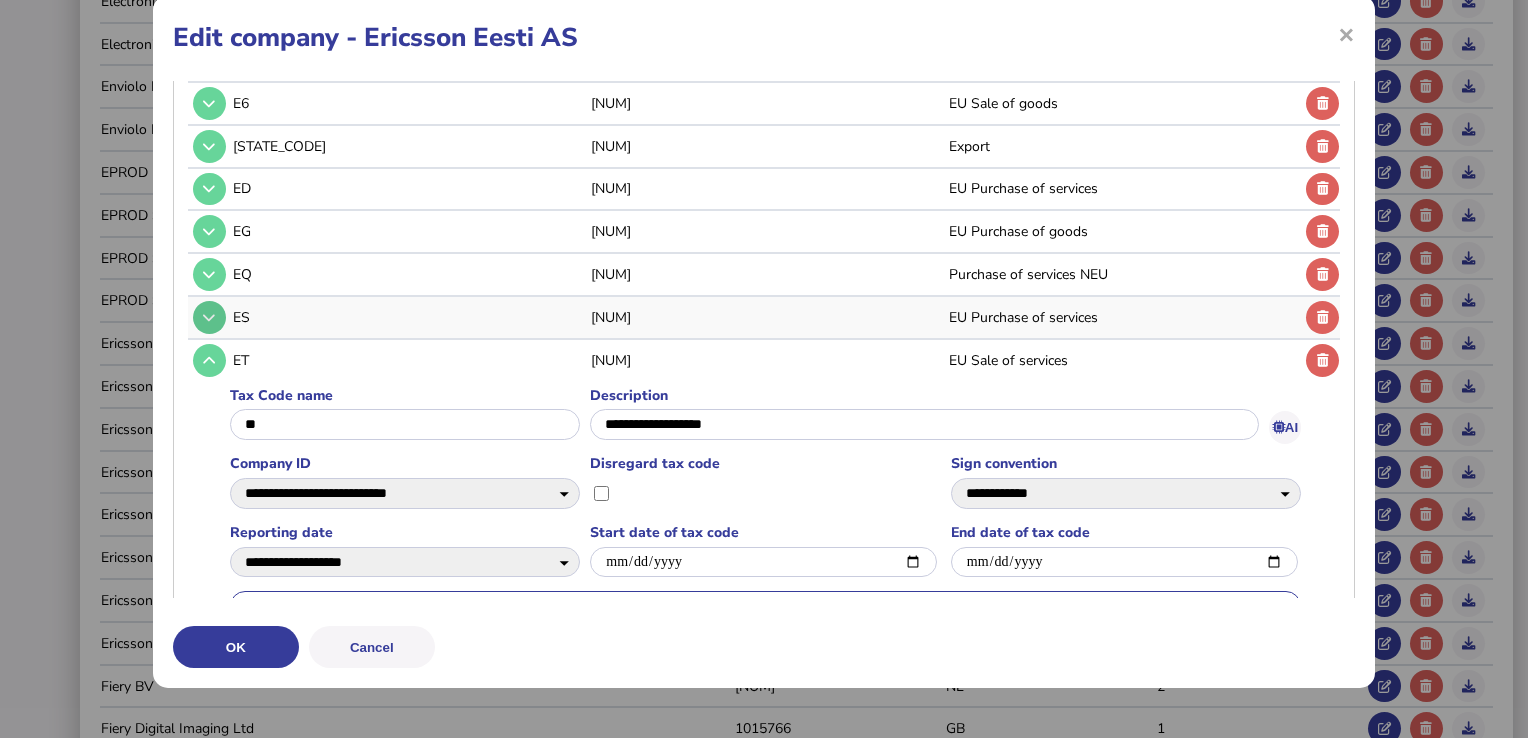 click at bounding box center (209, 317) 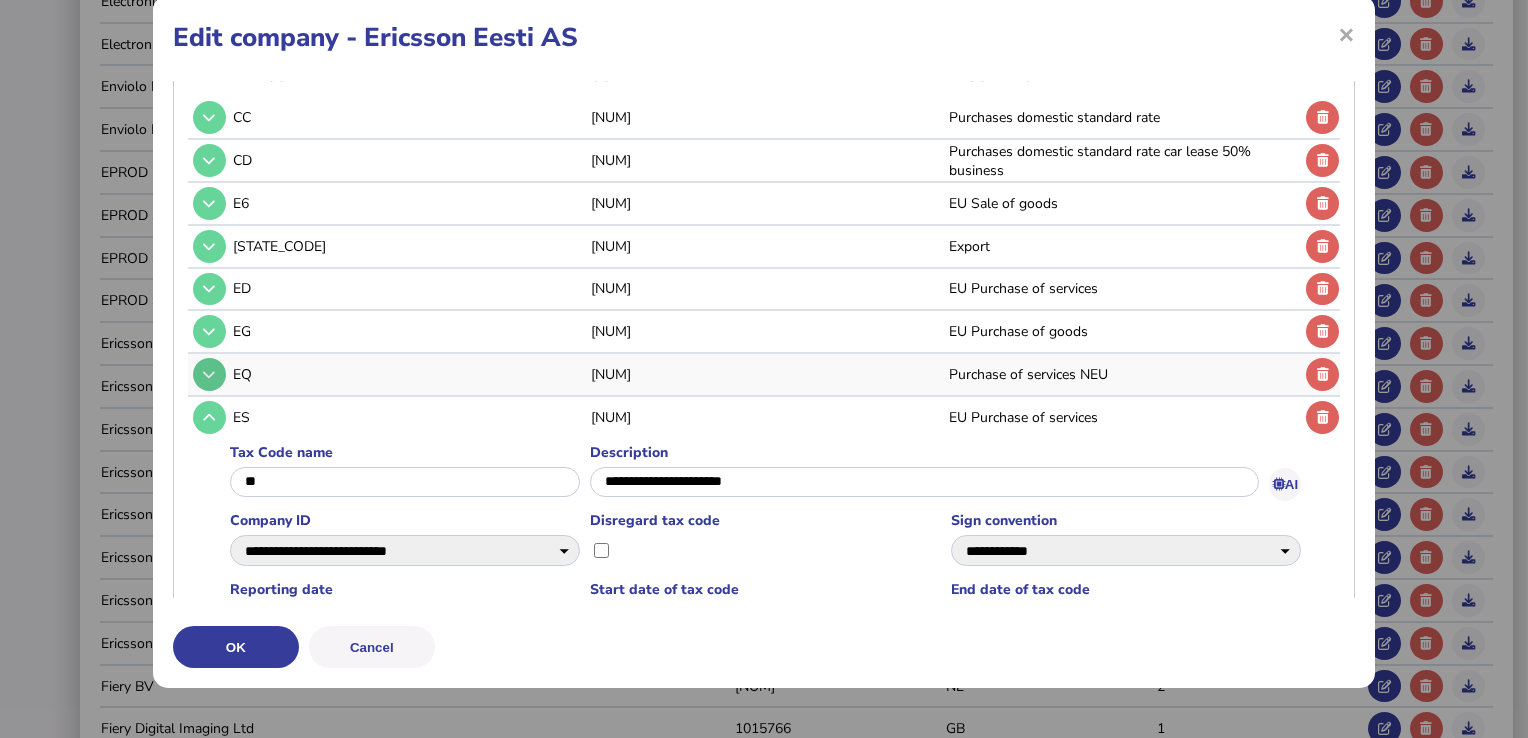 click at bounding box center (209, 374) 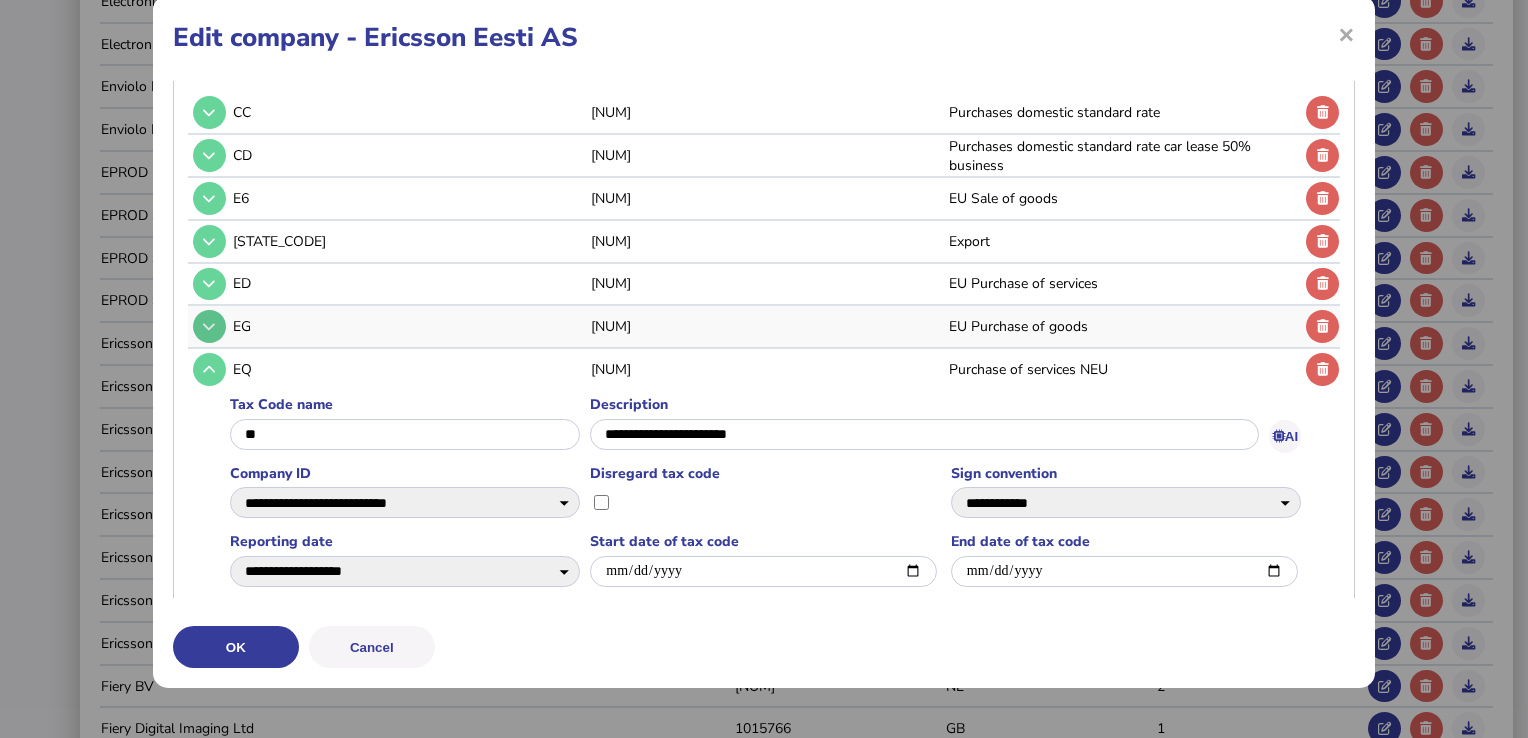 scroll, scrollTop: 124, scrollLeft: 0, axis: vertical 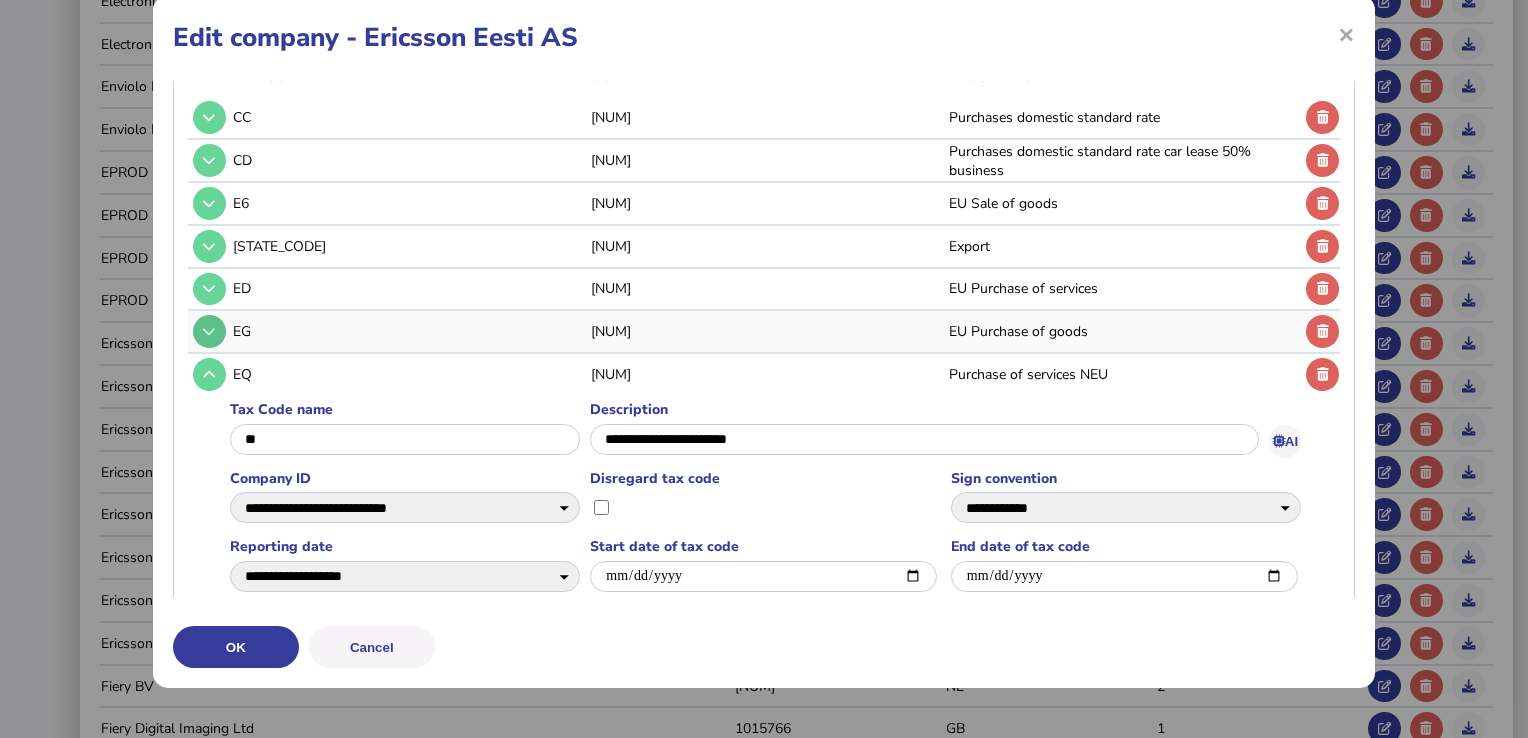 click at bounding box center (209, 331) 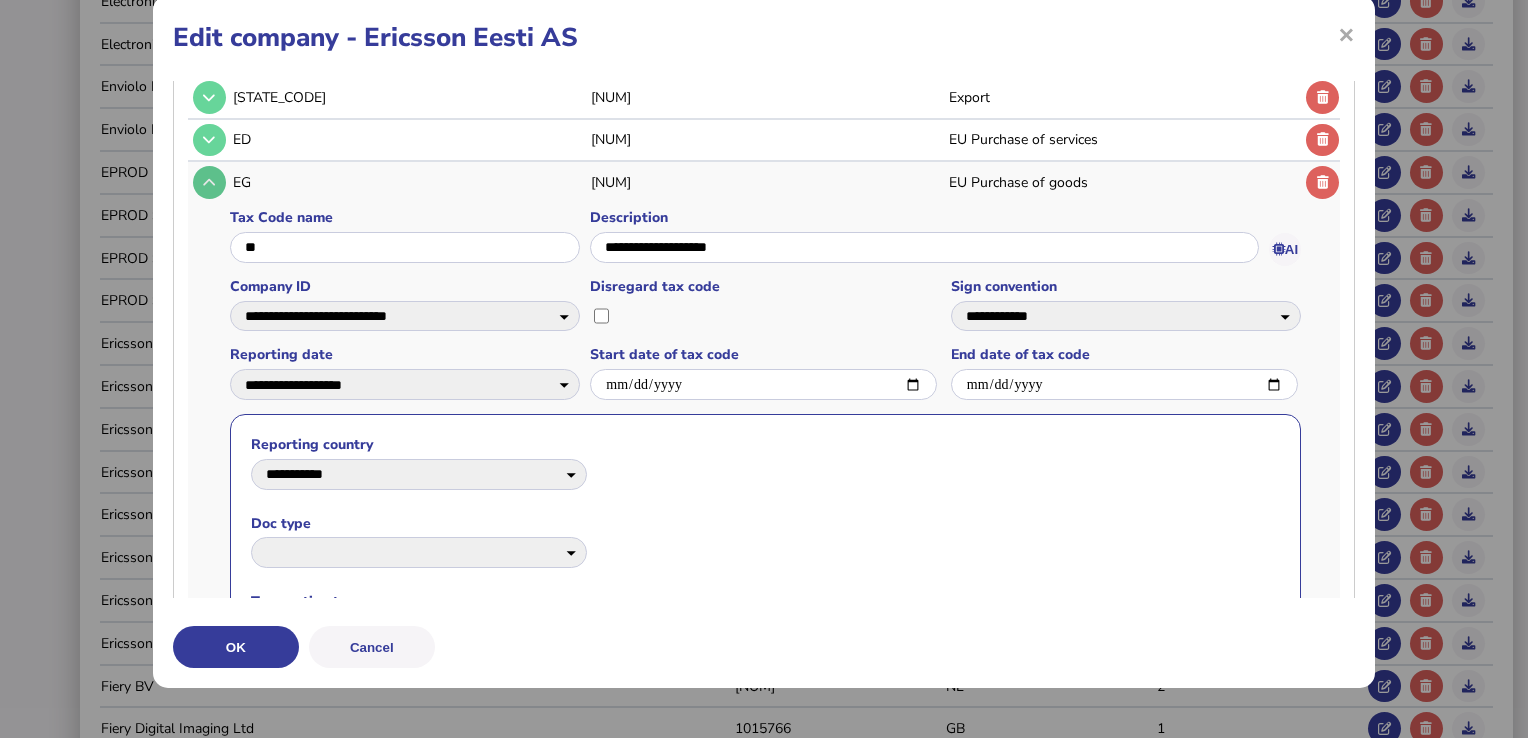 scroll, scrollTop: 224, scrollLeft: 0, axis: vertical 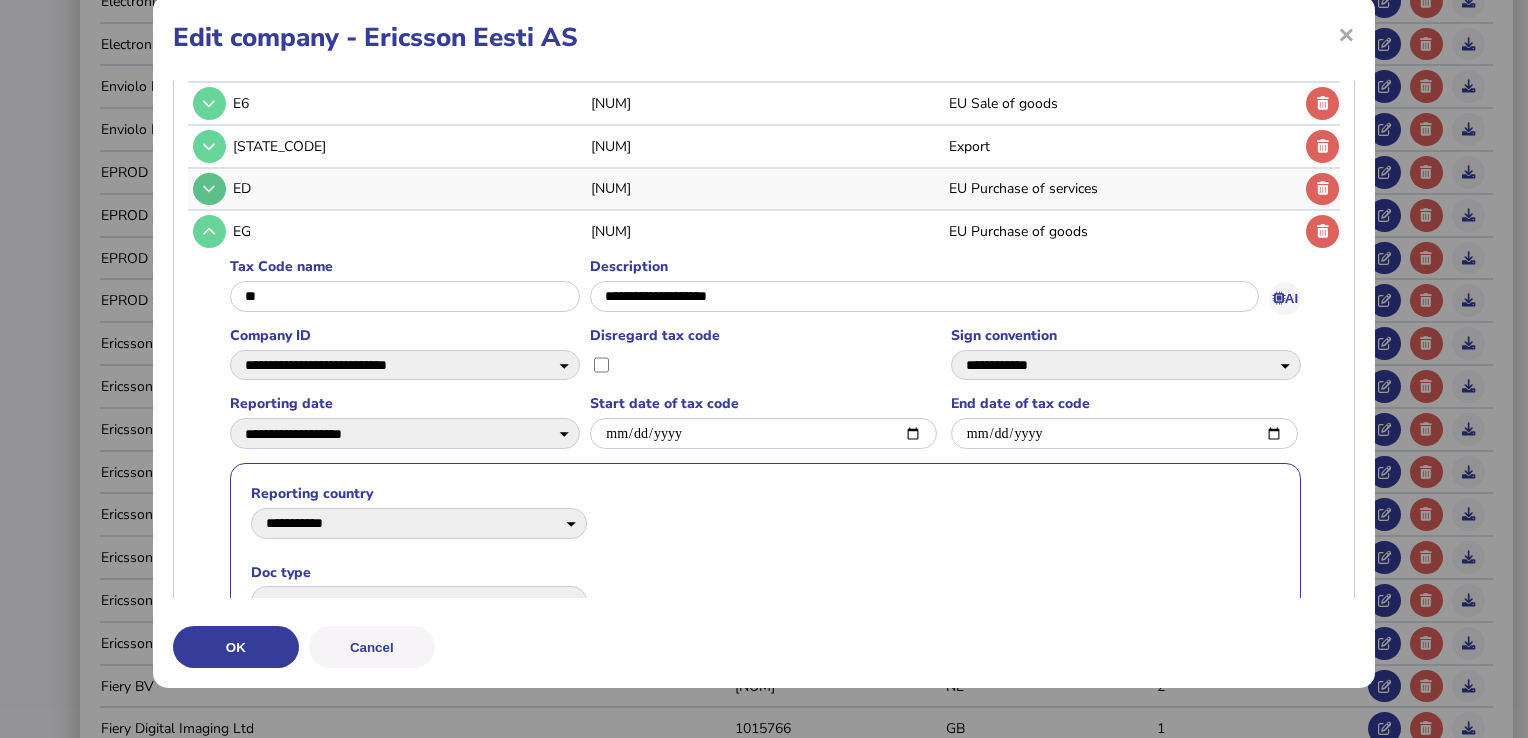 click at bounding box center [209, 188] 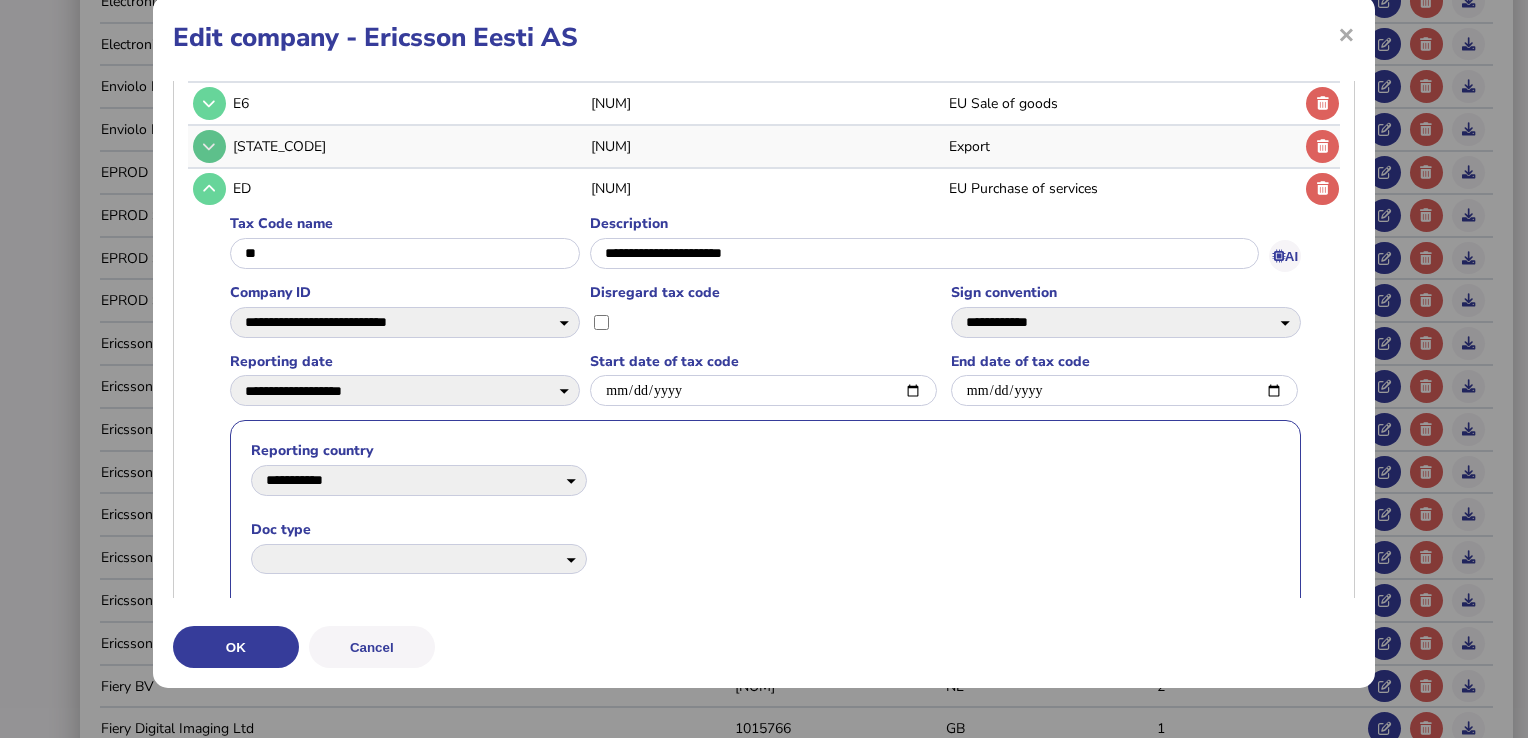 click at bounding box center [209, 146] 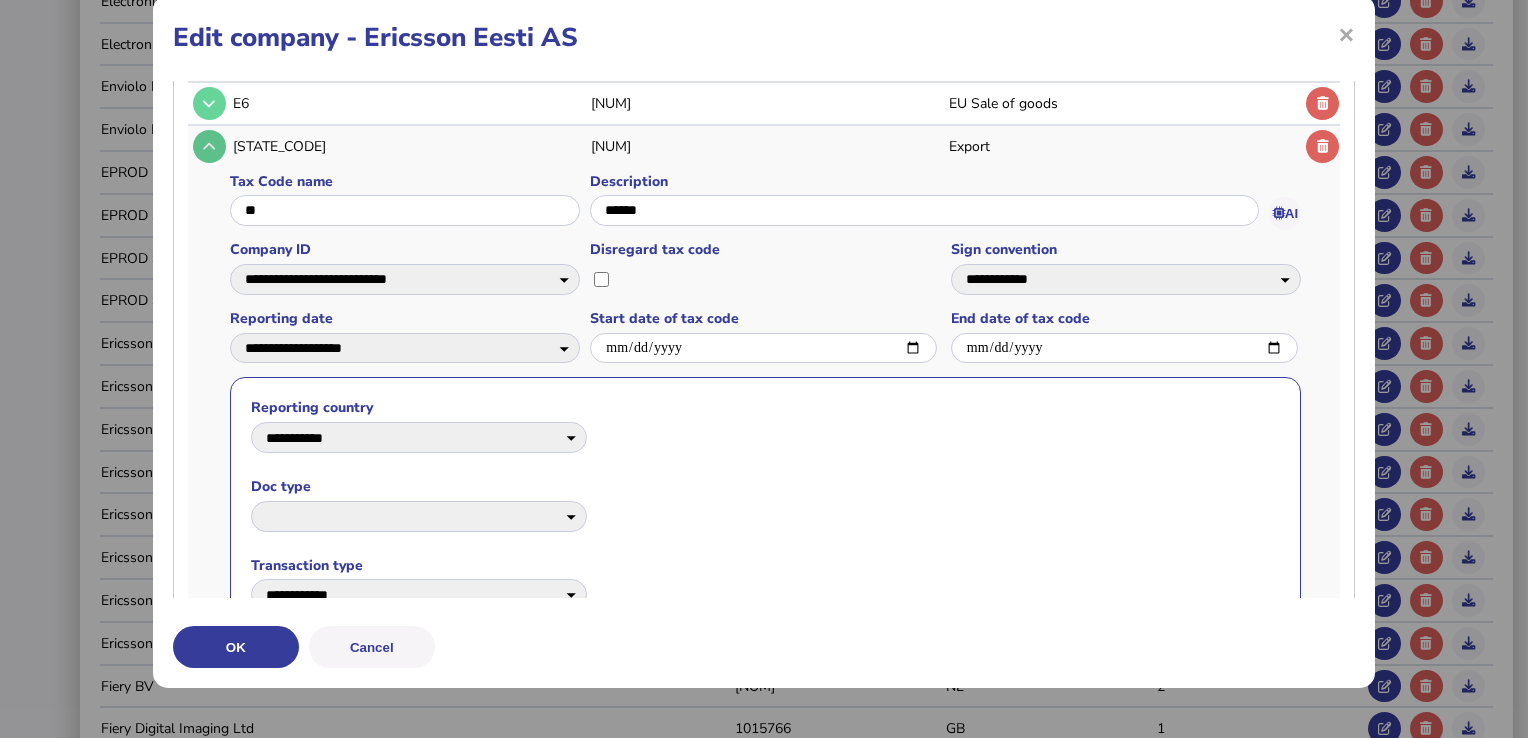 scroll, scrollTop: 24, scrollLeft: 0, axis: vertical 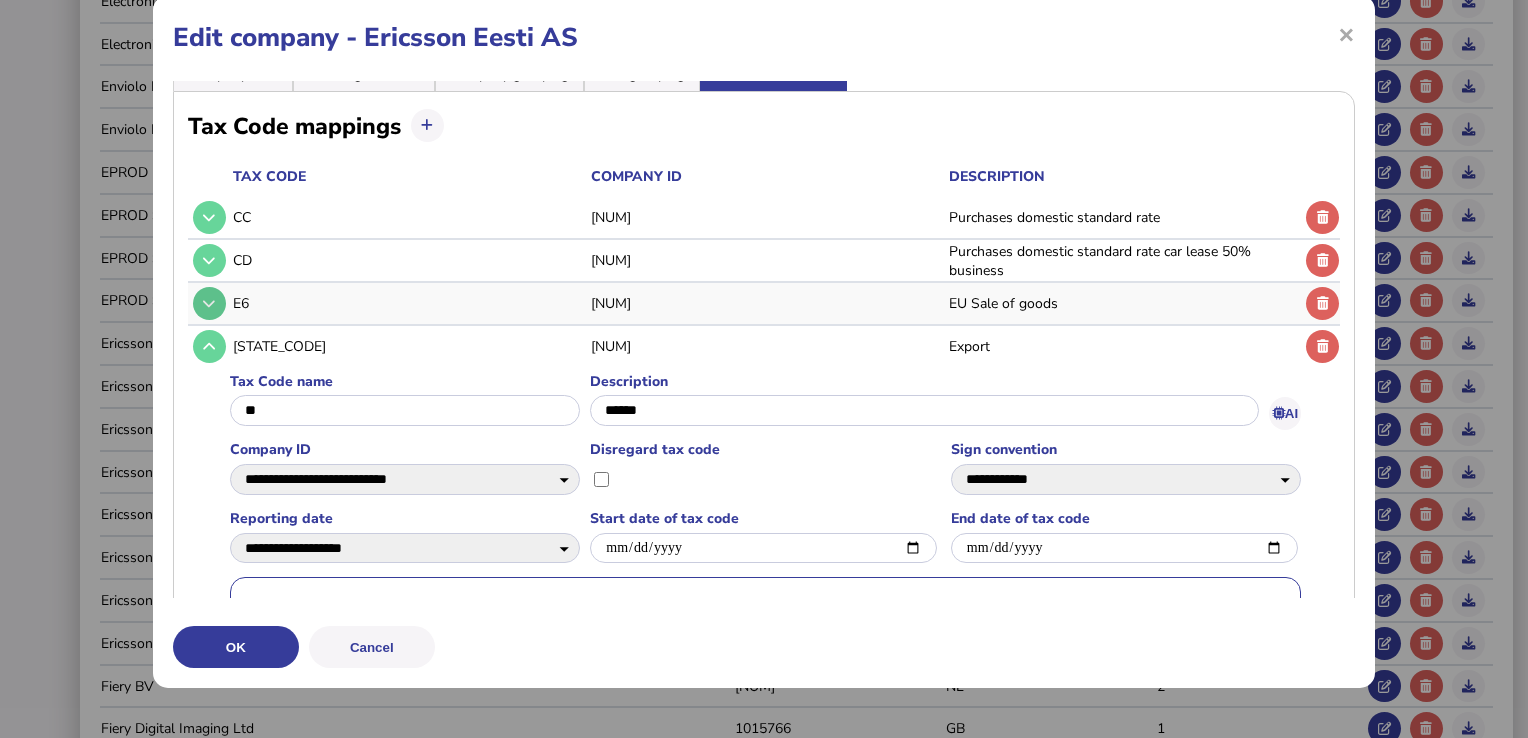 click at bounding box center (209, 303) 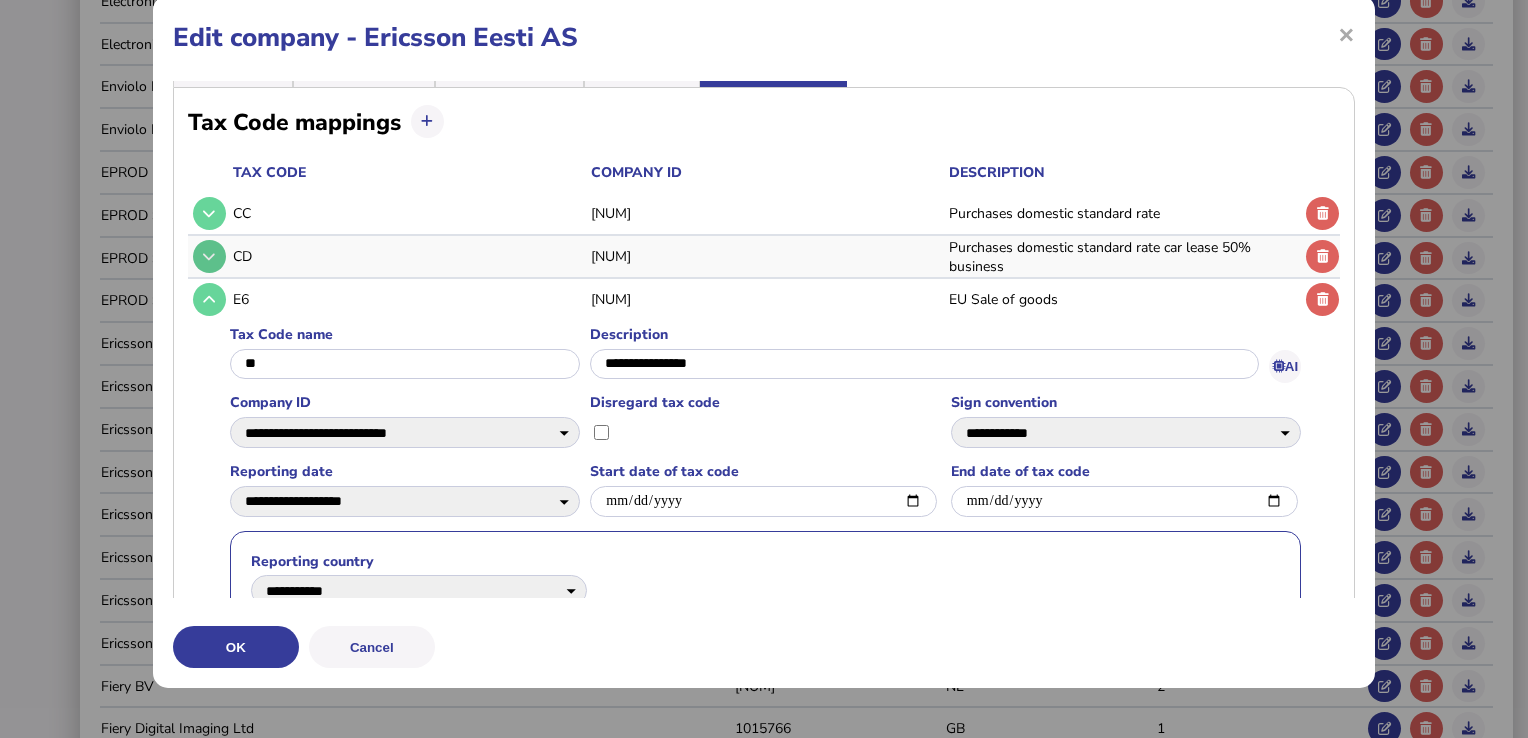 scroll, scrollTop: 24, scrollLeft: 0, axis: vertical 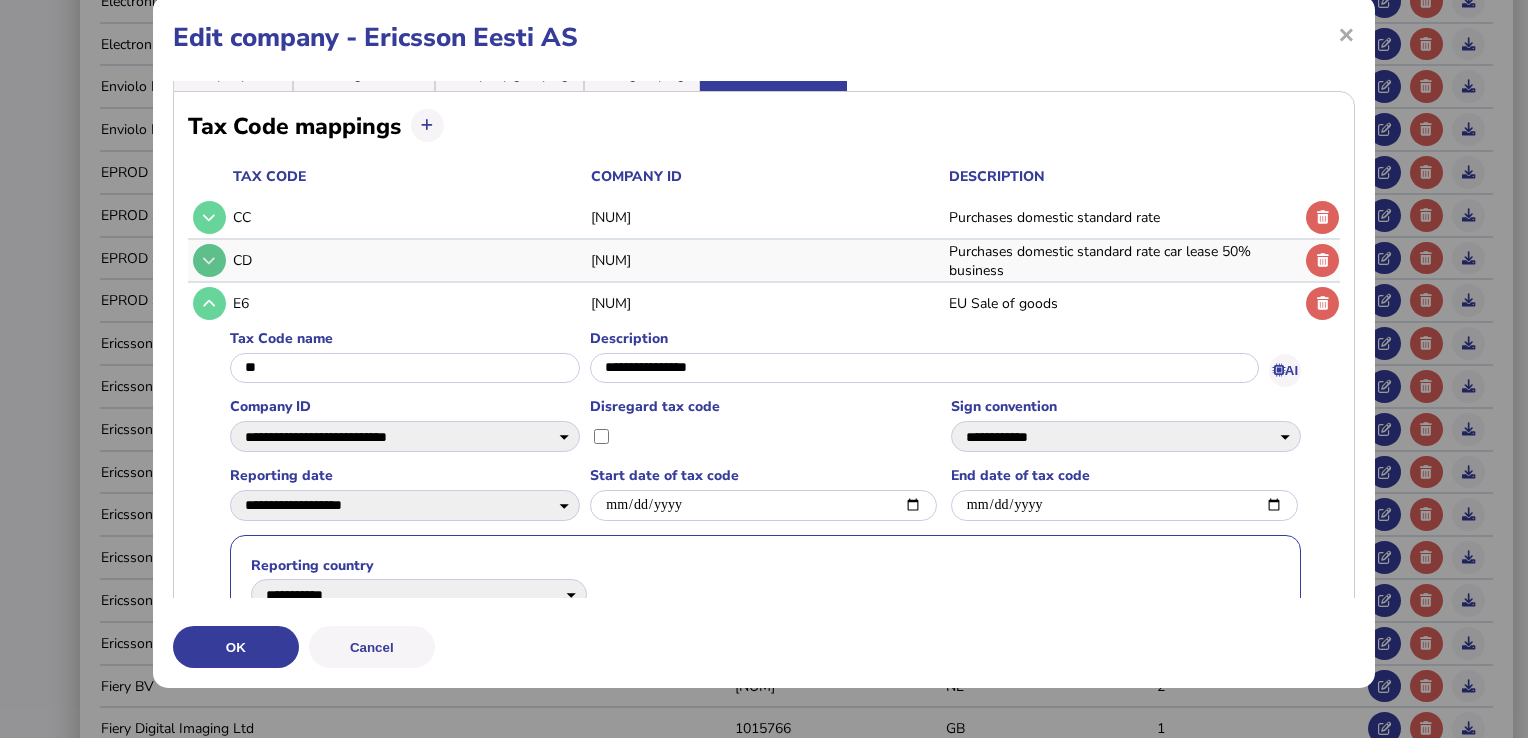 click at bounding box center (209, 260) 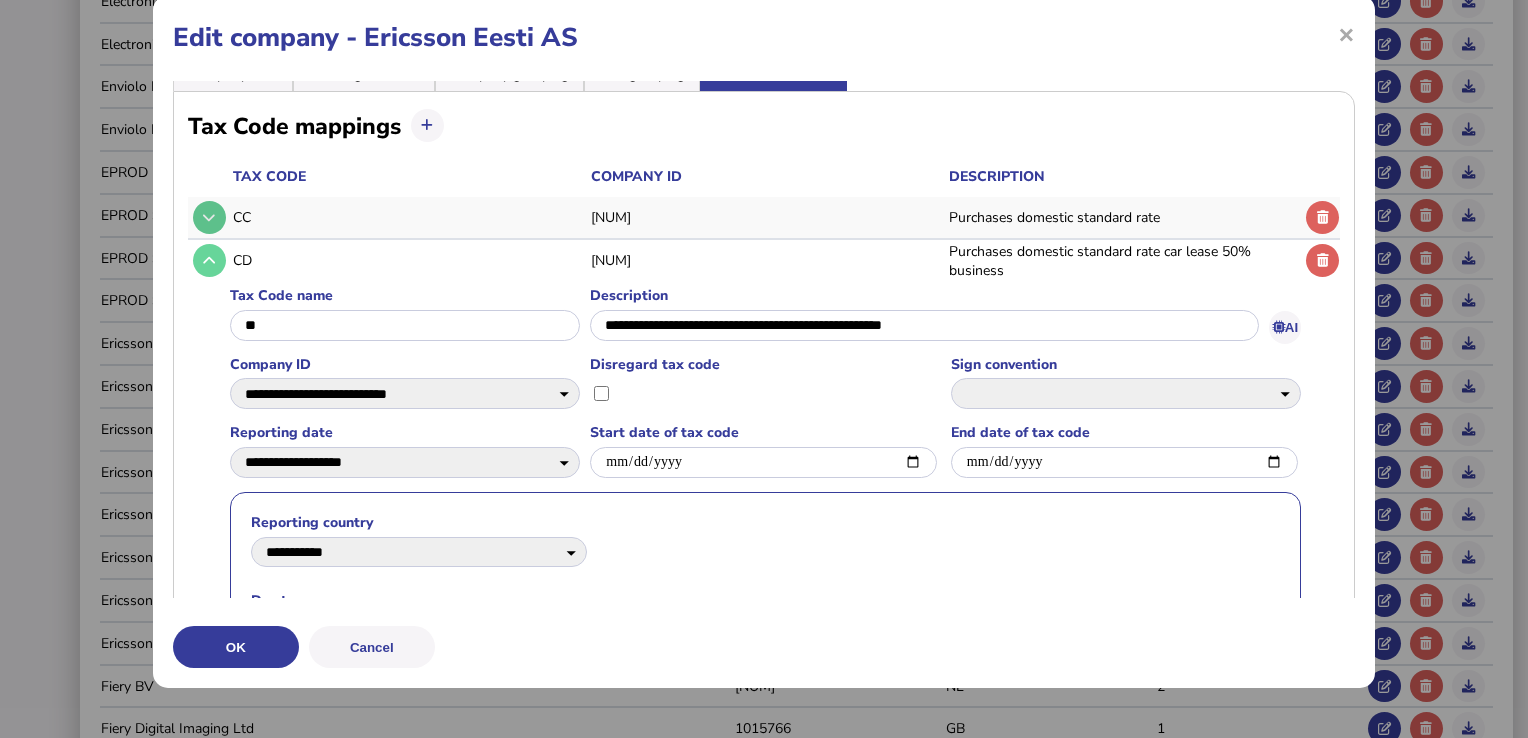 click at bounding box center (209, 217) 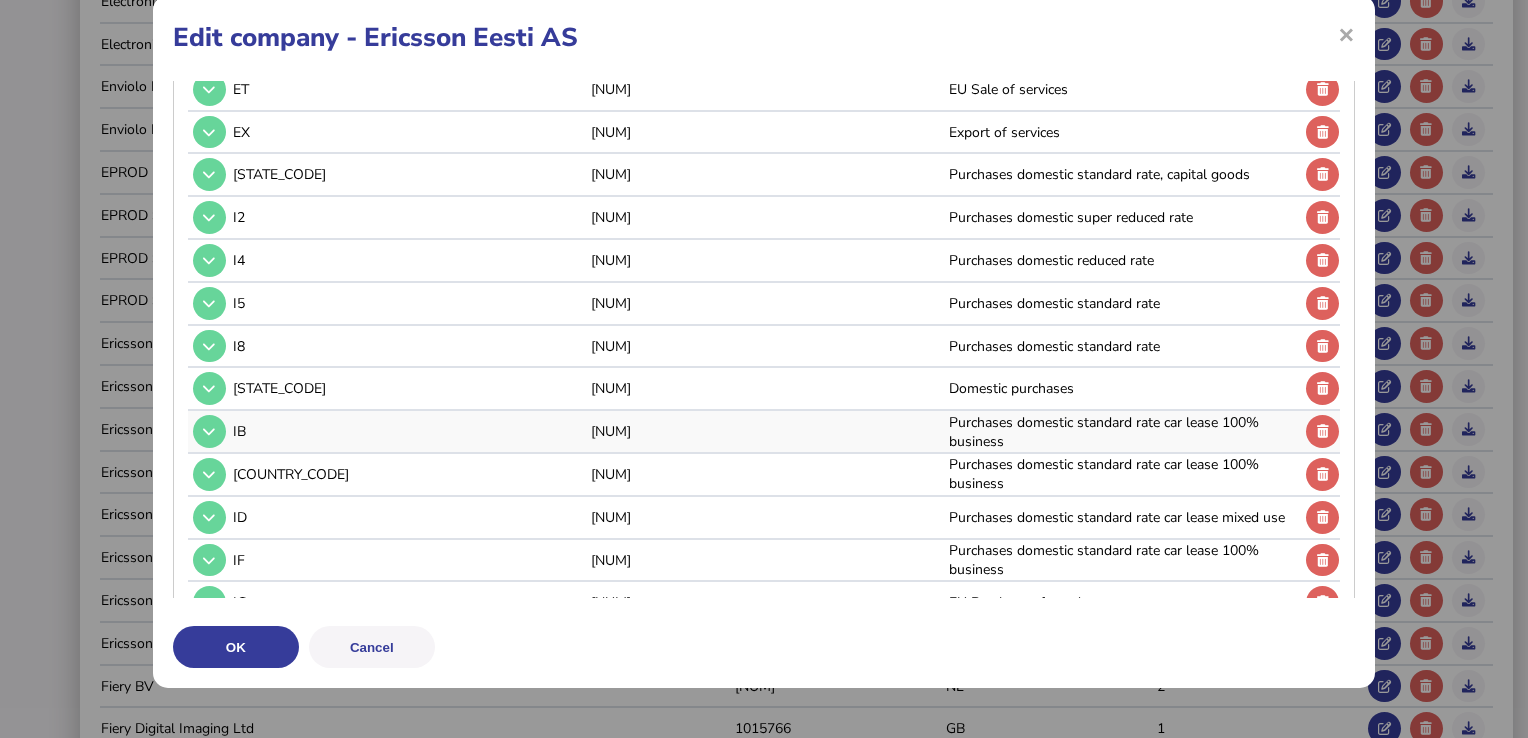 scroll, scrollTop: 1724, scrollLeft: 0, axis: vertical 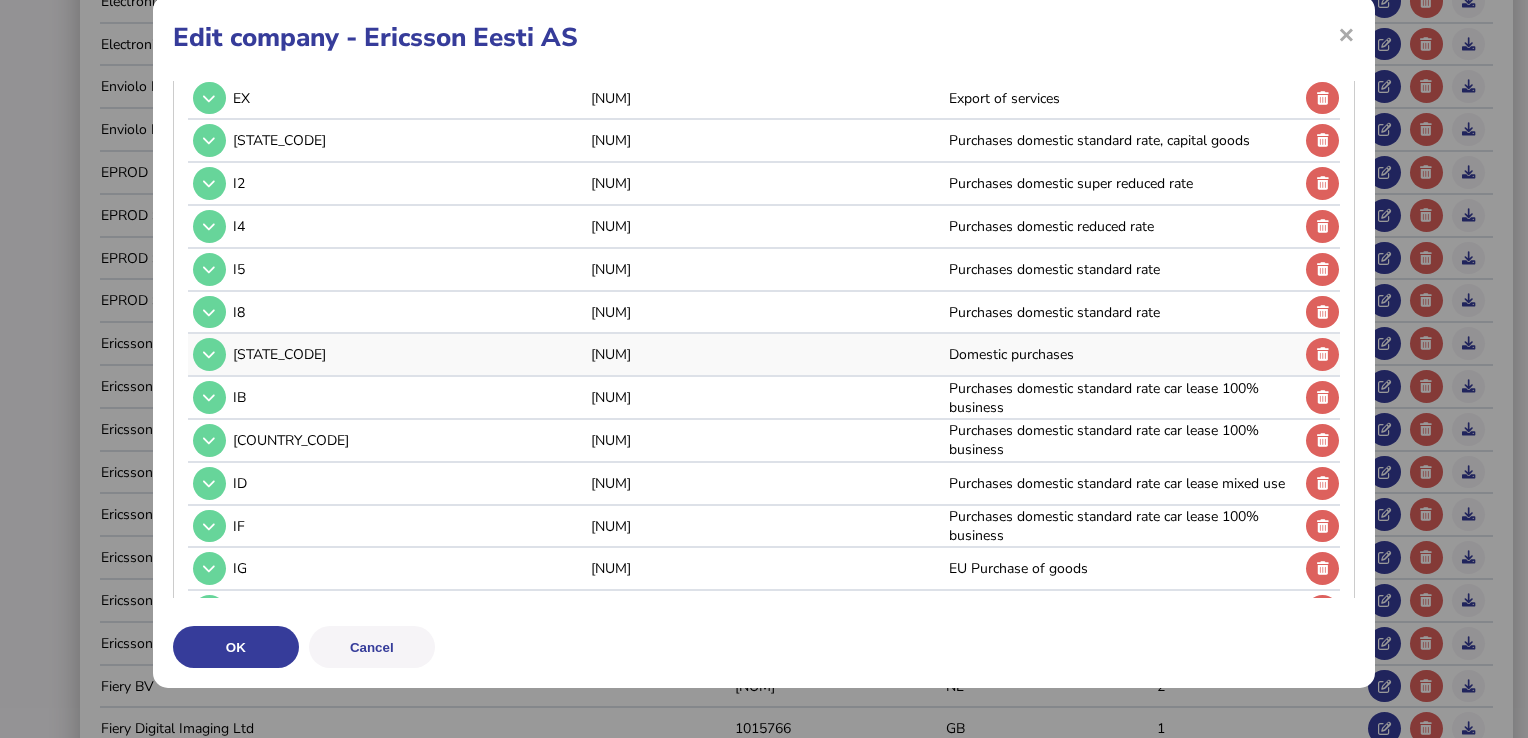 click at bounding box center [209, 354] 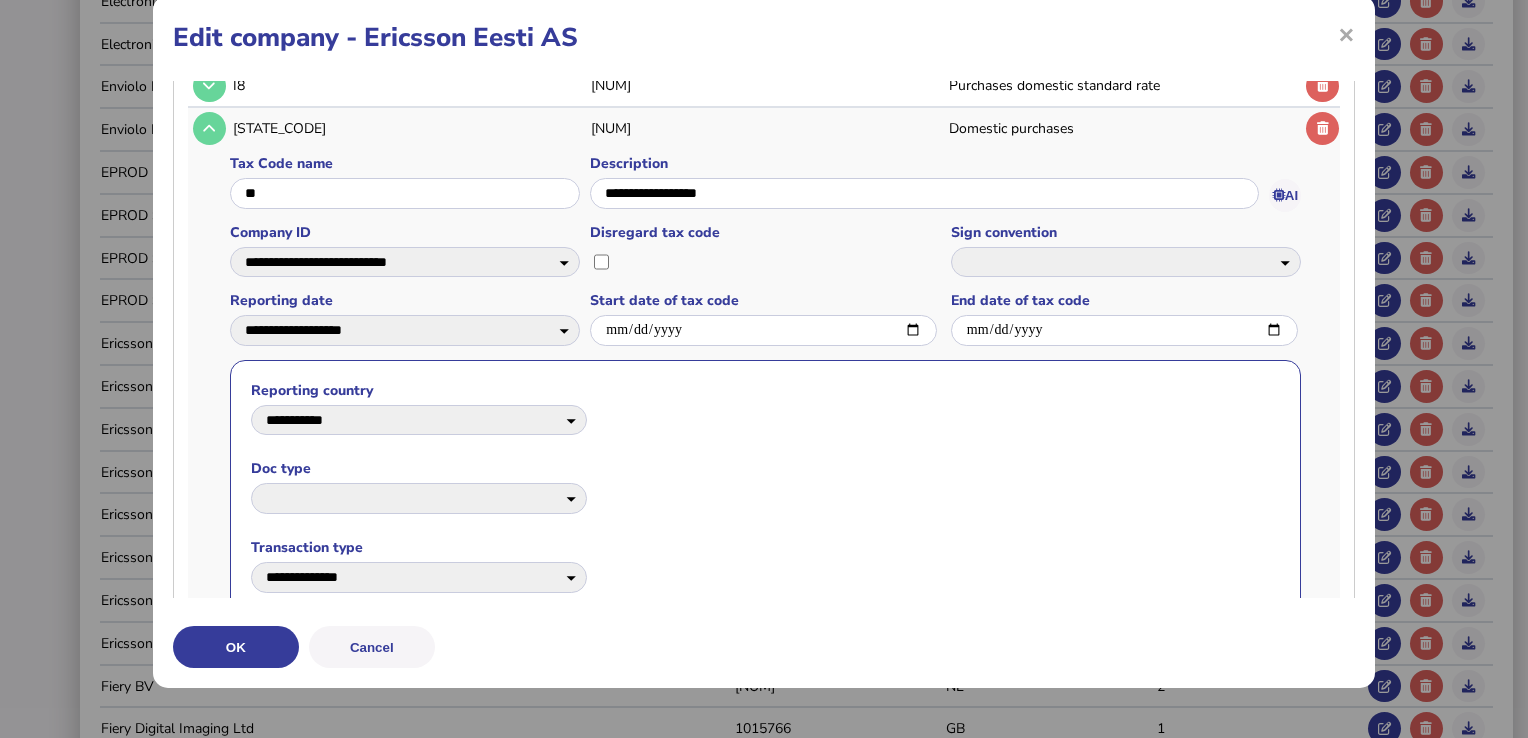 scroll, scrollTop: 742, scrollLeft: 0, axis: vertical 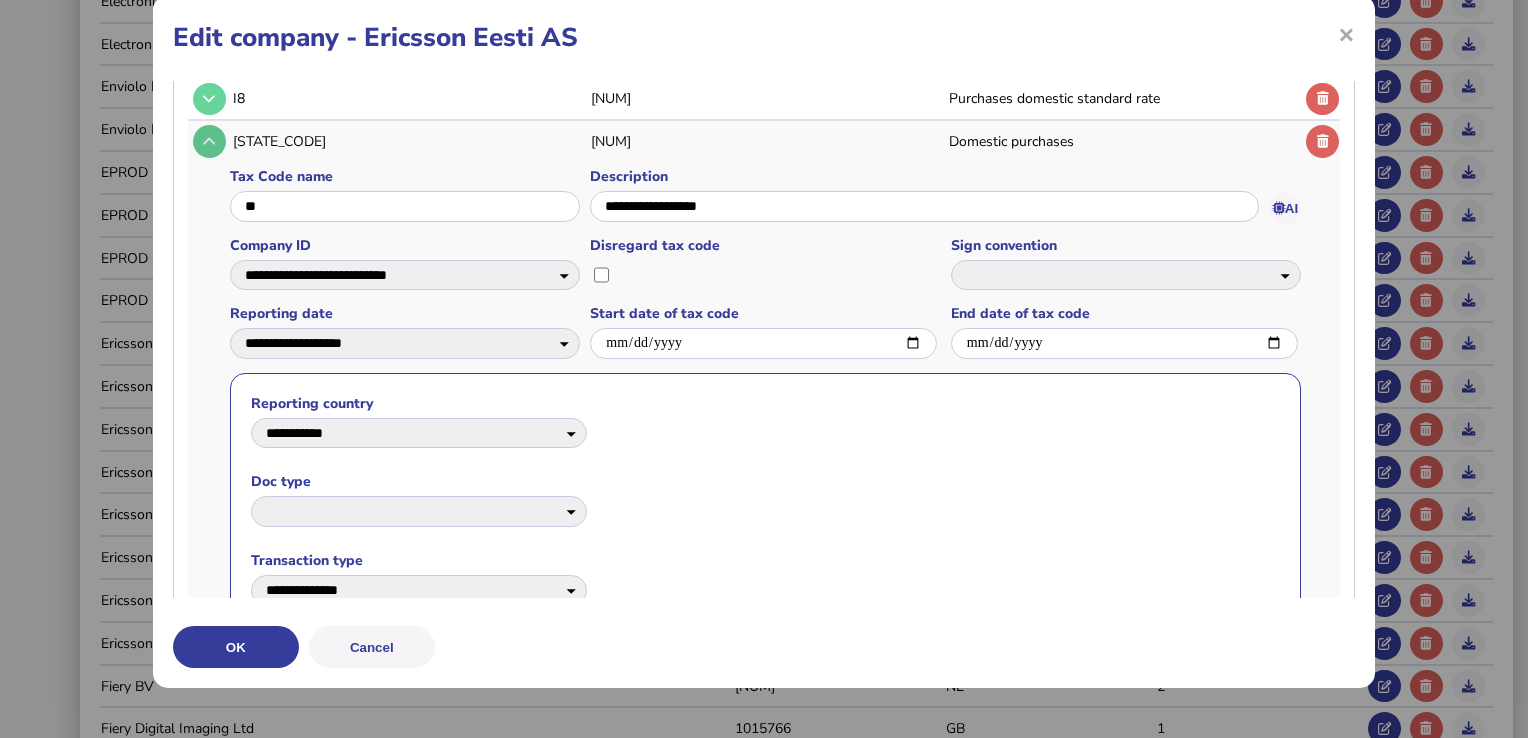 click at bounding box center (209, 141) 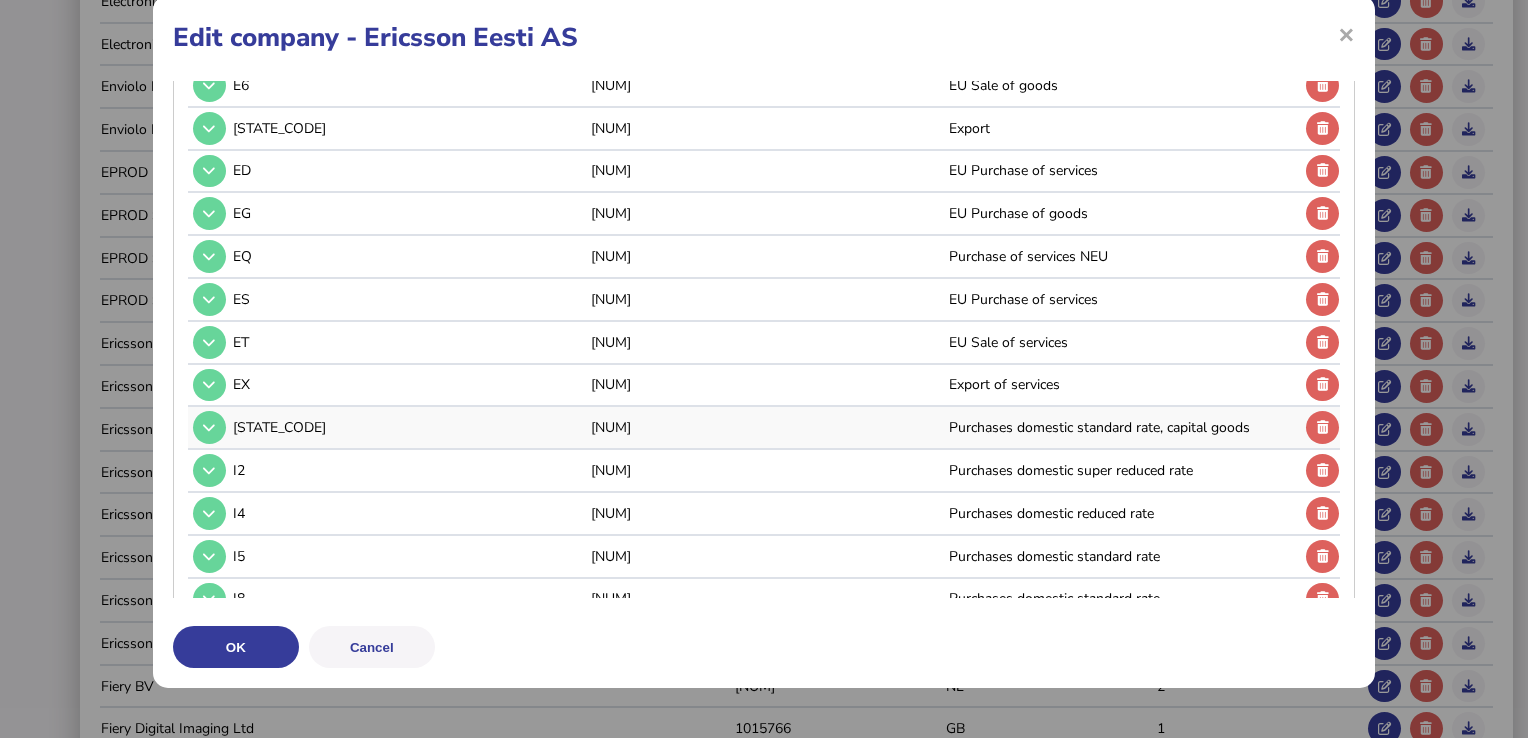 scroll, scrollTop: 542, scrollLeft: 0, axis: vertical 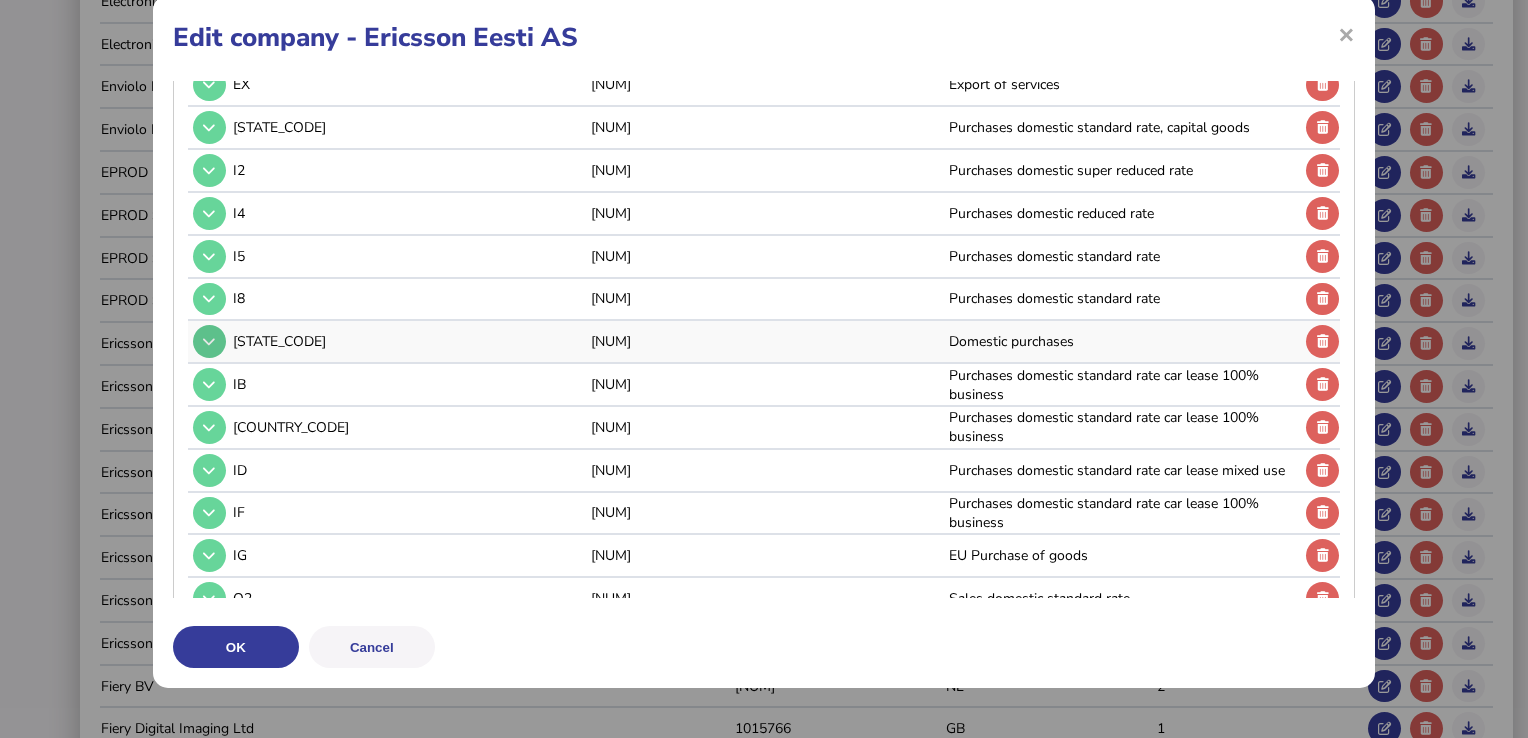 click at bounding box center [209, 341] 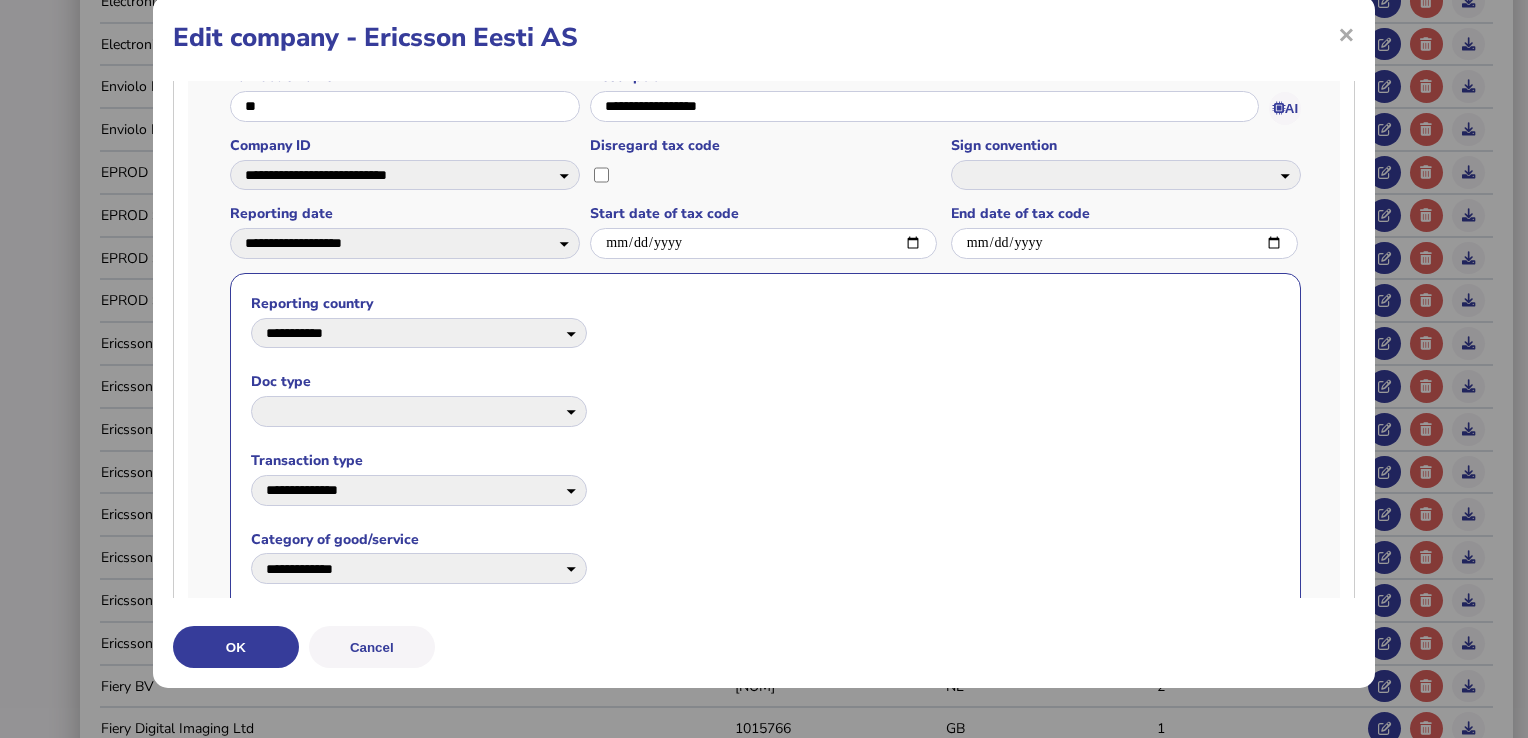 scroll, scrollTop: 642, scrollLeft: 0, axis: vertical 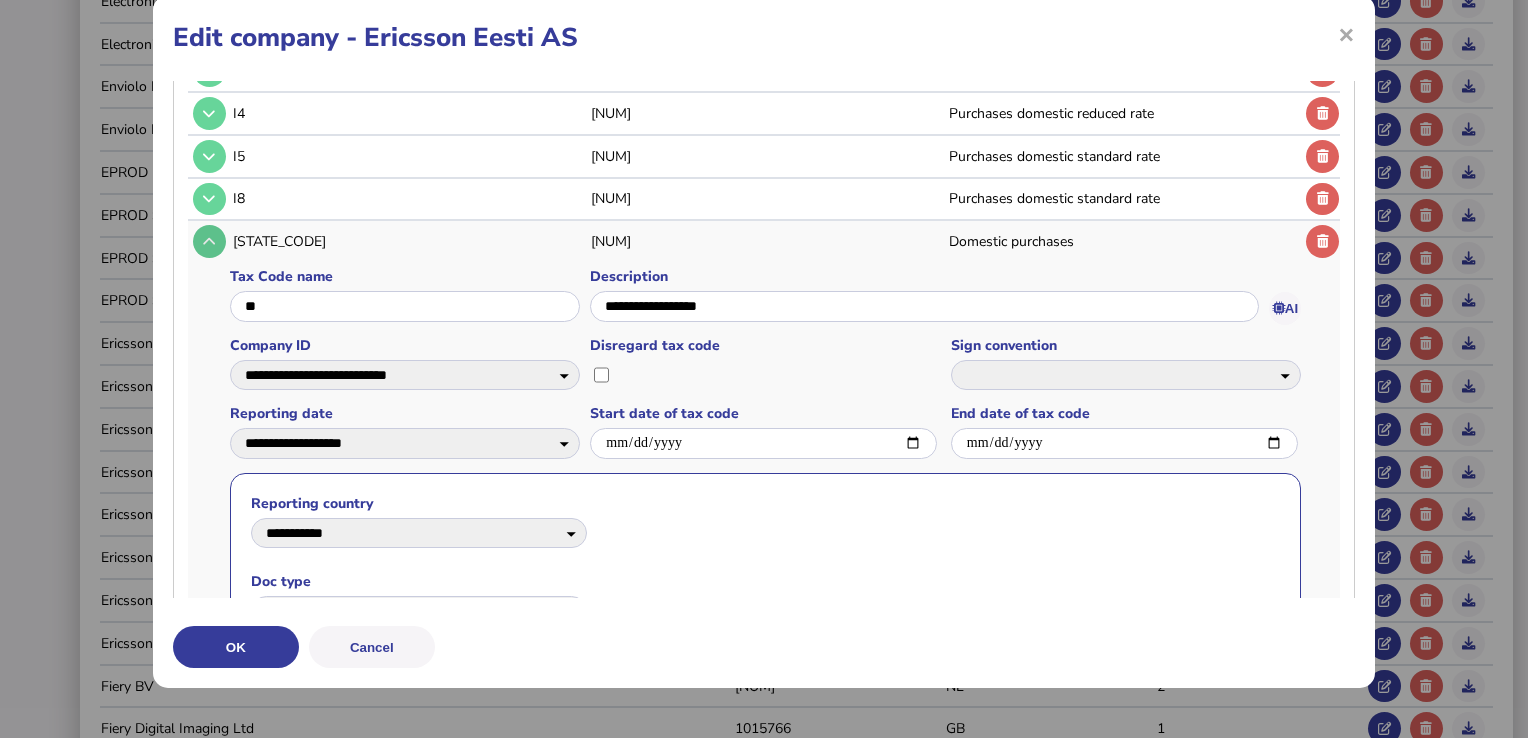 click at bounding box center [209, 241] 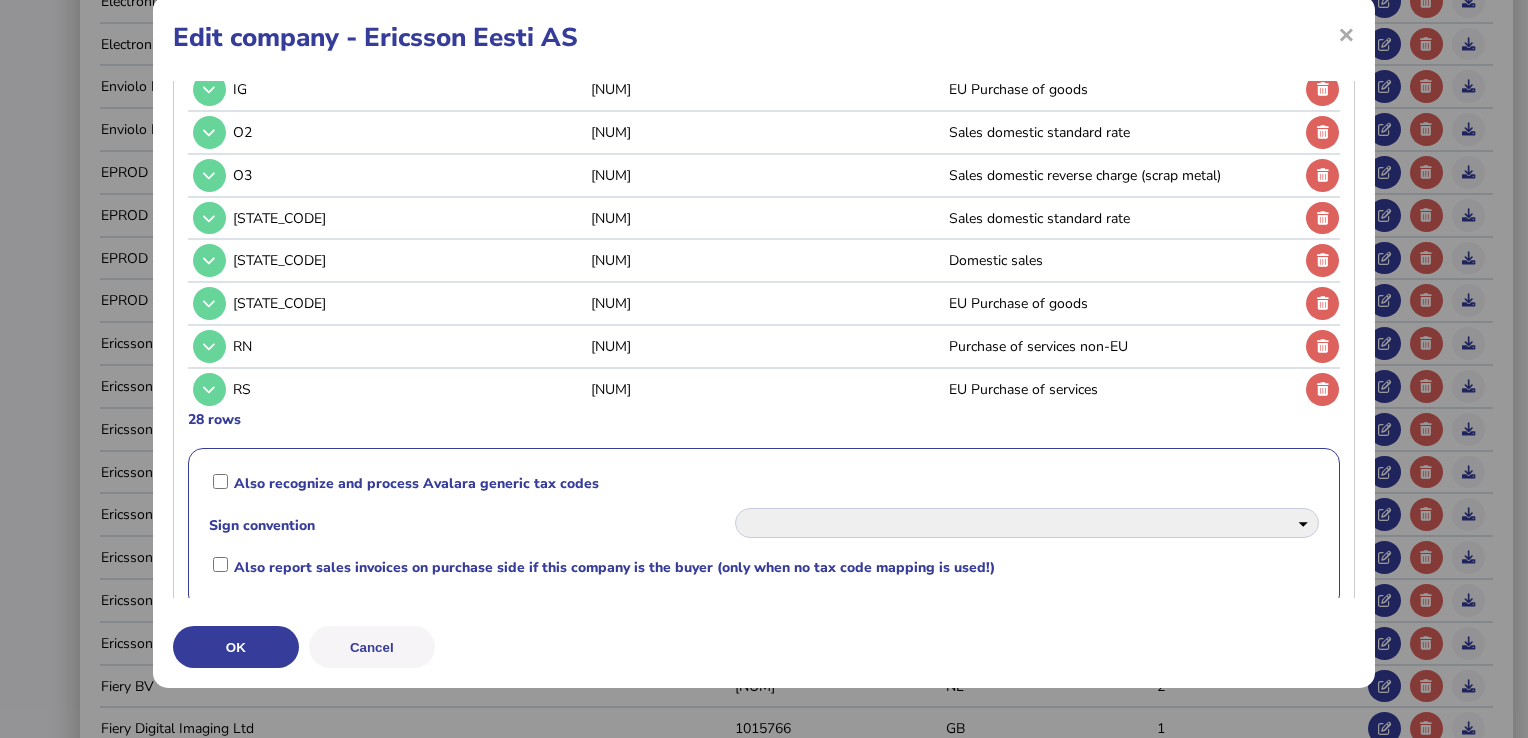 scroll, scrollTop: 1024, scrollLeft: 0, axis: vertical 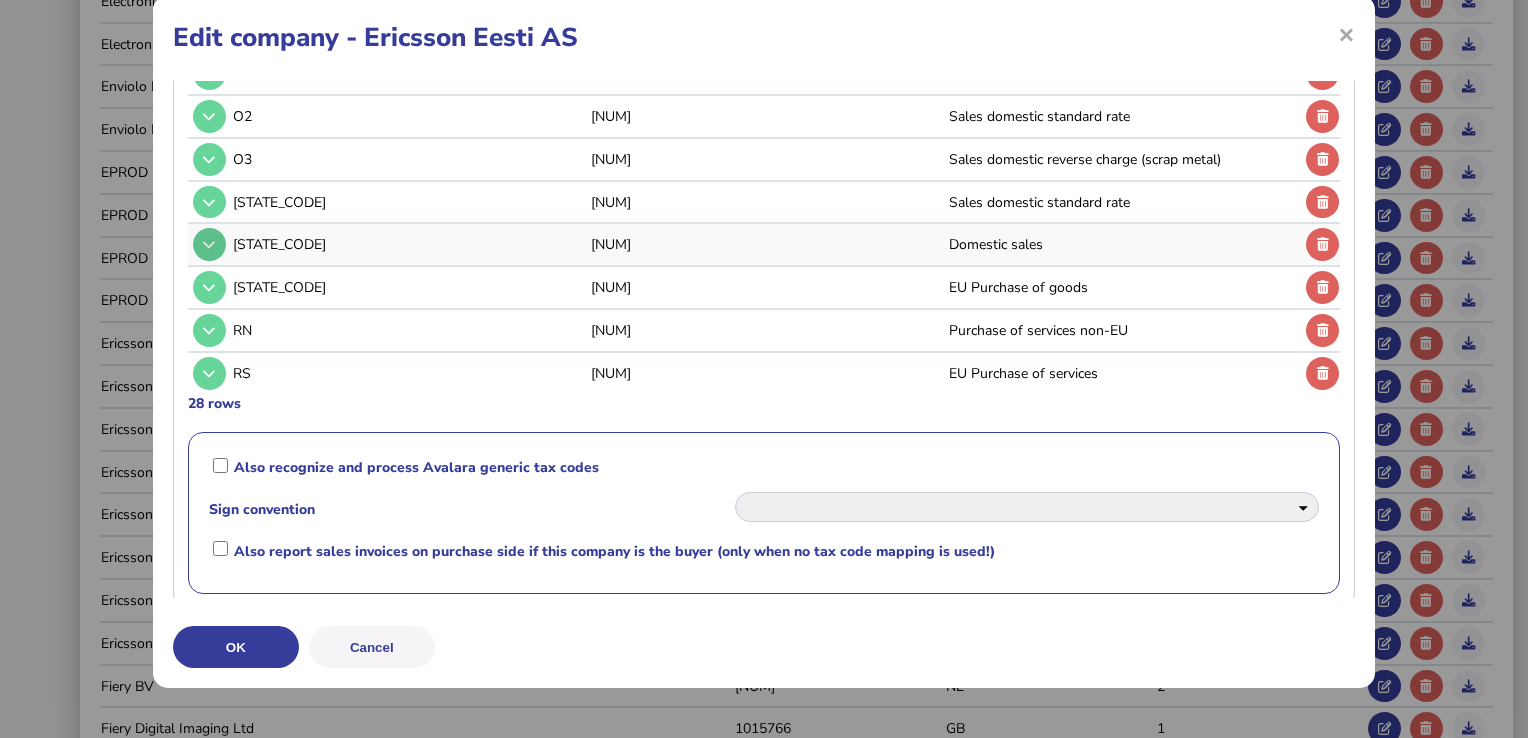 click at bounding box center [209, 244] 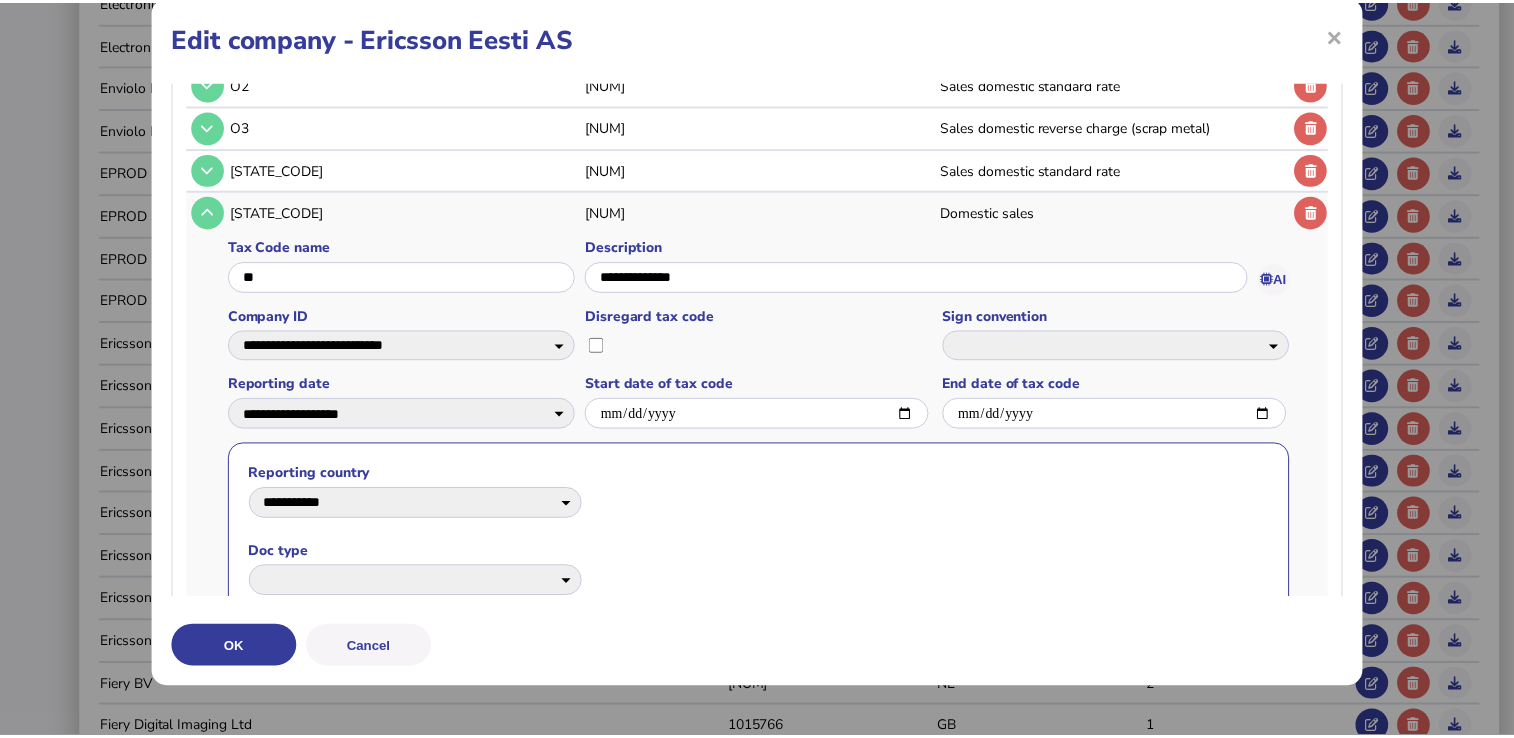 scroll, scrollTop: 1024, scrollLeft: 0, axis: vertical 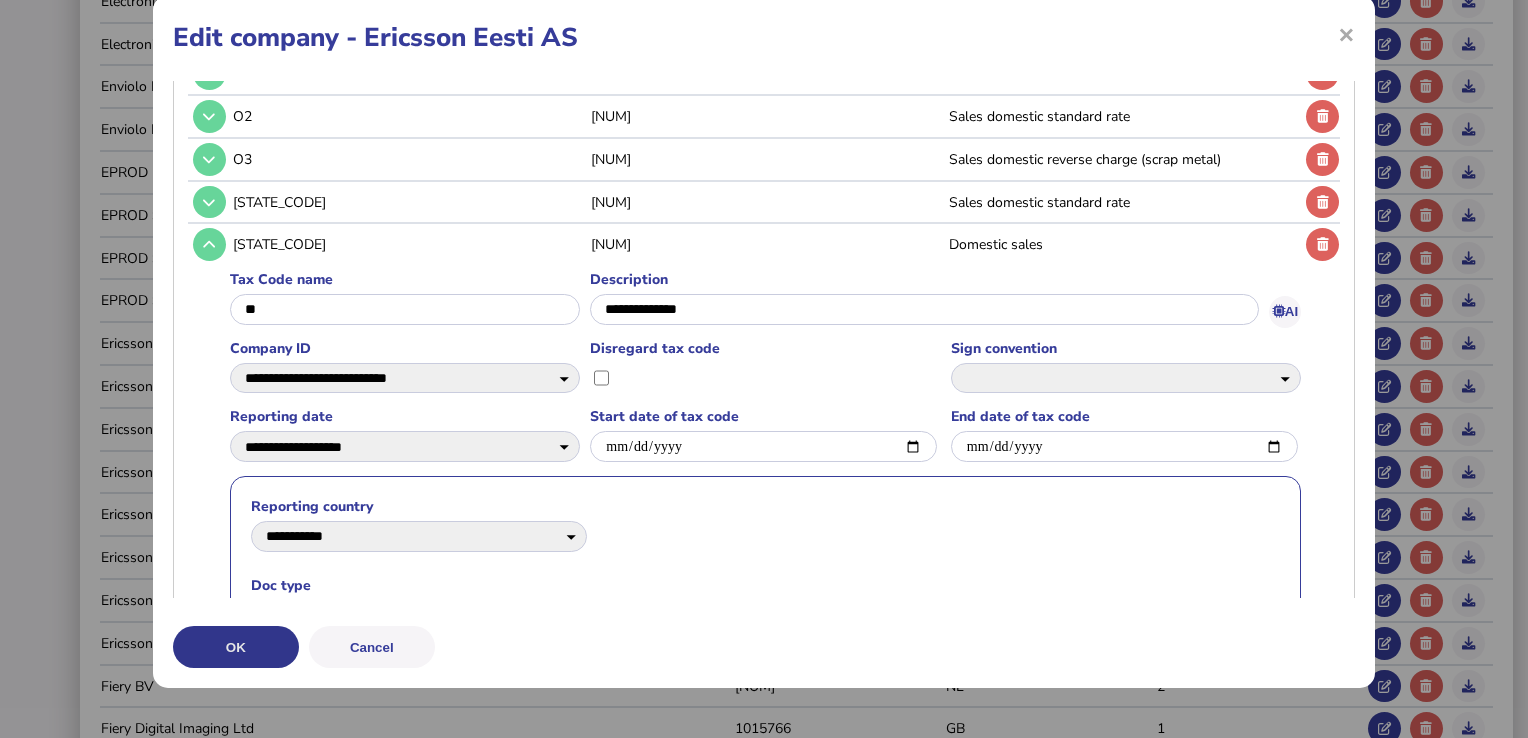 click on "OK" at bounding box center [0, 0] 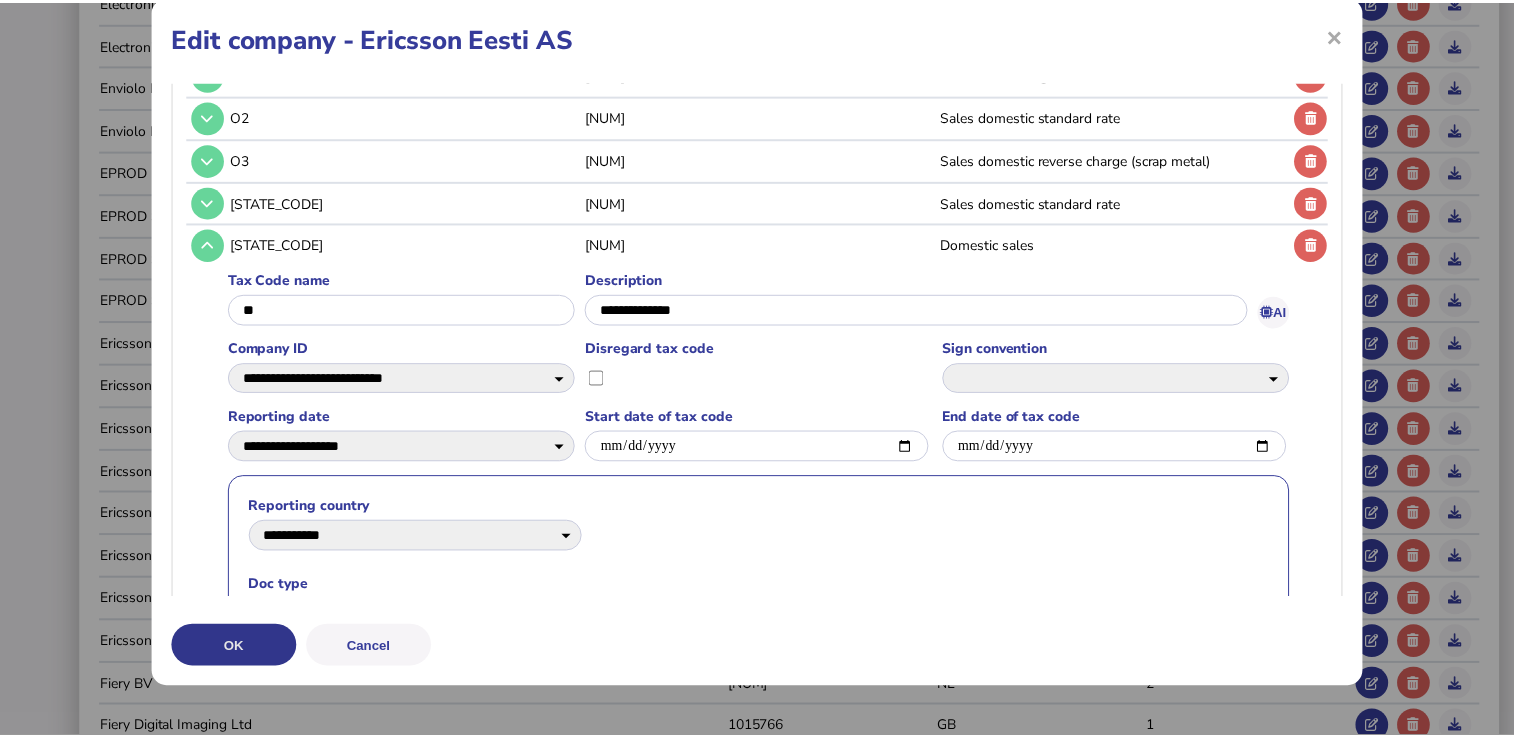 scroll, scrollTop: 0, scrollLeft: 0, axis: both 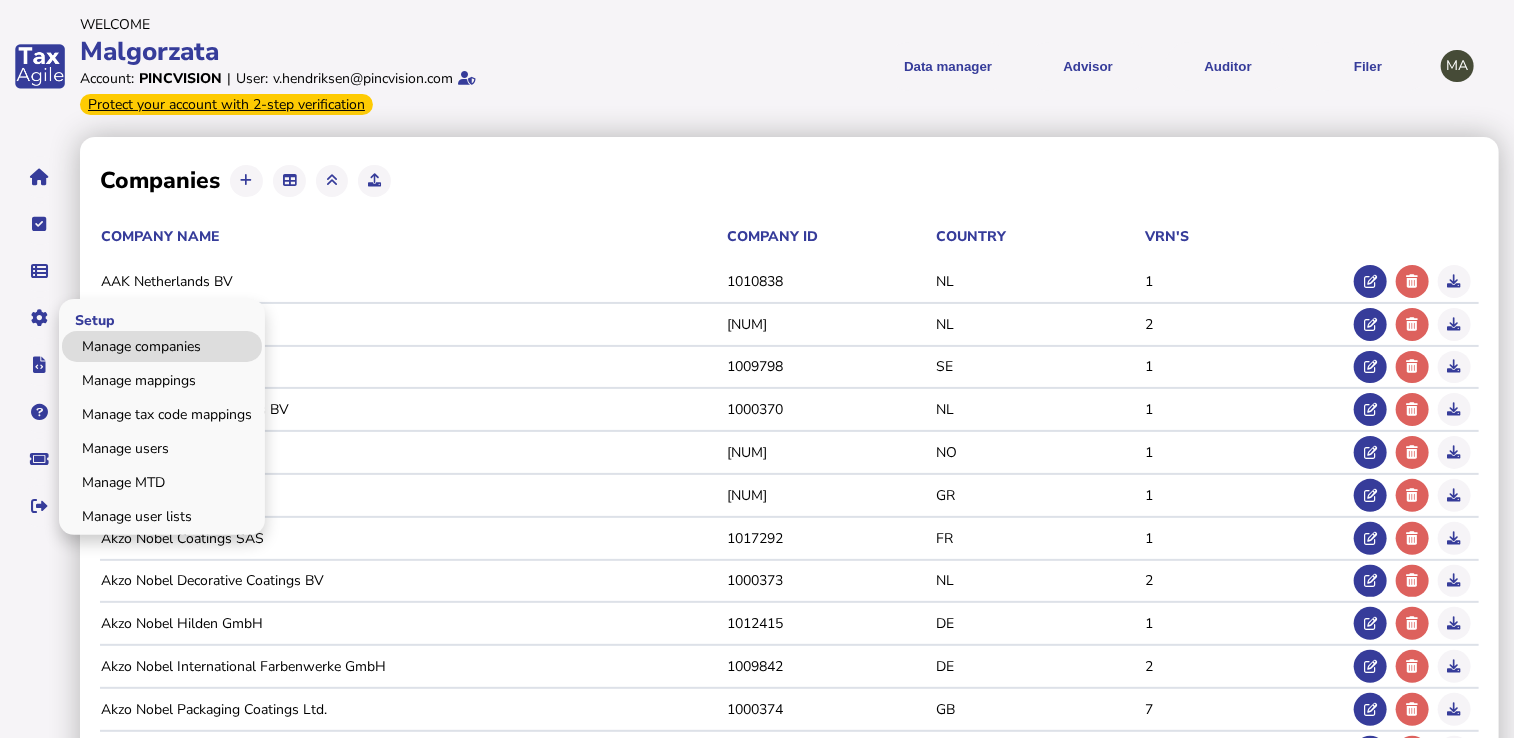 click on "Manage companies" at bounding box center [162, 346] 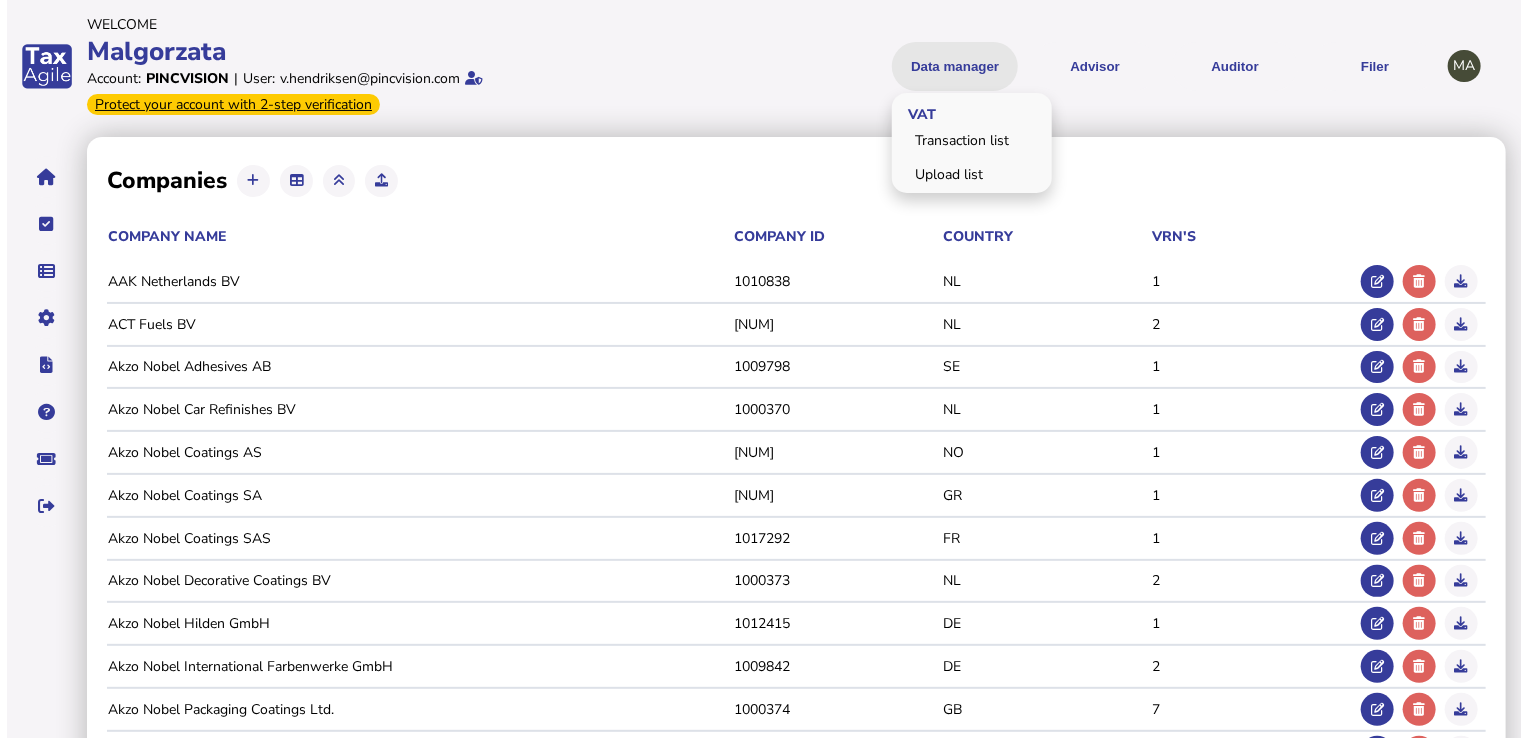 scroll, scrollTop: 1778, scrollLeft: 0, axis: vertical 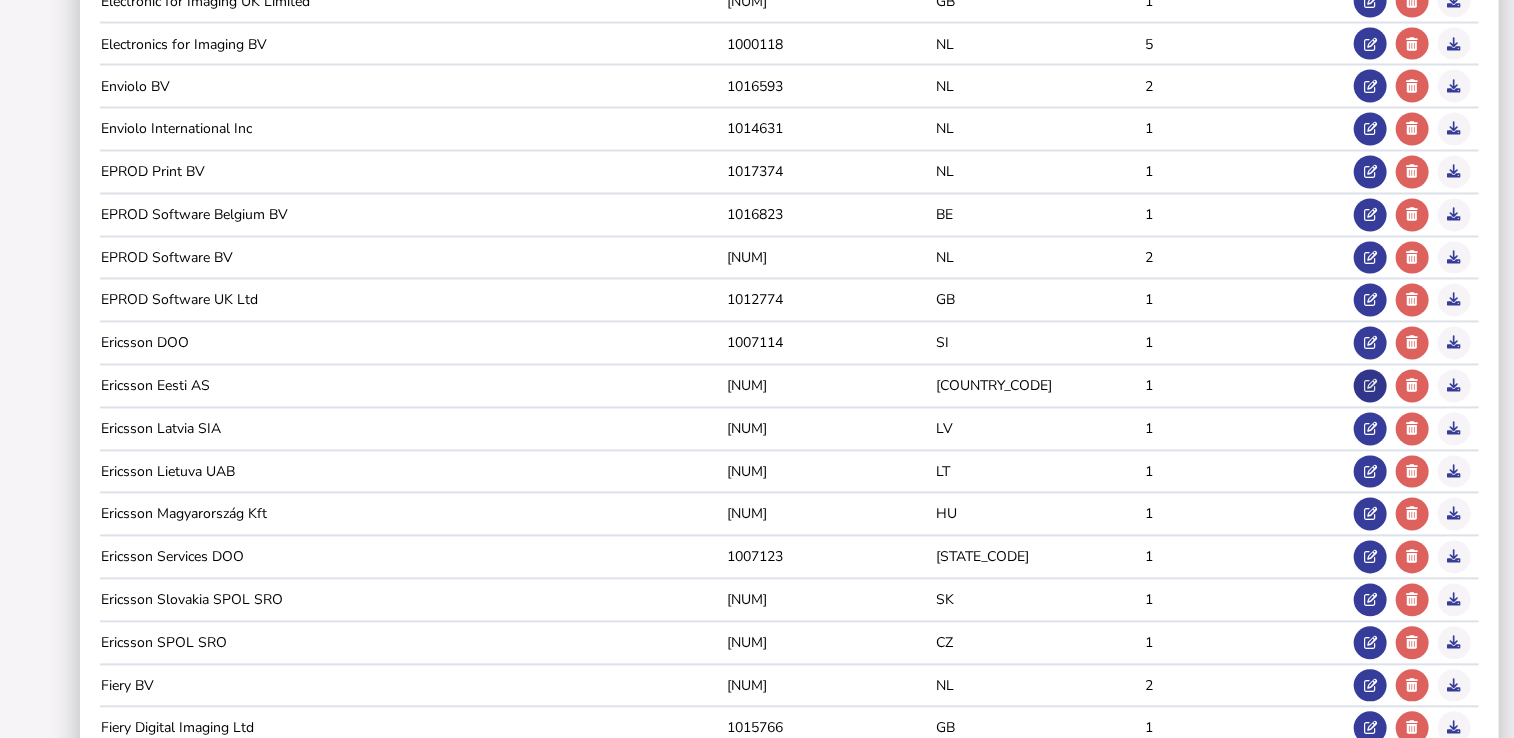 click 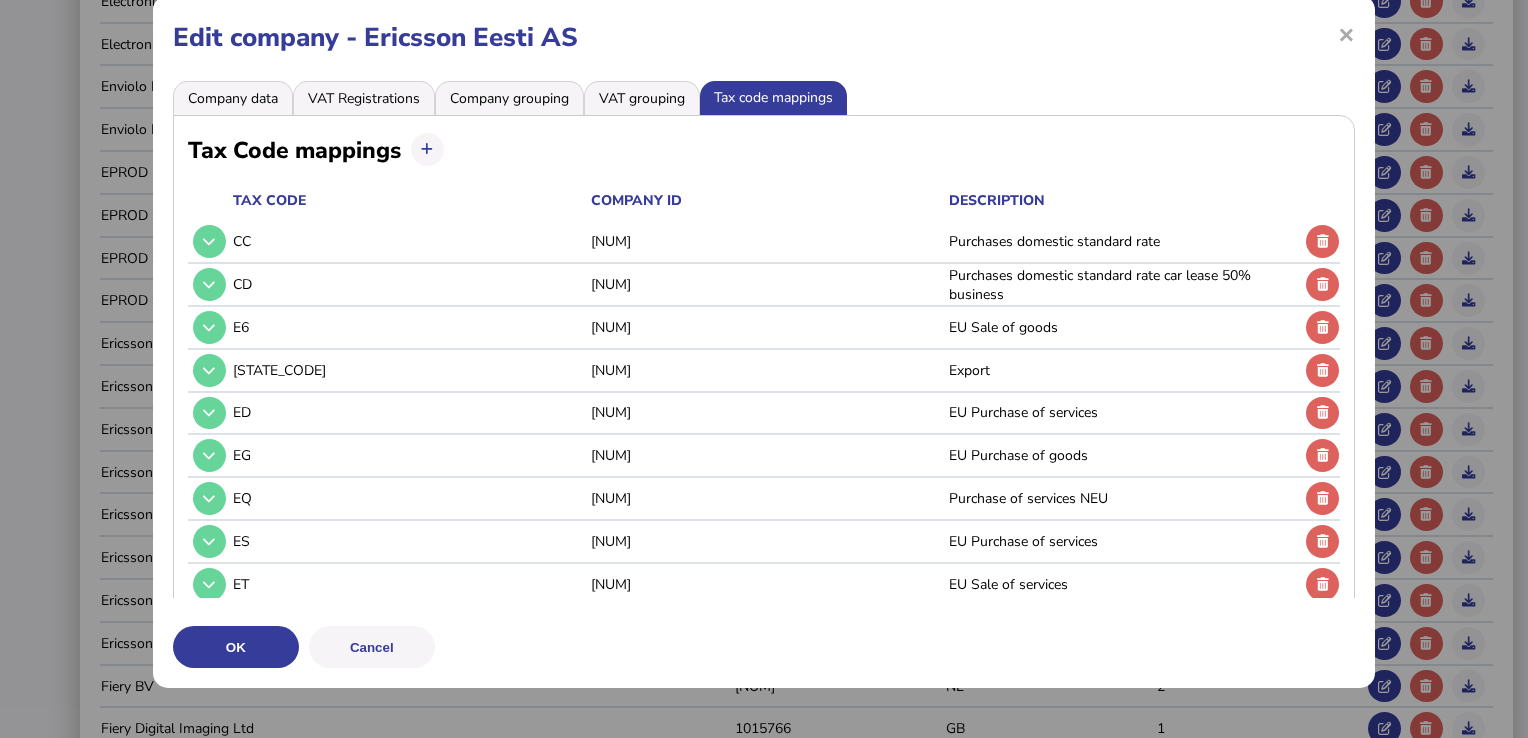 click on "VAT Registrations" at bounding box center [364, 98] 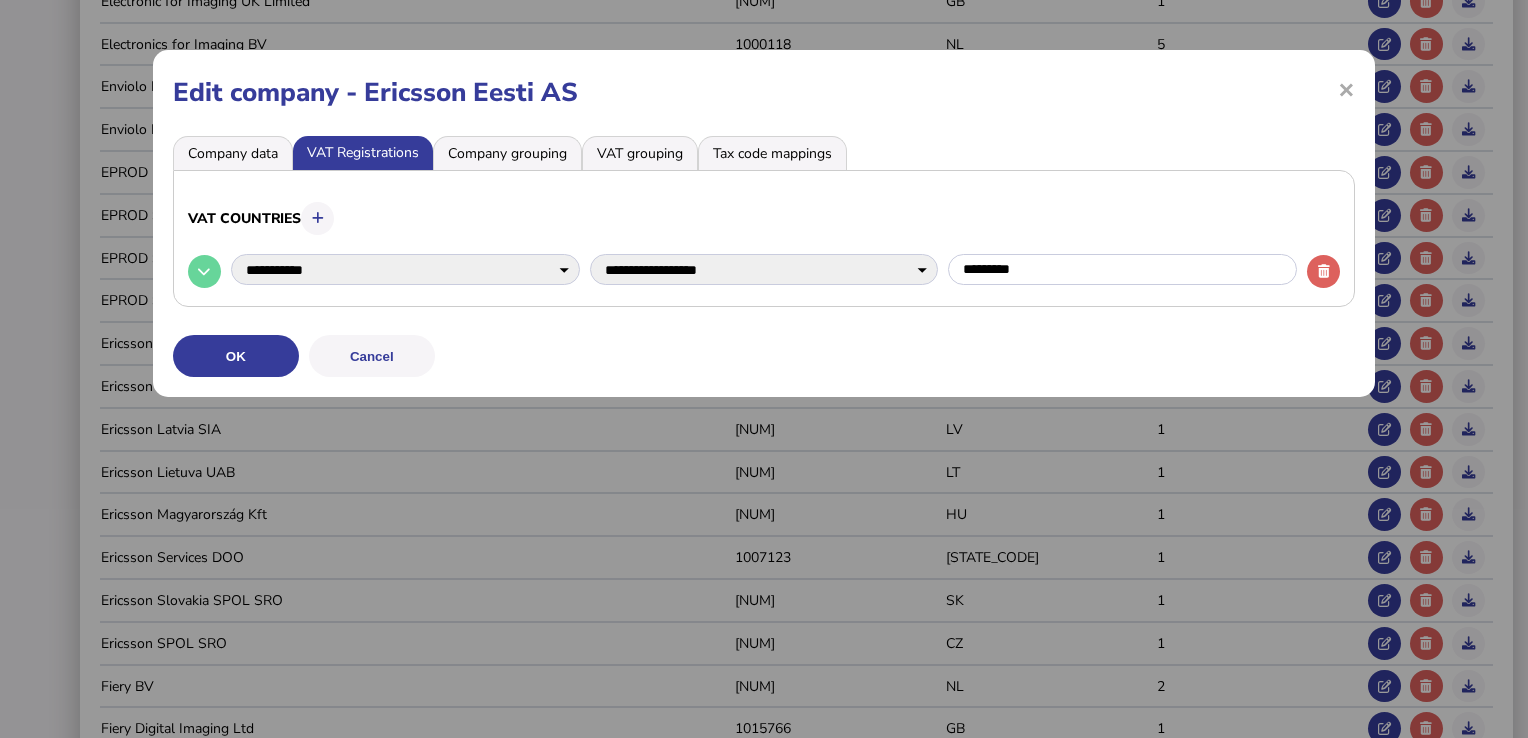 scroll, scrollTop: 0, scrollLeft: 0, axis: both 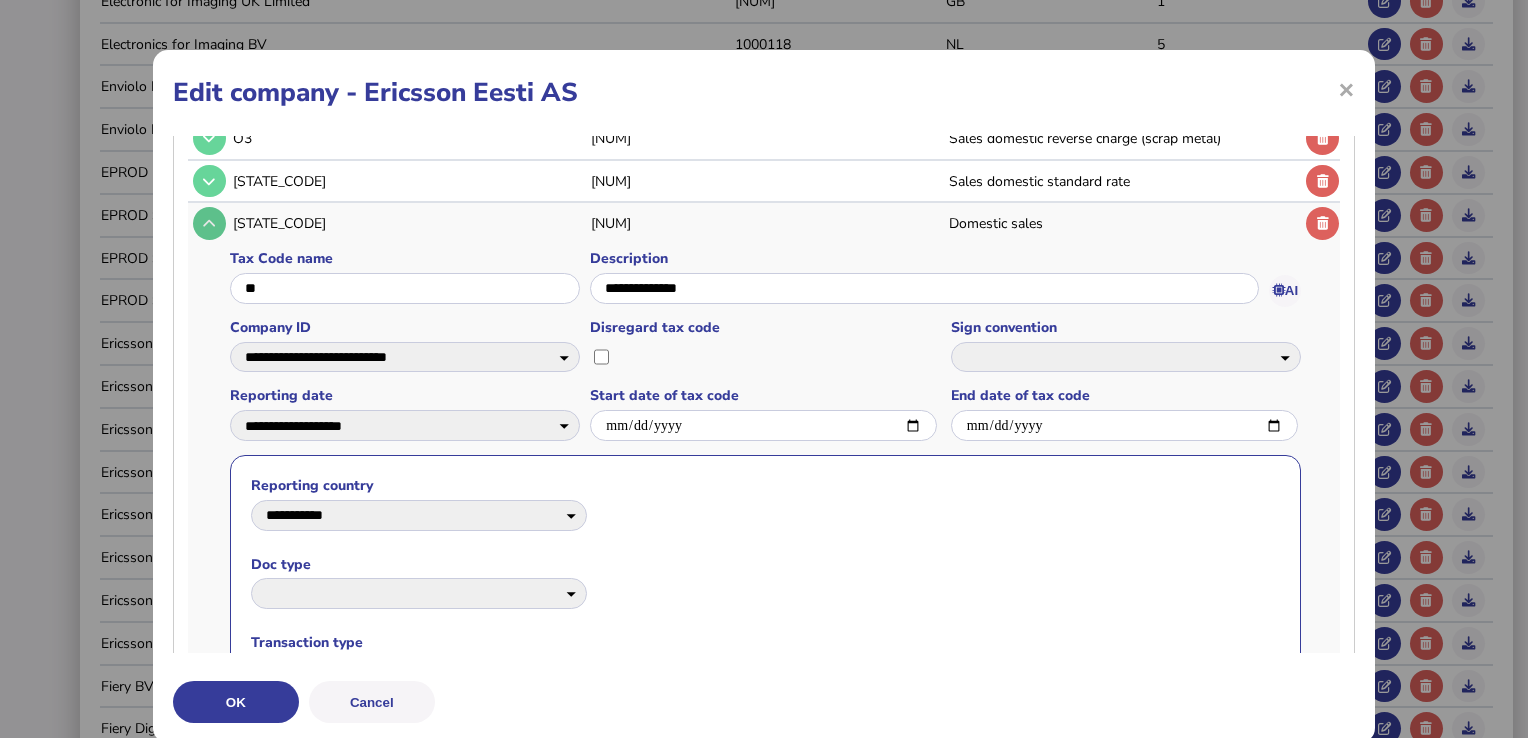 click at bounding box center (209, 223) 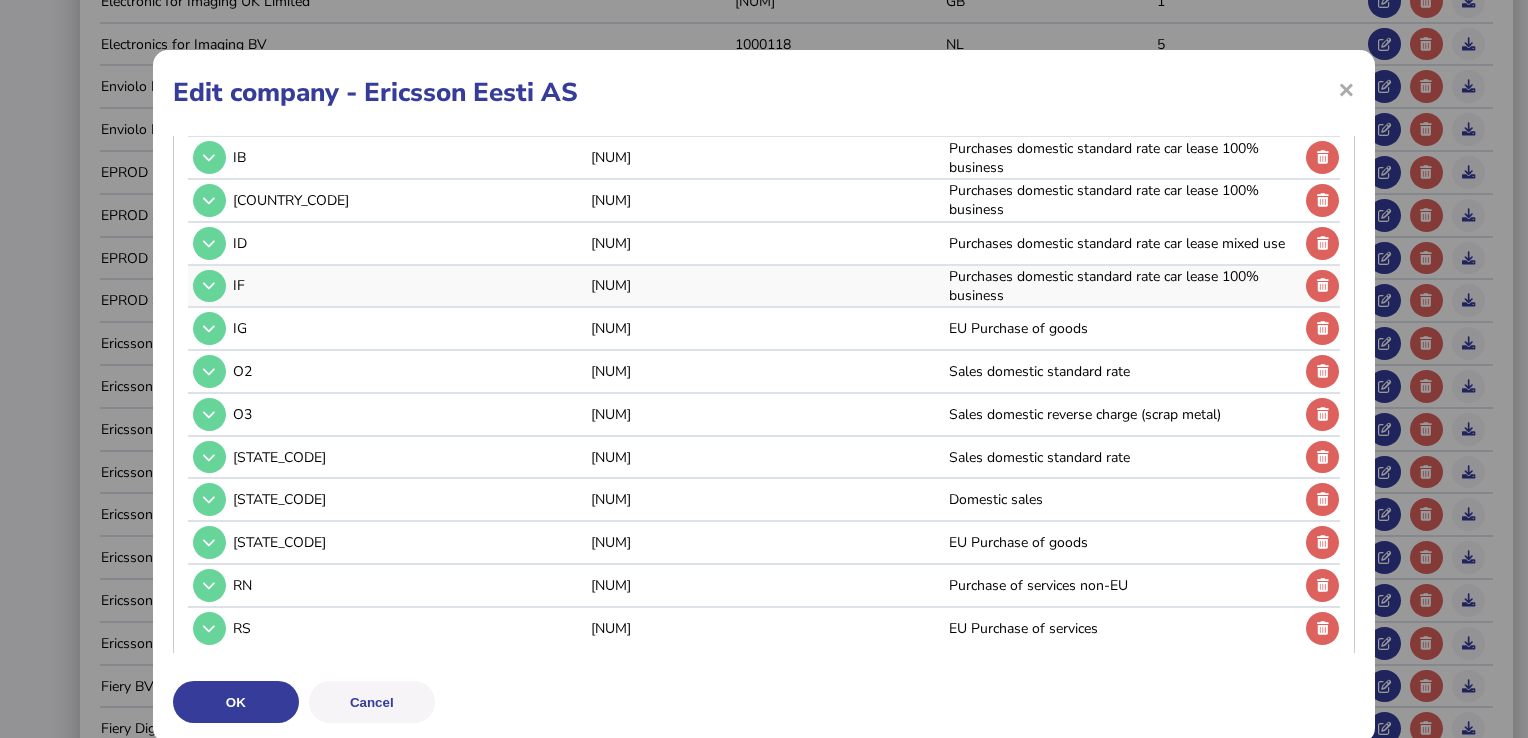 scroll, scrollTop: 624, scrollLeft: 0, axis: vertical 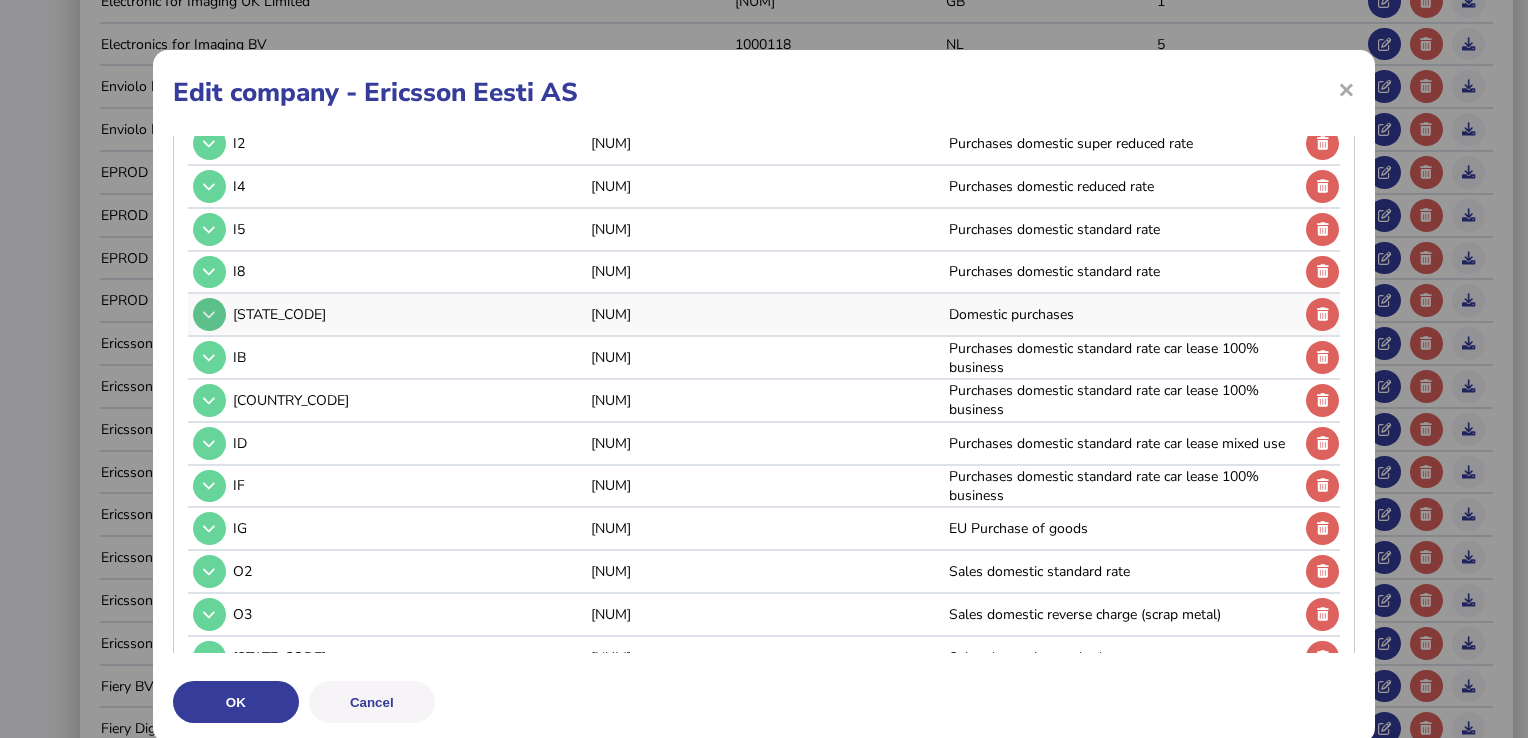 click at bounding box center (209, 314) 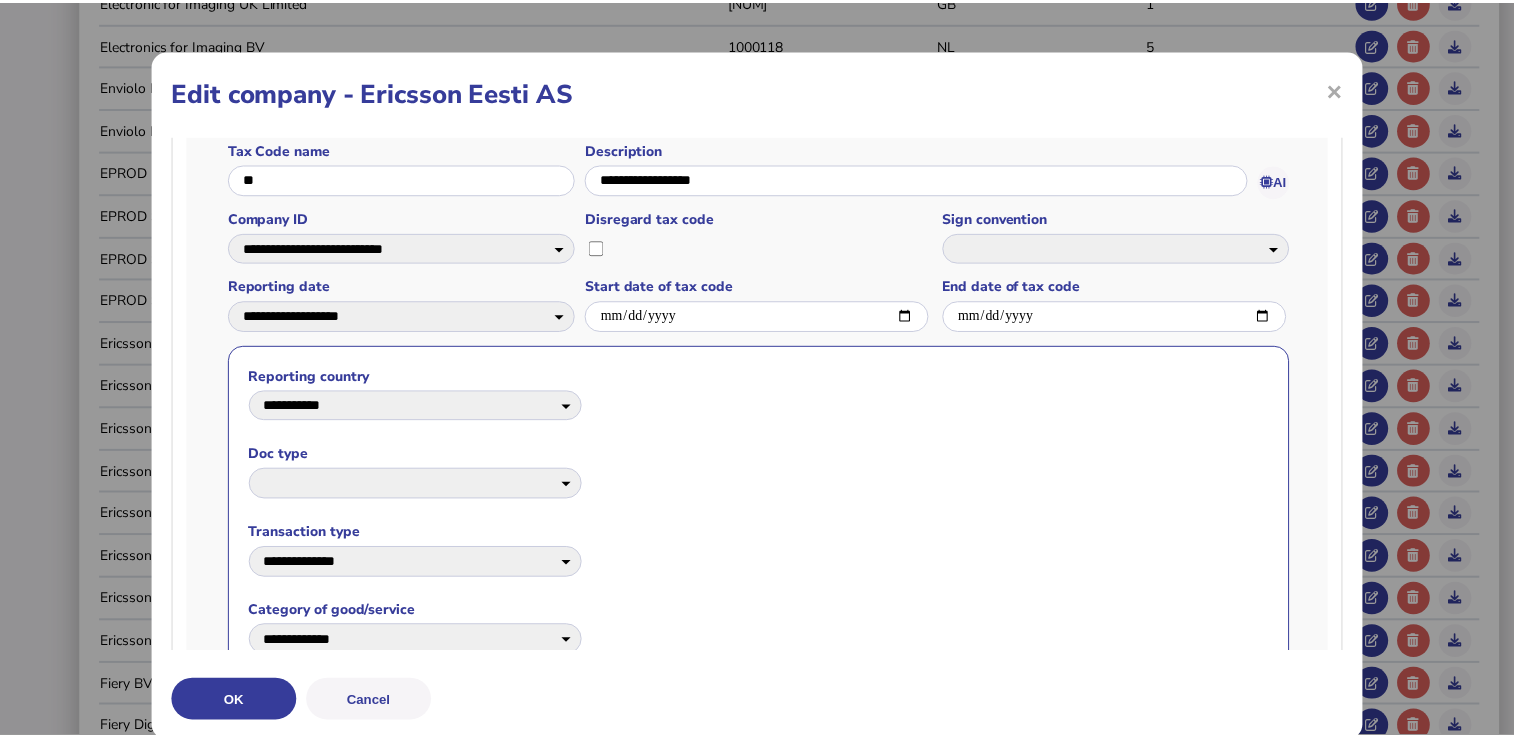 scroll, scrollTop: 724, scrollLeft: 0, axis: vertical 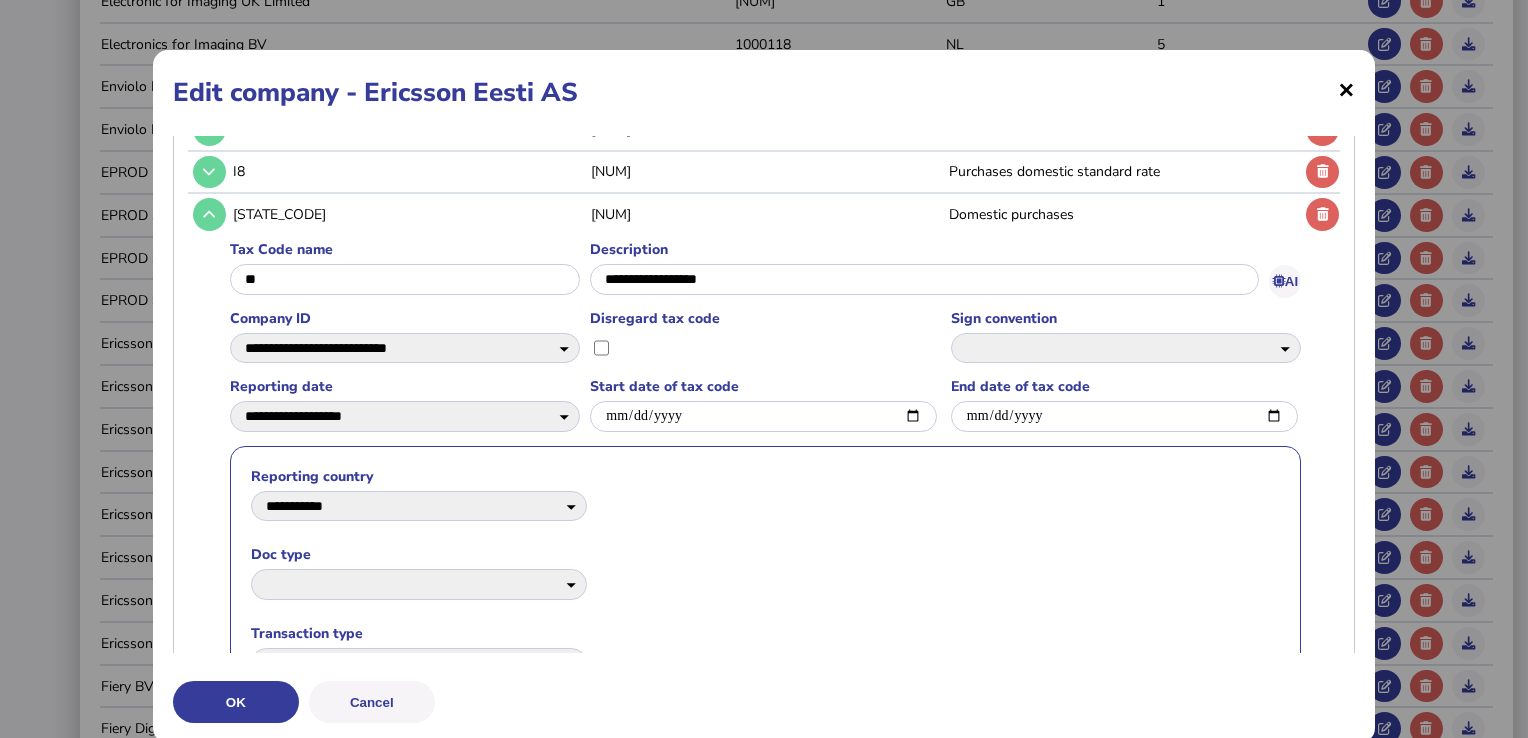 click on "×" at bounding box center [1346, 89] 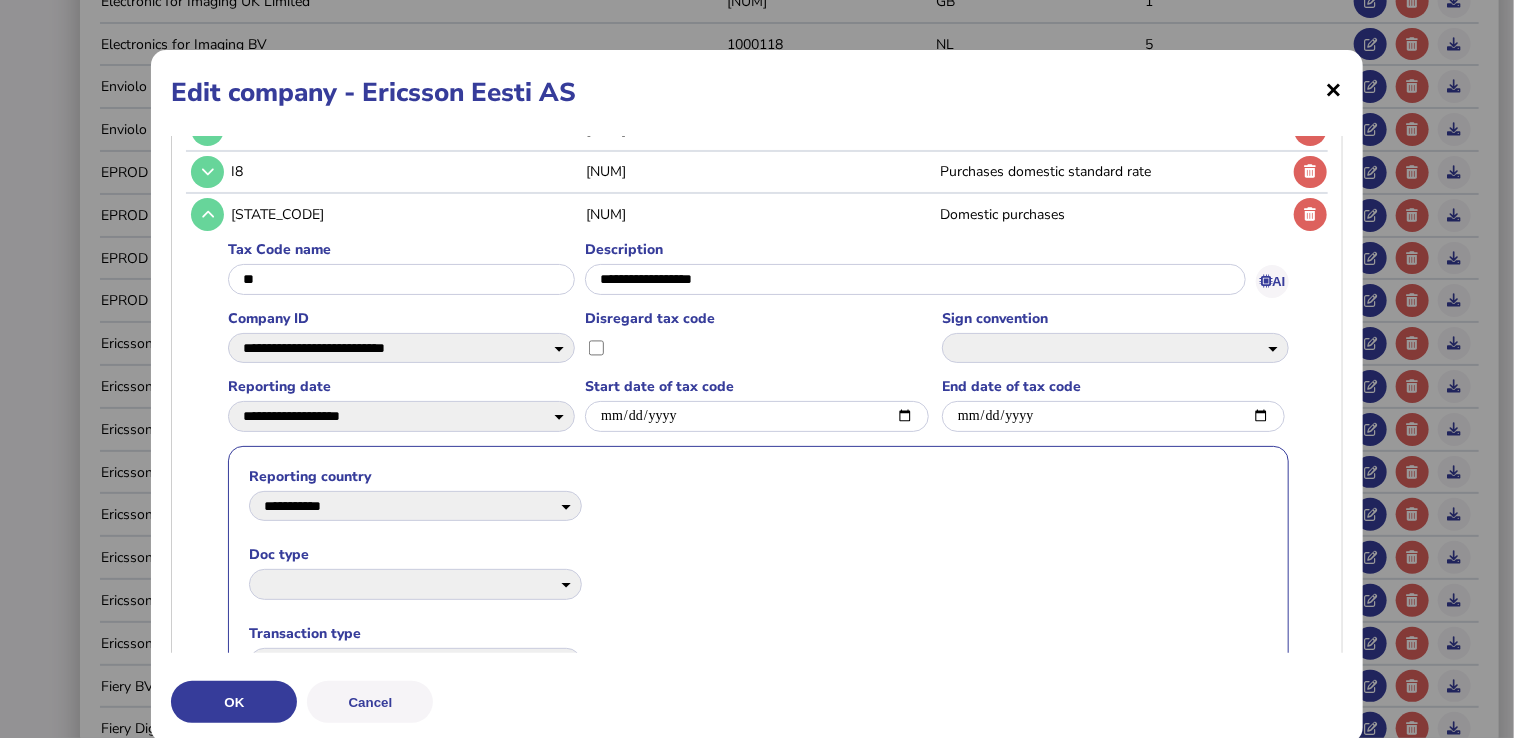 scroll, scrollTop: 0, scrollLeft: 0, axis: both 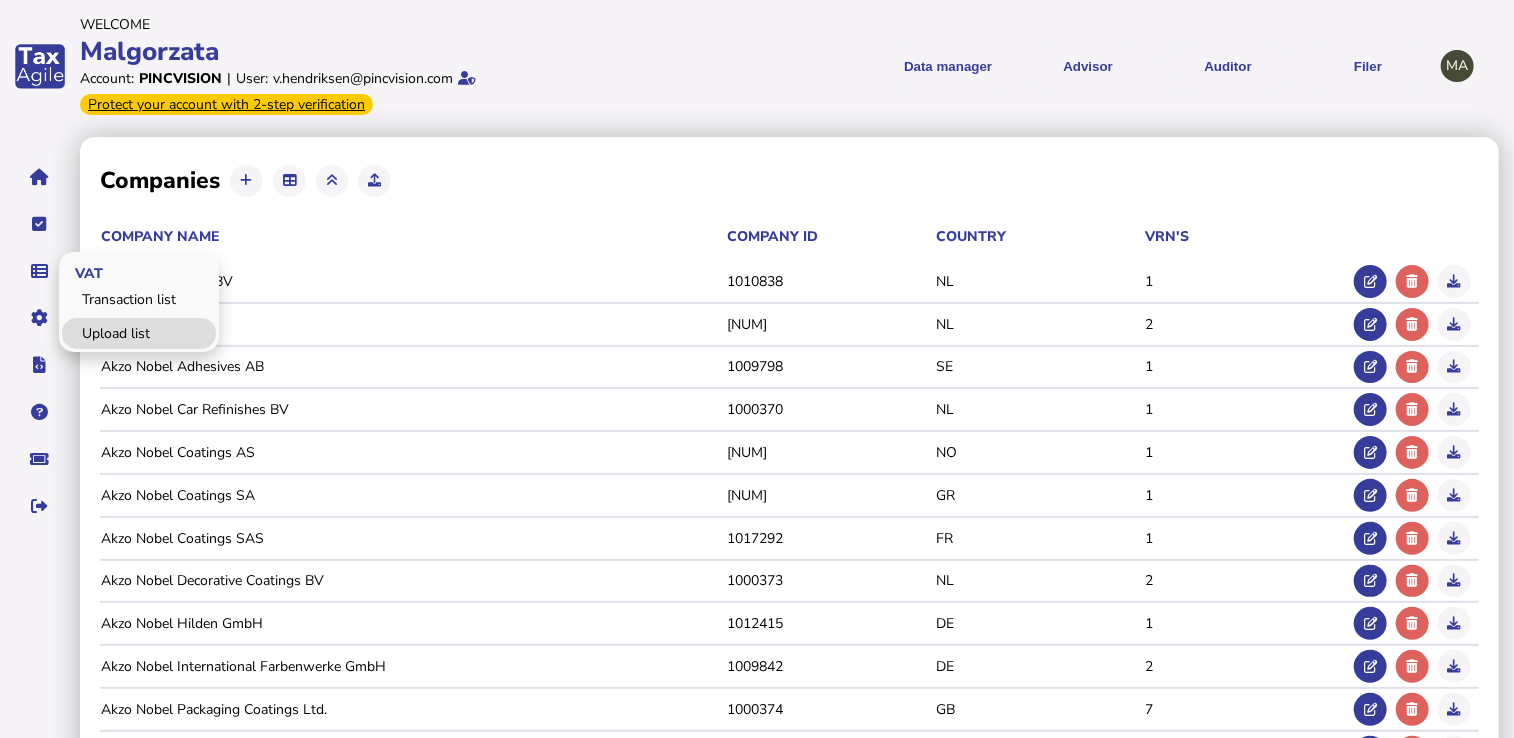 click on "Upload list" at bounding box center [139, 333] 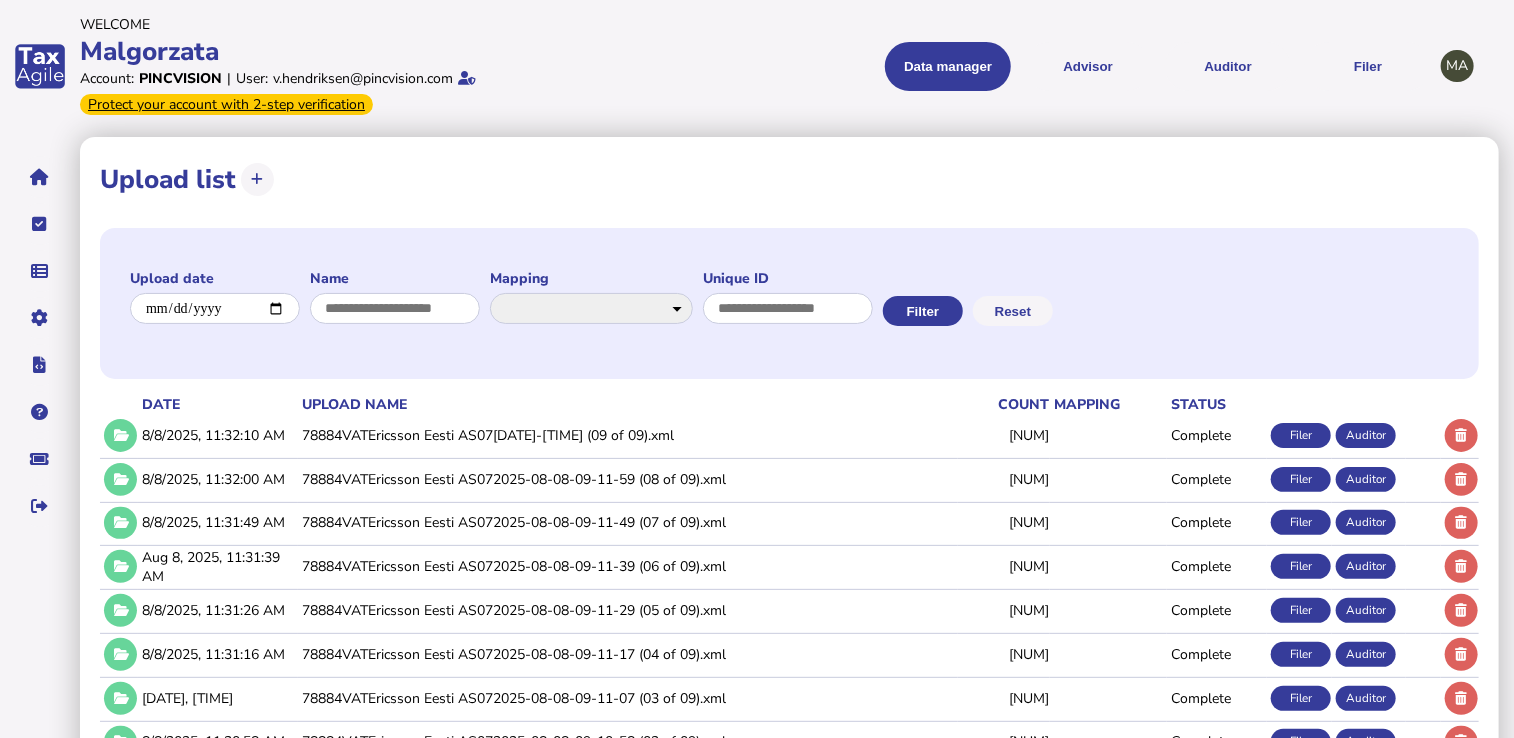 click on "78884VATEricsson Eesti AS07[DATE]-[TIME] (09 of 09).xml" 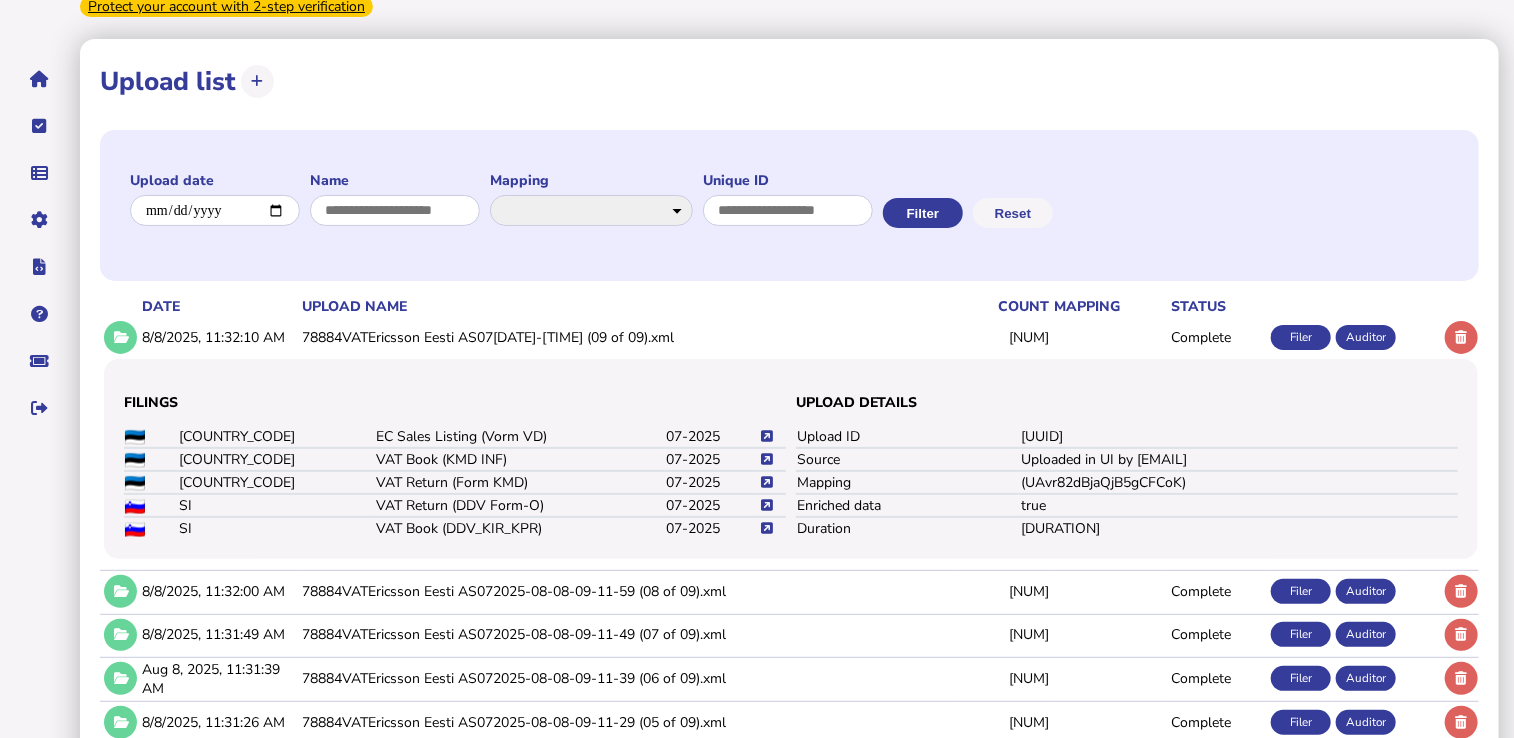 scroll, scrollTop: 200, scrollLeft: 0, axis: vertical 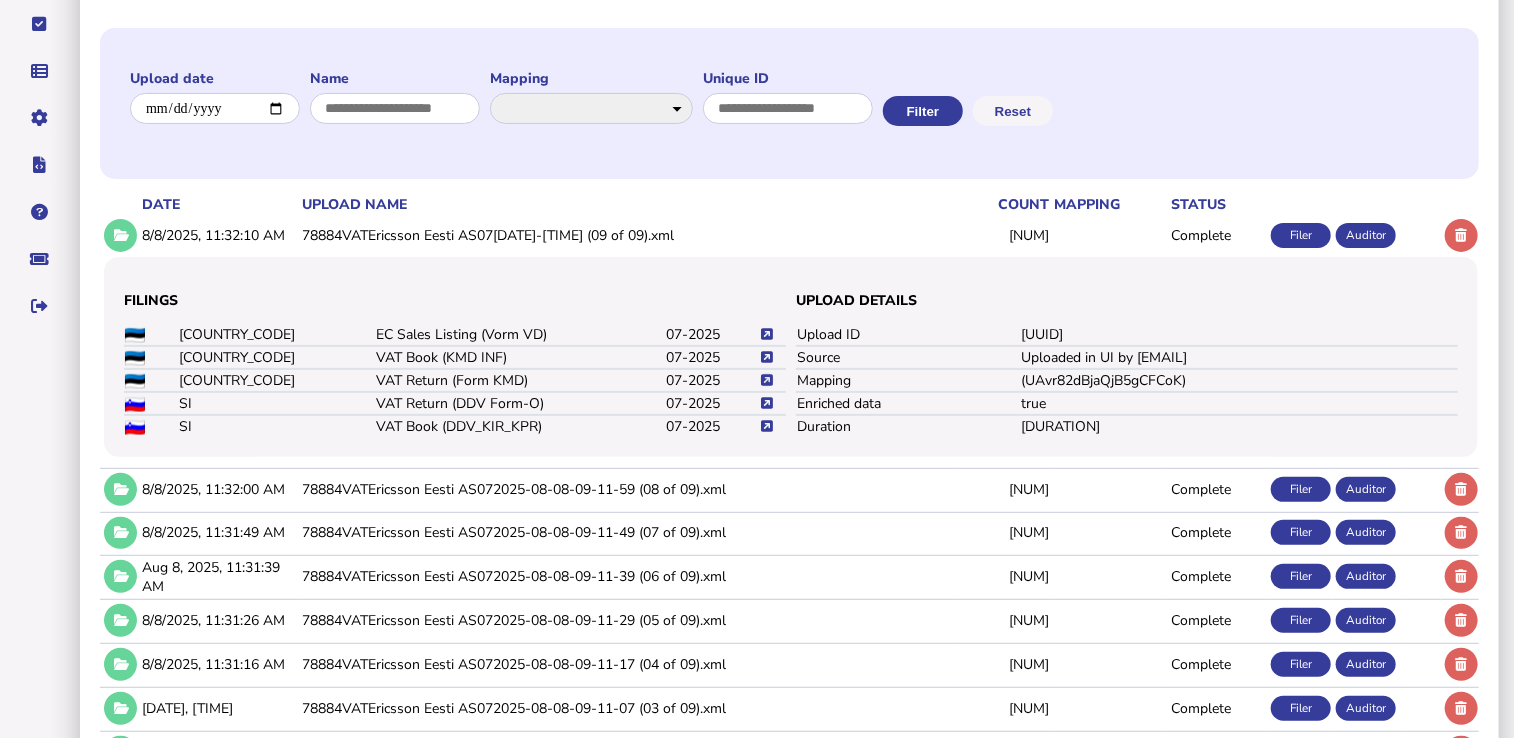 click 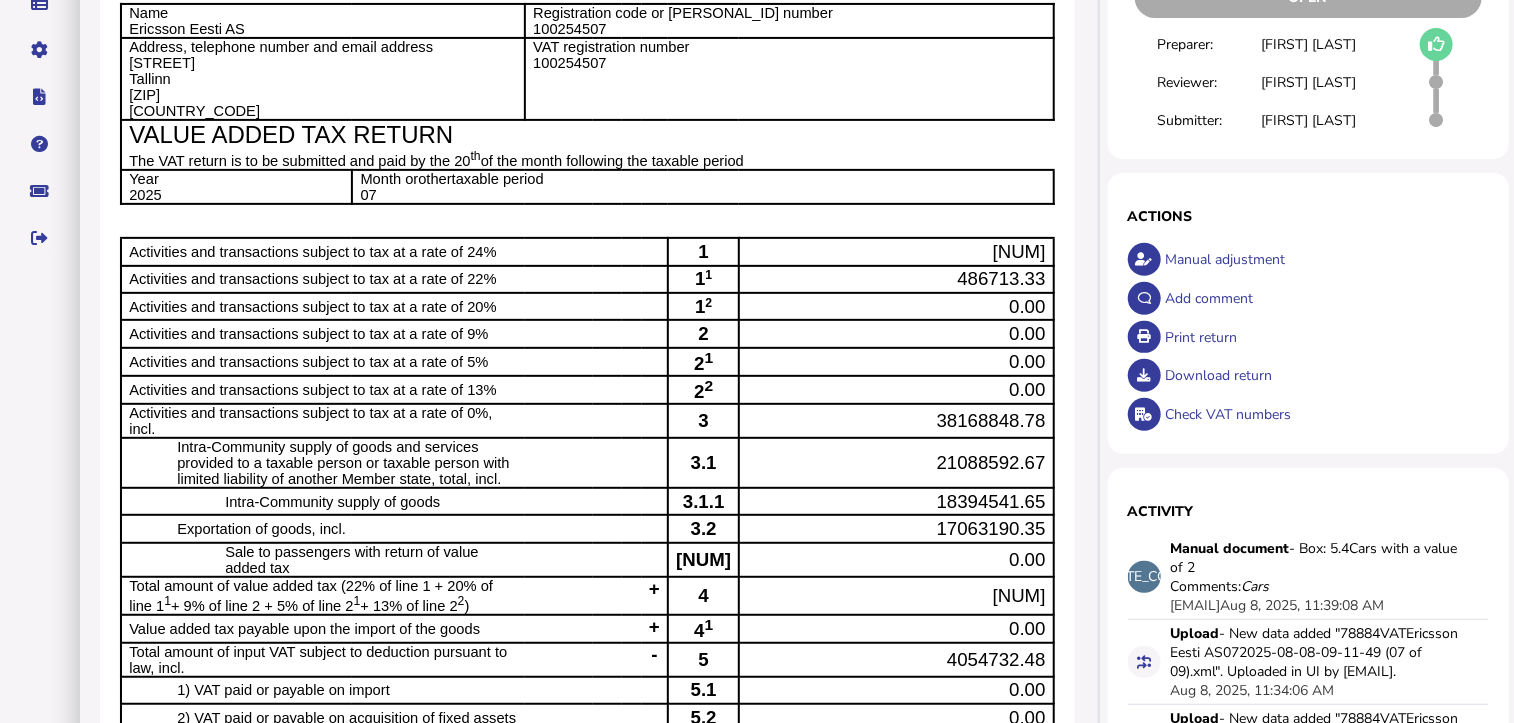 scroll, scrollTop: 500, scrollLeft: 0, axis: vertical 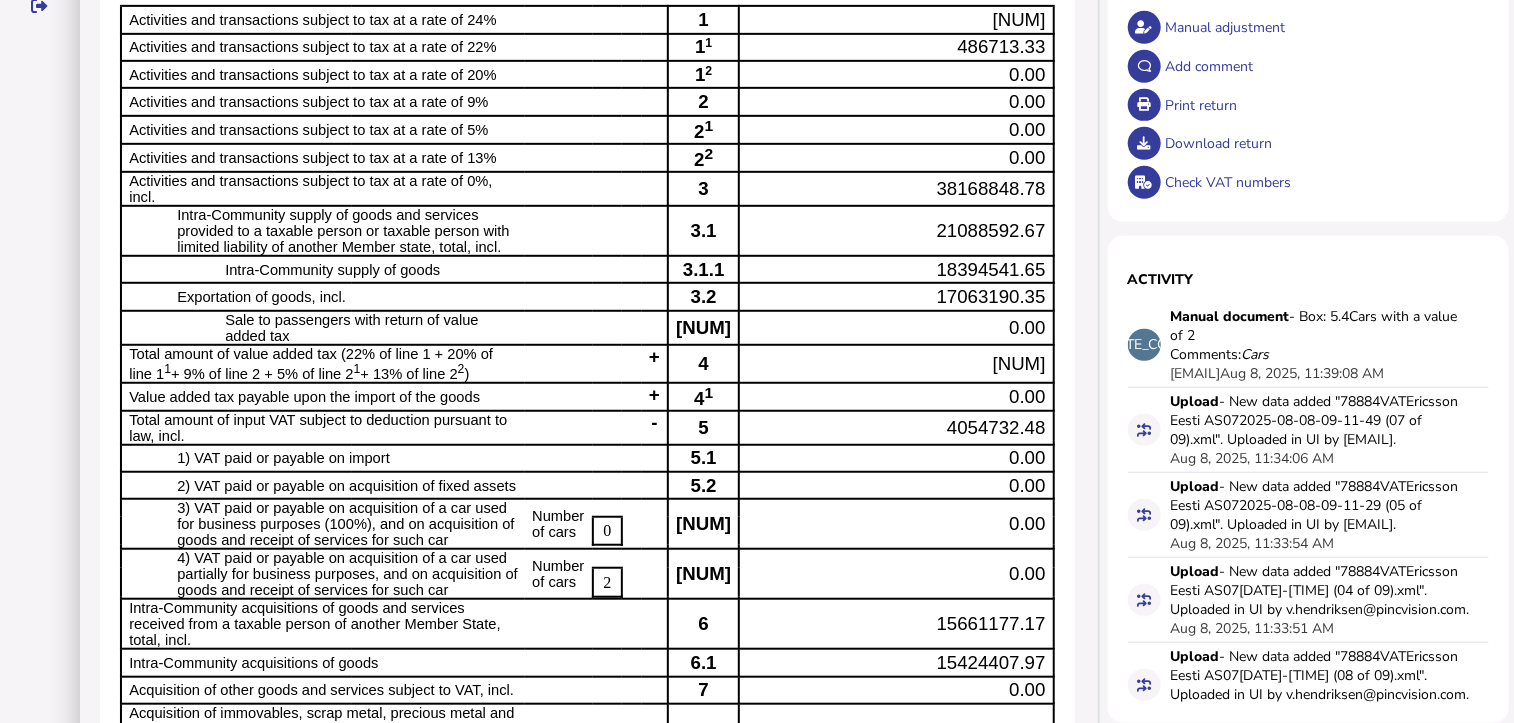 click on "[NUM]" at bounding box center [896, 364] 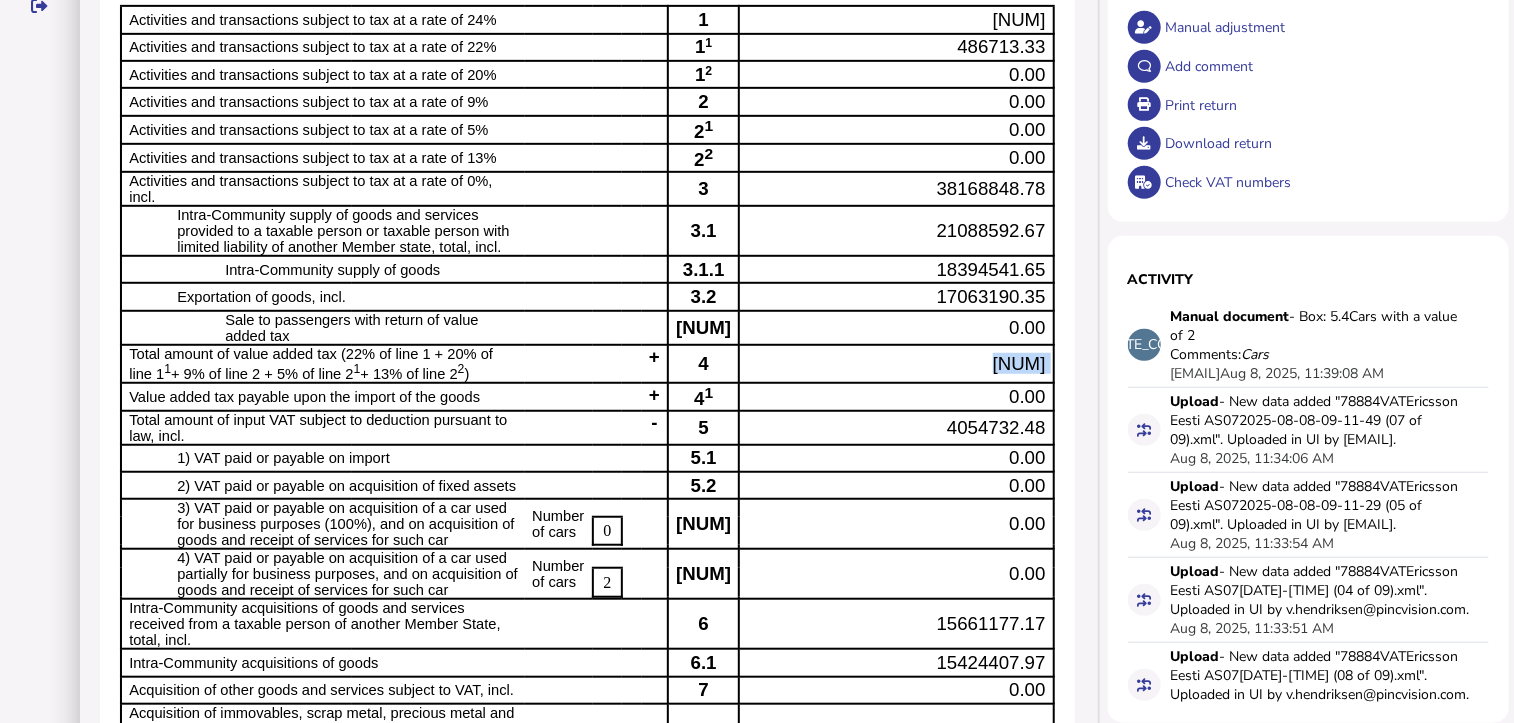 click on "[NUM]" at bounding box center [896, 364] 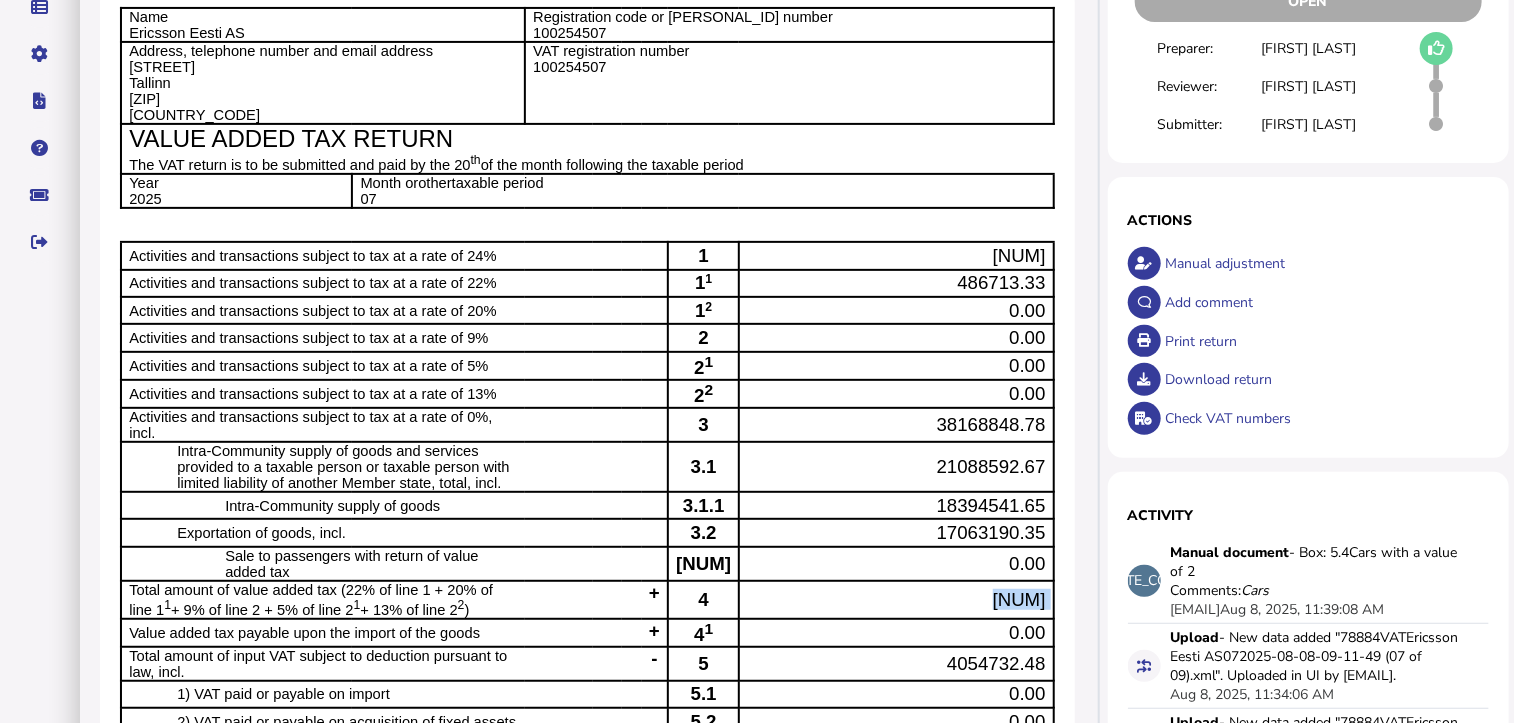 scroll, scrollTop: 300, scrollLeft: 0, axis: vertical 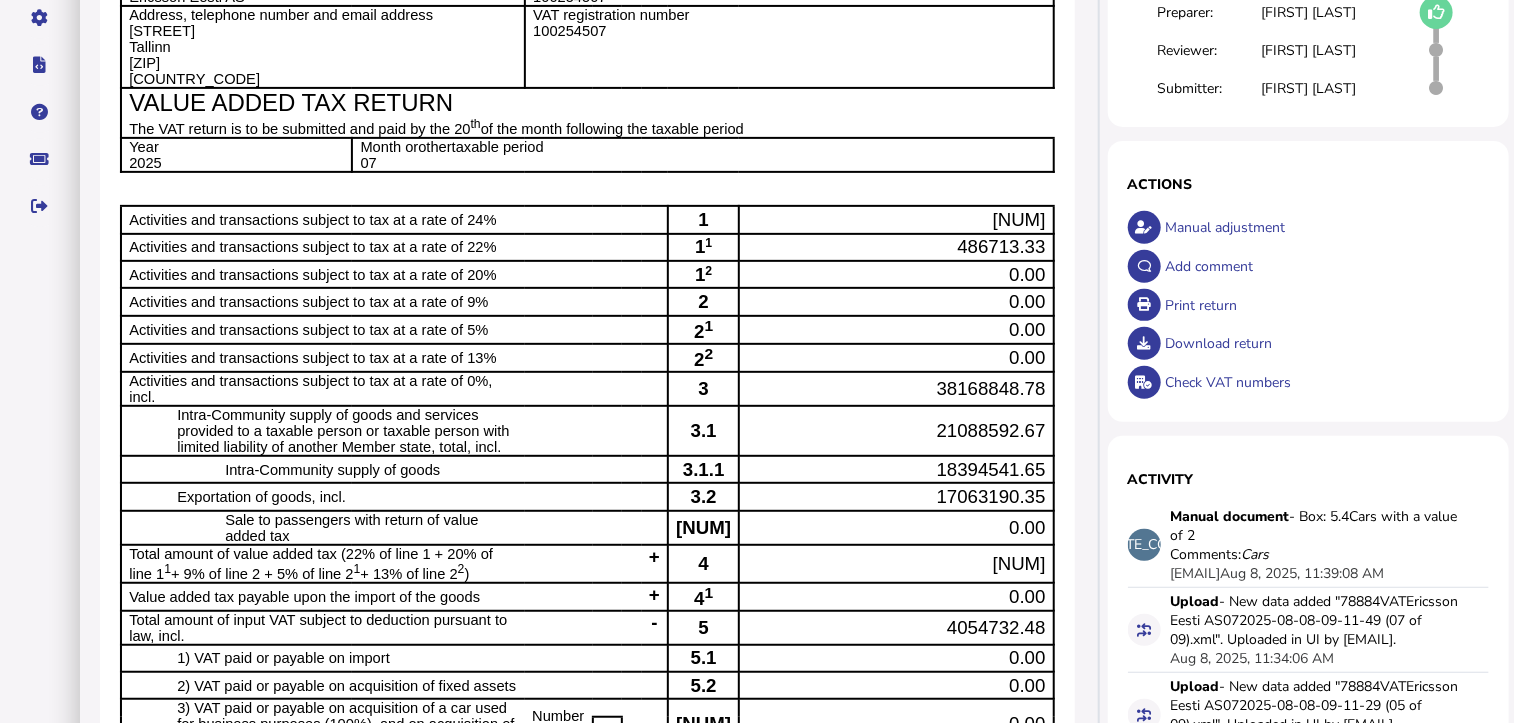 click on "18394541.65" at bounding box center [991, 469] 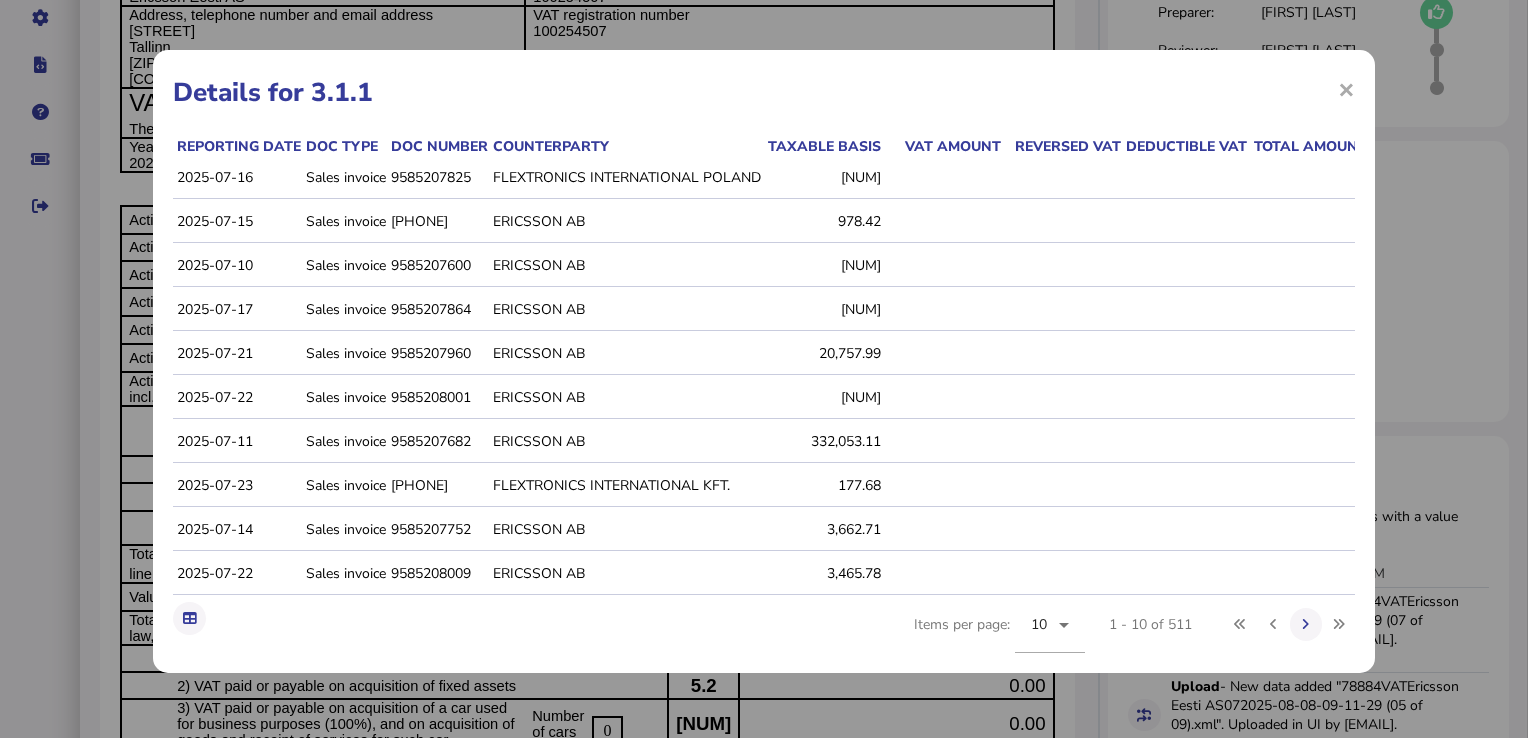 click on "×" at bounding box center [1346, 89] 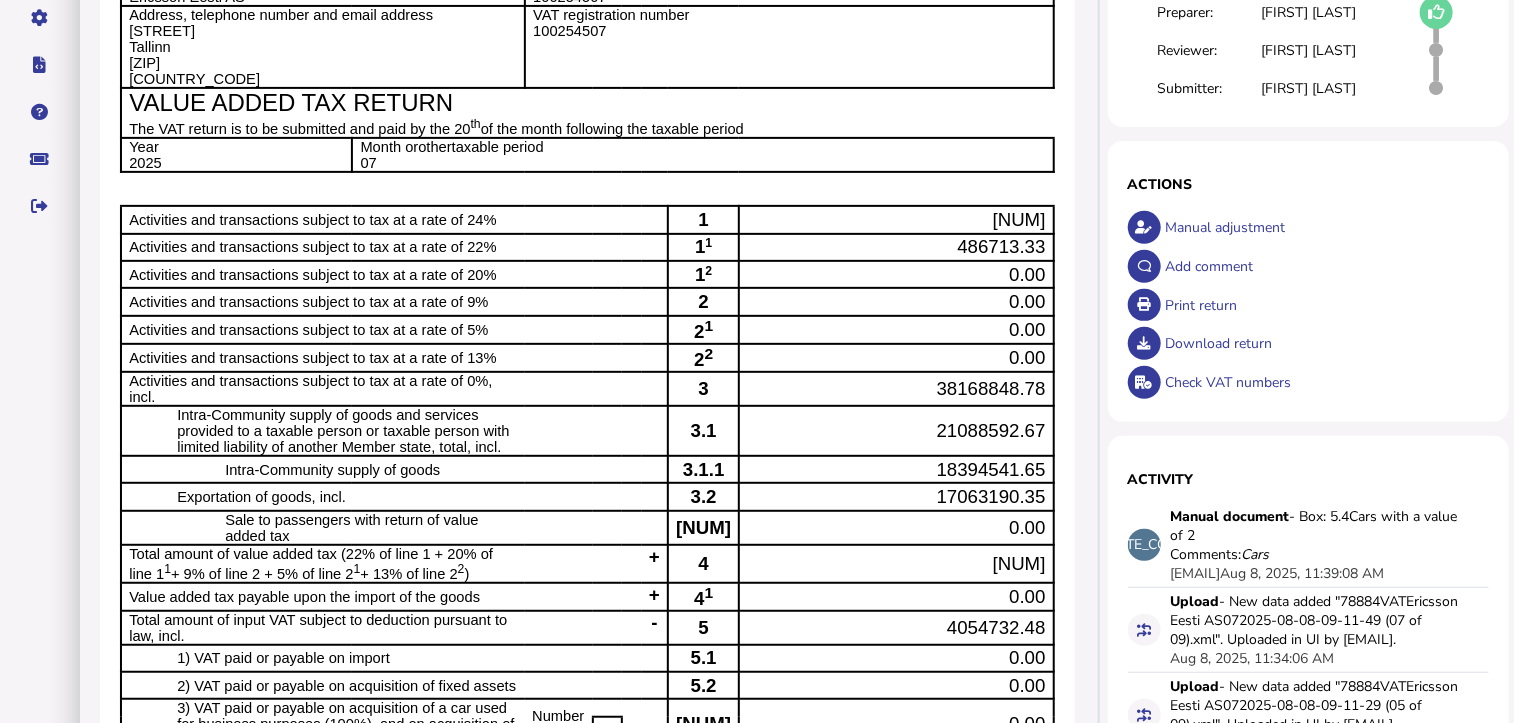 click on "486713.33" at bounding box center (1001, 246) 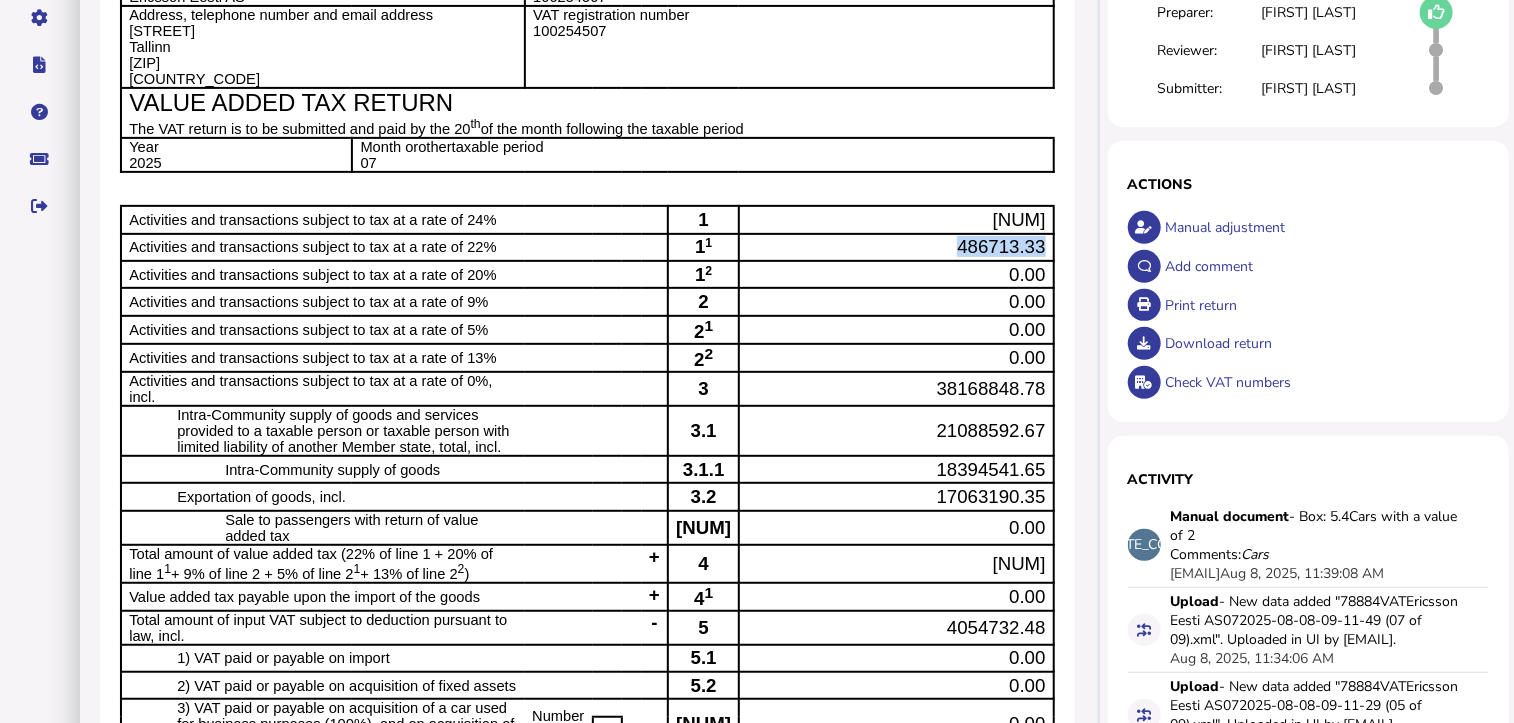 click on "486713.33" at bounding box center [1001, 246] 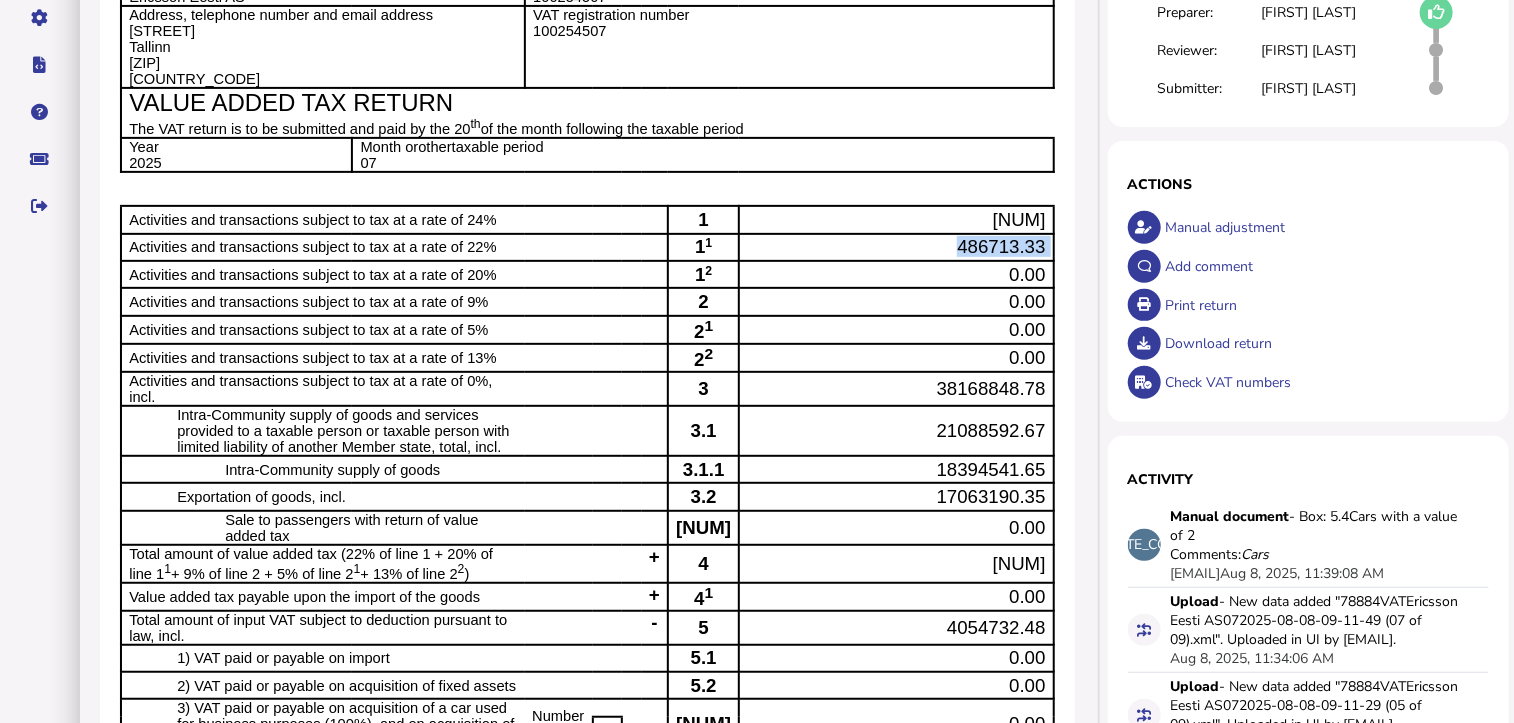 click on "486713.33" at bounding box center [1001, 246] 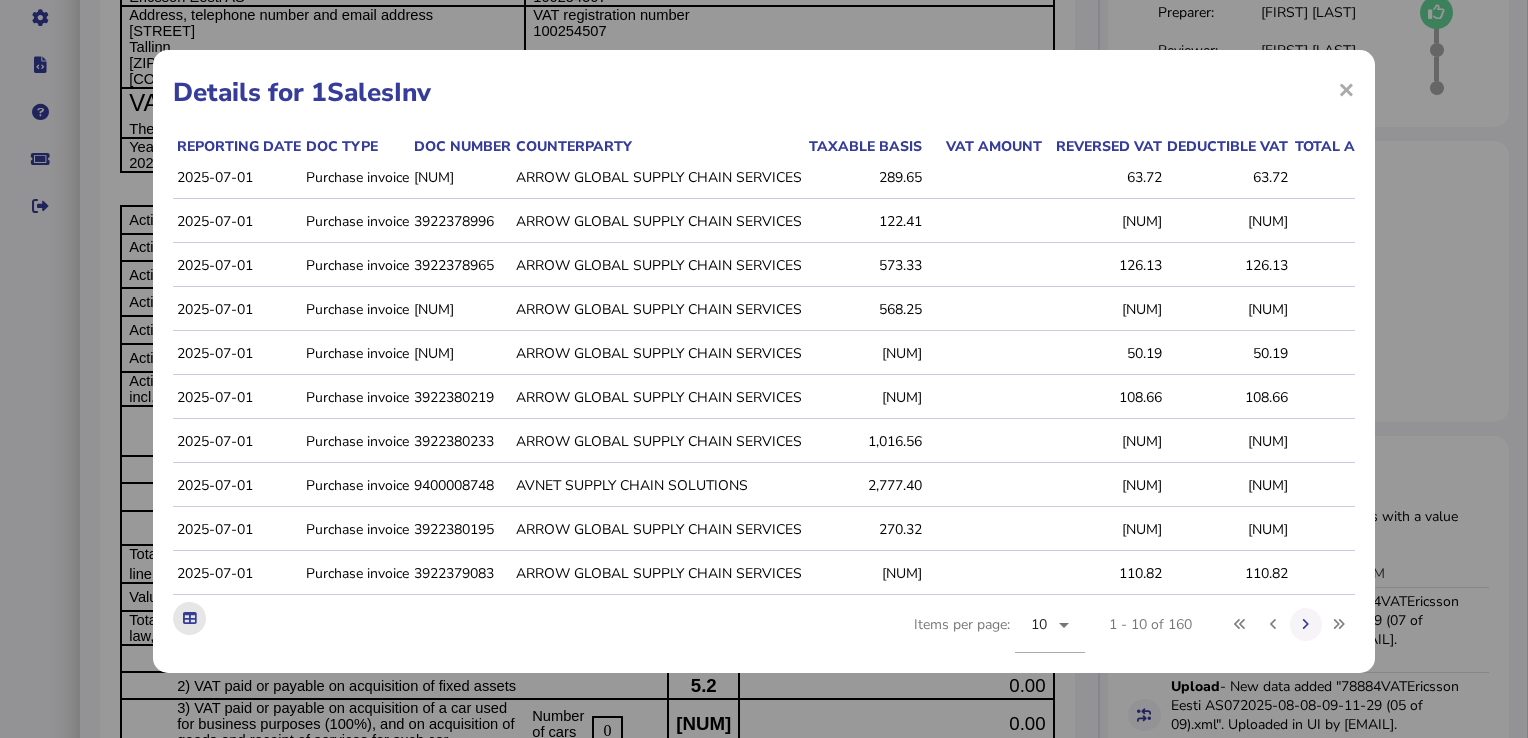 click at bounding box center (189, 618) 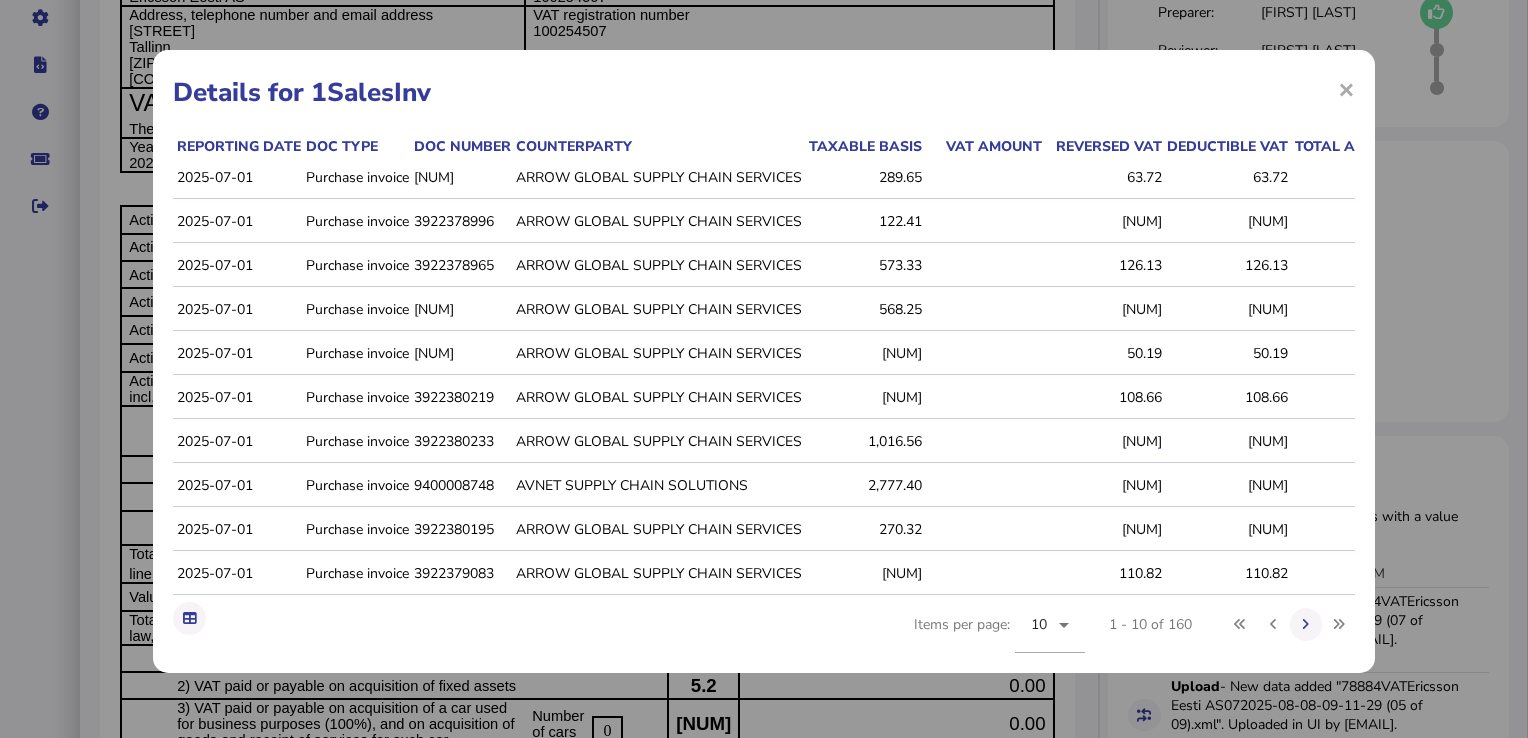click on "× Details for 1SalesInv Reporting date Doc type Doc number Counterparty Taxable basis VAT amount Reversed VAT Deductible VAT Total amount VAT code Amount in return 2025-07-01 Purchase invoice [DOCUMENT_NUMBER] ARROW GLOBAL SUPPLY CHAIN SERVICES 289.65 63.72 63.72 EG 289.6500 2025-07-01 Purchase invoice [DOCUMENT_NUMBER] ARROW GLOBAL SUPPLY CHAIN SERVICES 122.41 26.93 26.93 EG 122.4100 2025-07-01 Purchase invoice [DOCUMENT_NUMBER] ARROW GLOBAL SUPPLY CHAIN SERVICES 573.33 126.13 126.13 EG 573.3300 2025-07-01 Purchase invoice [DOCUMENT_NUMBER] ARROW GLOBAL SUPPLY CHAIN SERVICES 568.25 125.02 125.02 EG 568.2500 2025-07-01 Purchase invoice [DOCUMENT_NUMBER] ARROW GLOBAL SUPPLY CHAIN SERVICES 228.11 50.19 50.19 EG 228.1100 2025-07-01 Purchase invoice [DOCUMENT_NUMBER] ARROW GLOBAL SUPPLY CHAIN SERVICES 493.90 108.66 108.66 EG 493.9000 2025-07-01 Purchase invoice [DOCUMENT_NUMBER] ARROW GLOBAL SUPPLY CHAIN SERVICES 1,016.56 223.64 223.64 EG 1,016.5600 2025-07-01 Purchase invoice [DOCUMENT_NUMBER] AVNET SUPPLY CHAIN SOLUTIONS 2,777.40 611.03 611.03 EG 2,777.4000 270.32" at bounding box center (764, 361) 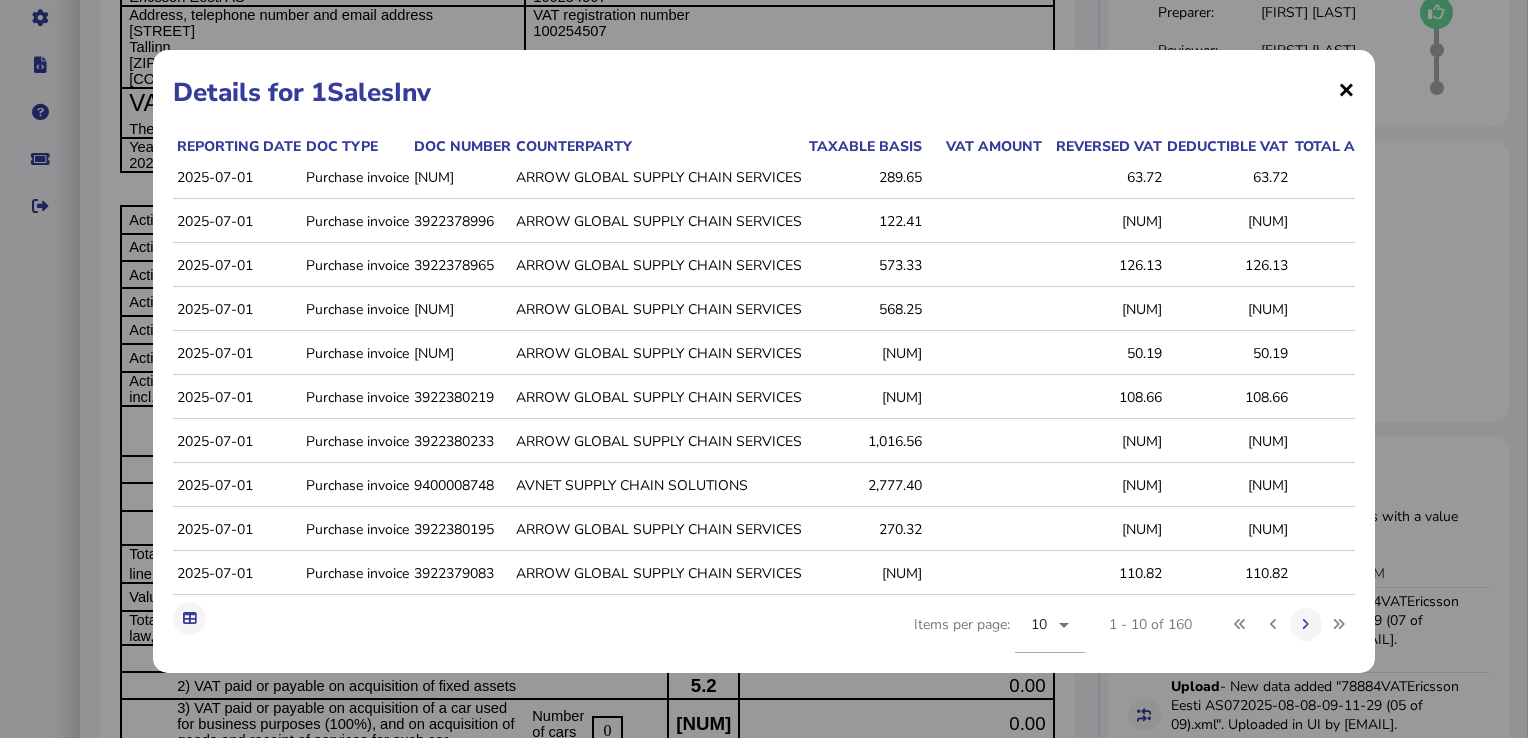 click on "×" at bounding box center (1346, 89) 